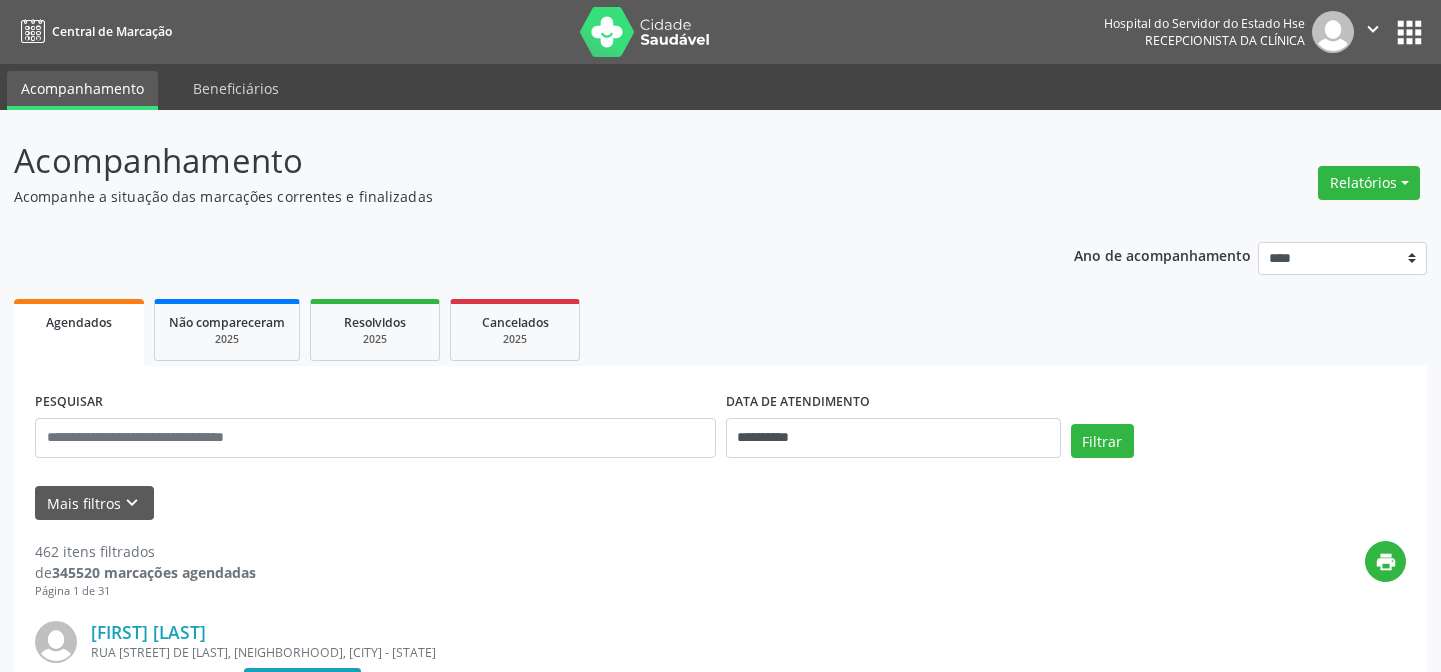 scroll, scrollTop: 0, scrollLeft: 0, axis: both 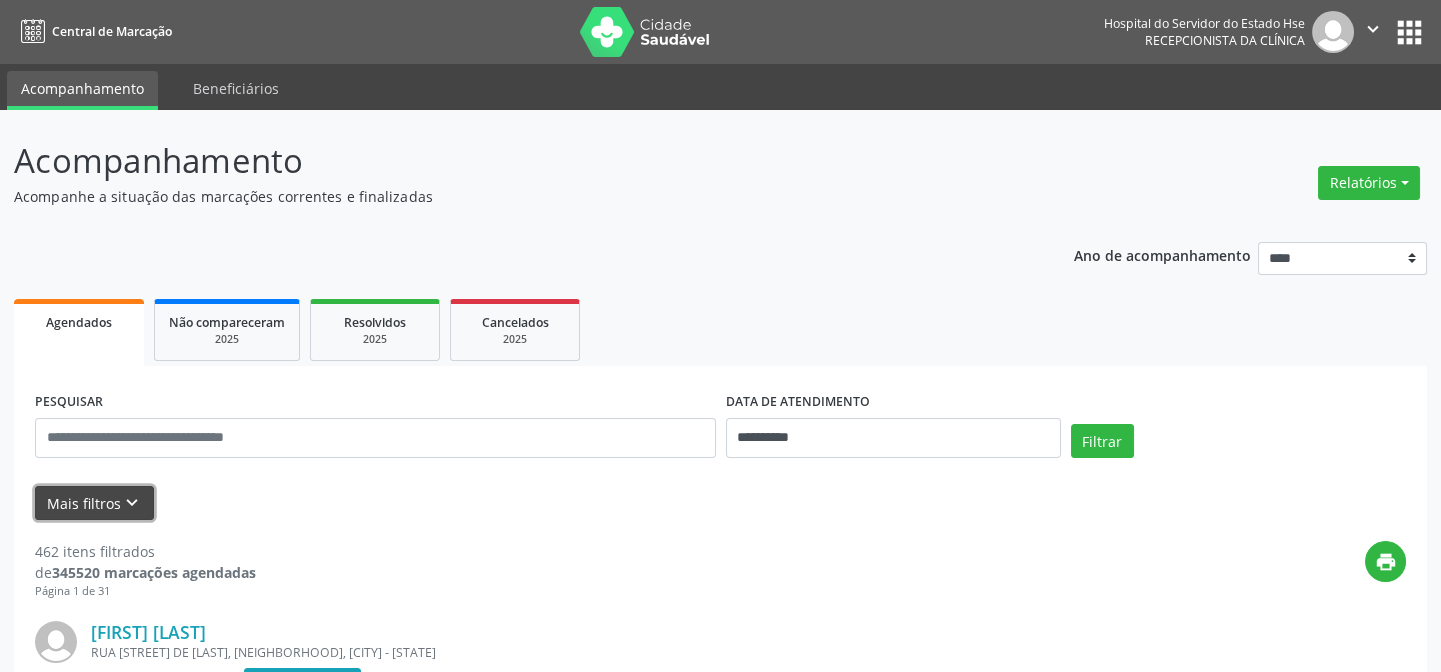 click on "keyboard_arrow_down" at bounding box center (132, 503) 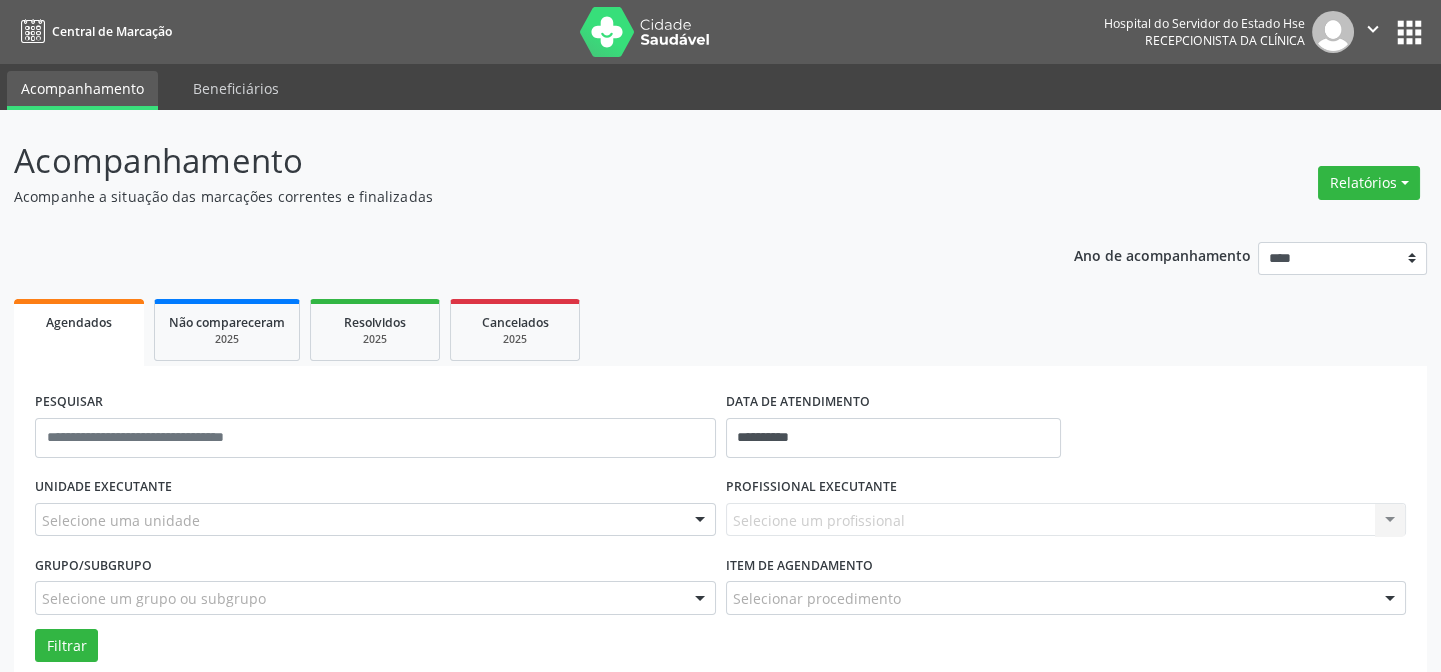 drag, startPoint x: 813, startPoint y: 533, endPoint x: 689, endPoint y: 533, distance: 124 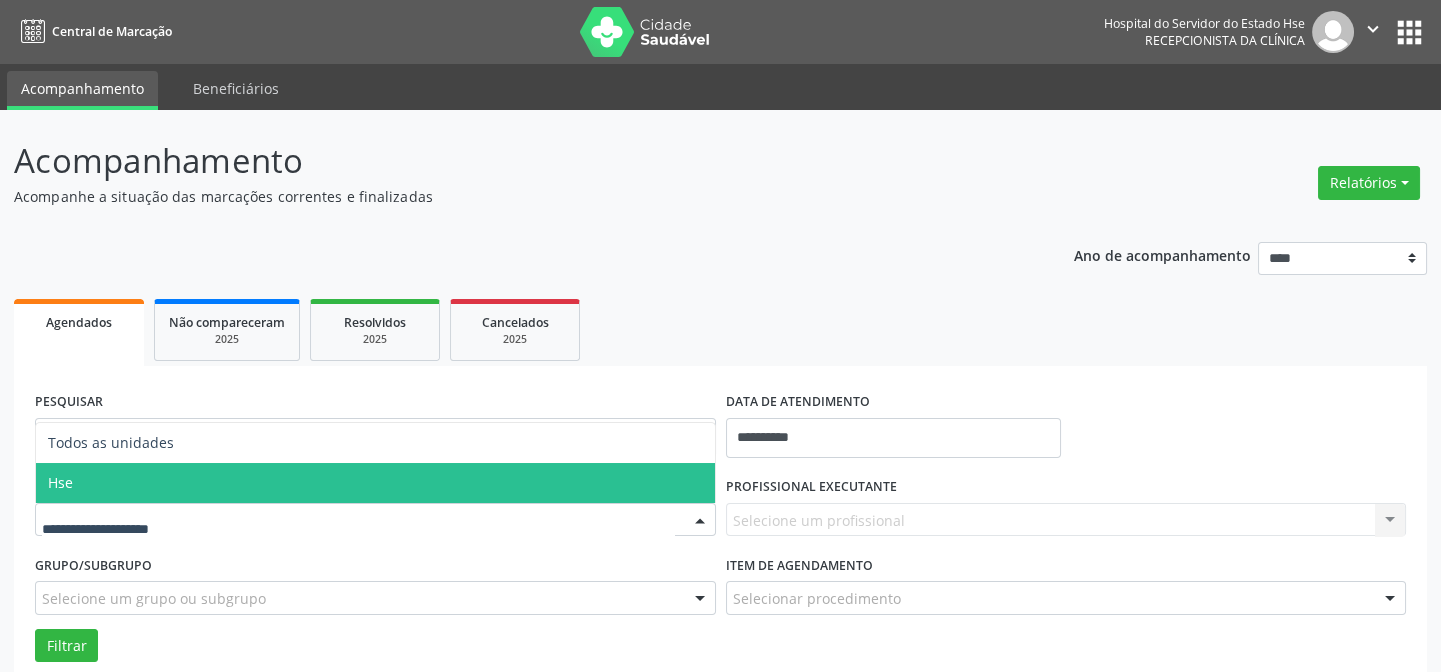 click on "Hse" at bounding box center [375, 483] 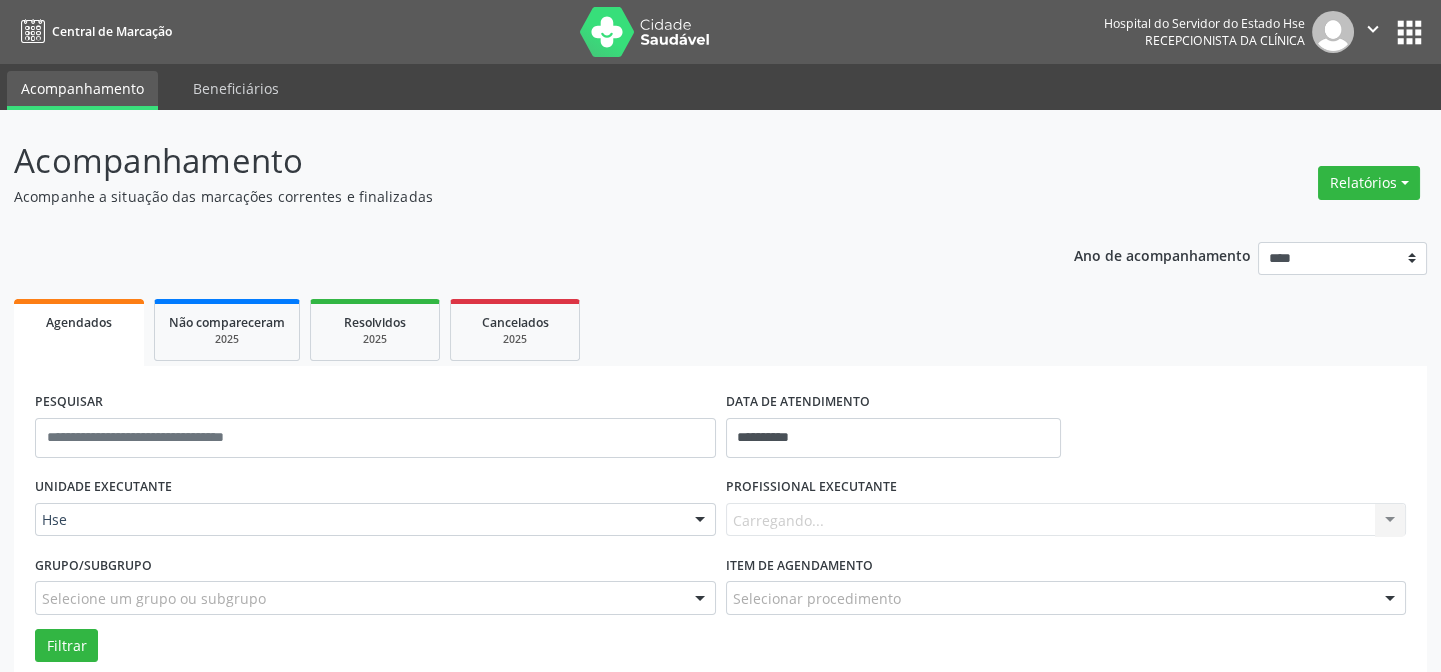 click on "Carregando...
Nenhum resultado encontrado para: "   "
Não há nenhuma opção para ser exibida." at bounding box center (1066, 520) 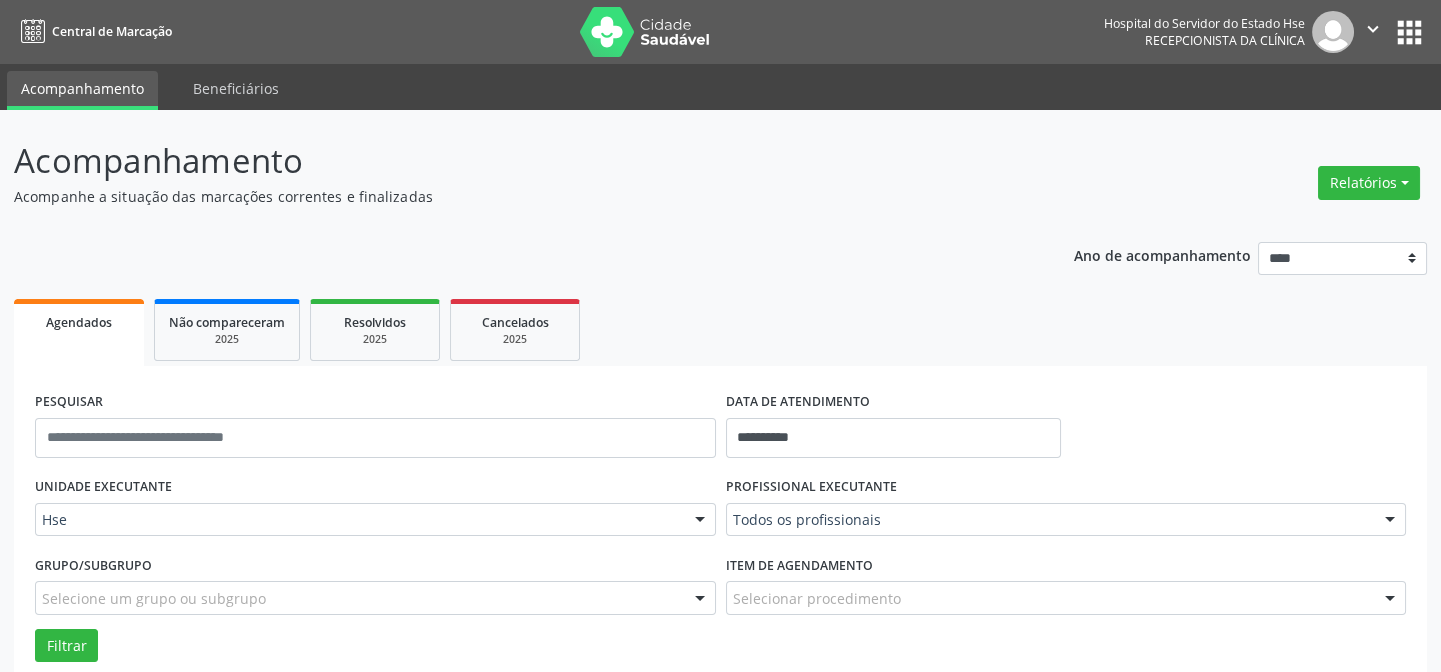 drag, startPoint x: 817, startPoint y: 507, endPoint x: 816, endPoint y: 517, distance: 10.049875 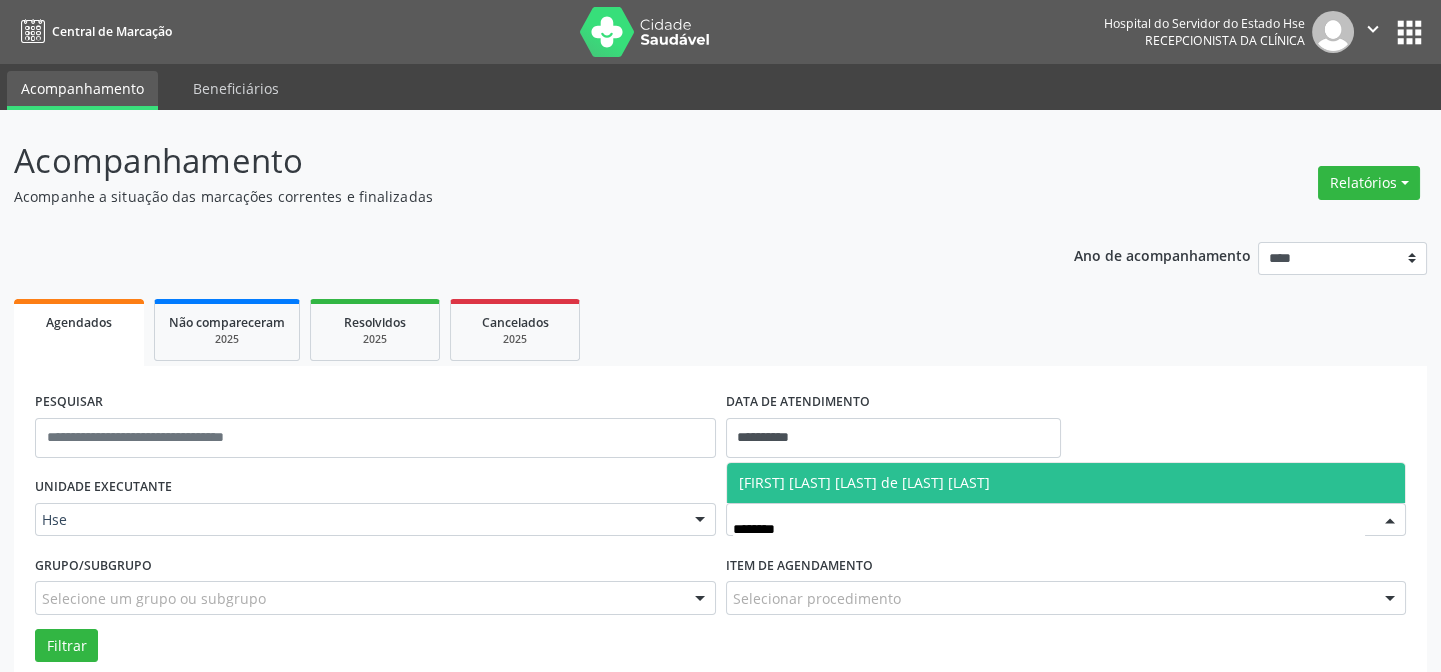 type on "*********" 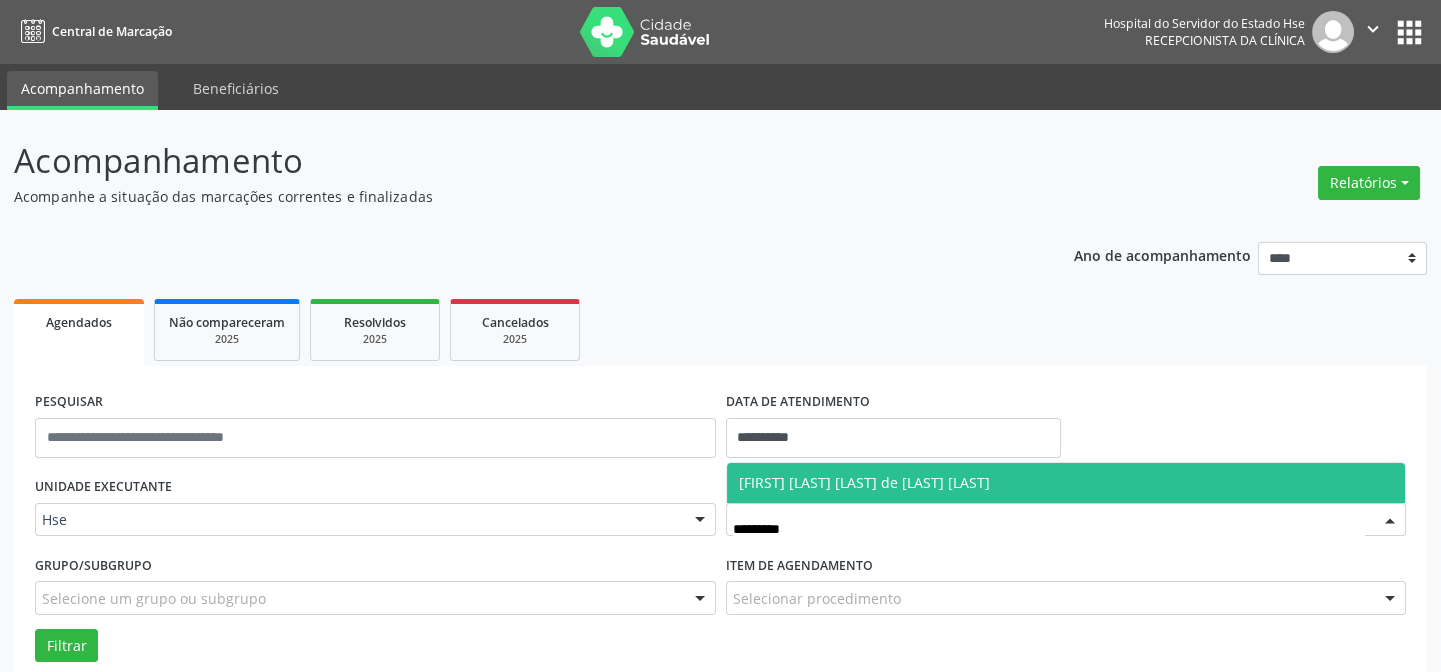 click on "[FIRST] [LAST] [LAST] de [LAST] [LAST]" at bounding box center [864, 482] 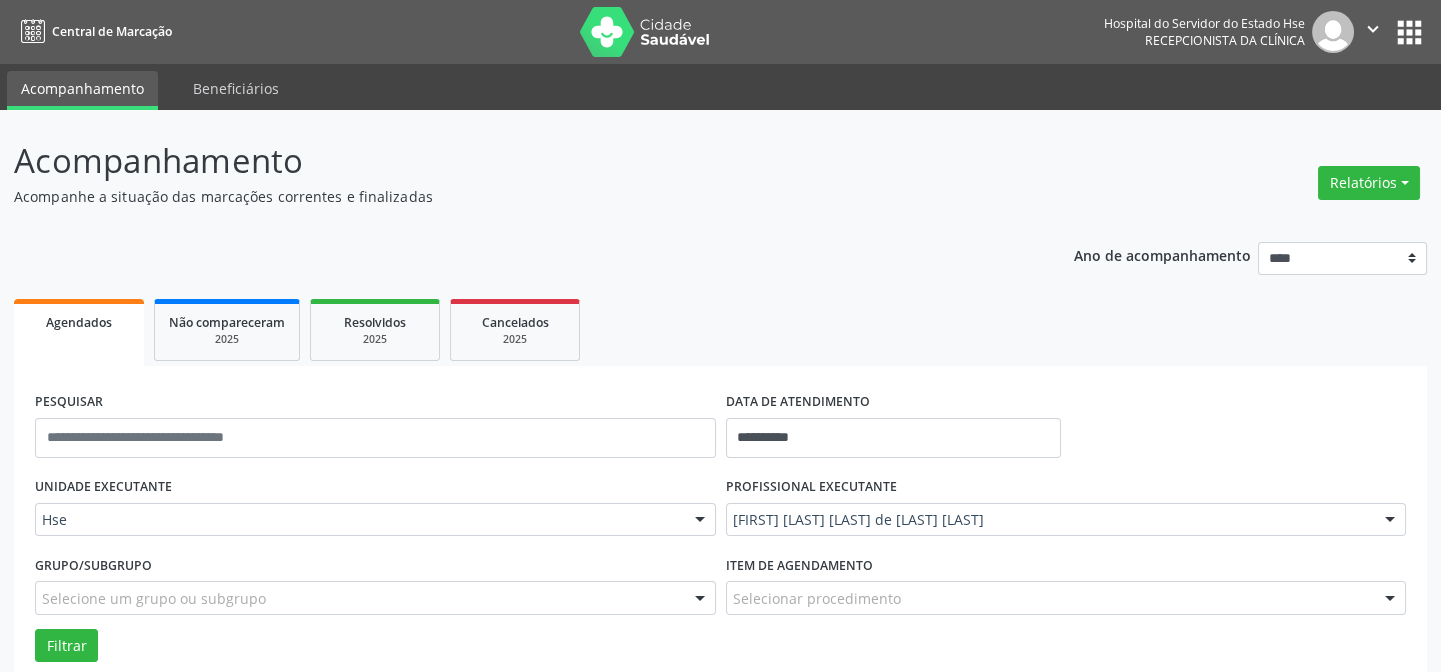 click on "Item de agendamento
Selecionar procedimento
#0000 - Alergologia   #0001 - Angiologia   #00077 - Arritmologia   #0002 - Cardiologia   #0004 - Cirurgia Abdominal   #00067 - Cirurgia Bariatrica   #0005 - Cirurgia Cabeça e Pescoço   #0007 - Cirurgia Cardiaca   #0008 - Cirurgia Geral   #0009 - Cirurgia Ginecologica   #00010 - Cirurgia Mastologia Oncologica   #00011 - Cirurgia Pediatrica   #00012 - Cirurgia Plastica   #00061 - Cirurgia Toracica   #0003 - Cirurgia geral oncológica   #00092 - Cirurgia geral oncológica   #00079 - Cirurgião Dermatológico   #00013 - Clinica Geral   #00062 - Clinica Medica   #00073 - Consulta de Enfermagem - Hiperdia   #00070 - Consulta de Enfermagem - Preventivo   #00071 - Consulta de Enfermagem - Pré-Natal   #00072 - Consulta de Enfermagem - Puericultura   #00014 - Dermatologia   #00066 - Endocinologia   #00015 - Endocrino Diabetes   #00016 - Endocrinologia   #00017 - Fisioterapia   #00018 - Fisioterapia Cirurgica" at bounding box center (1066, 582) 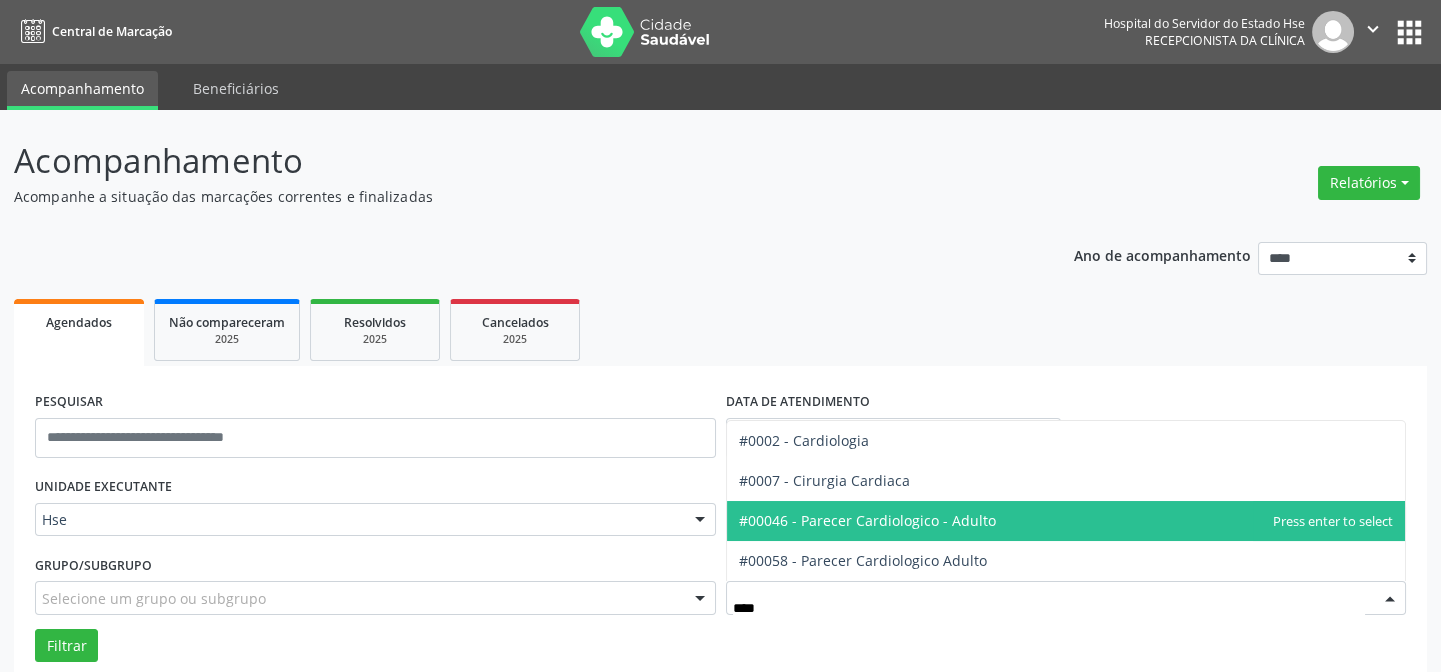 type on "*****" 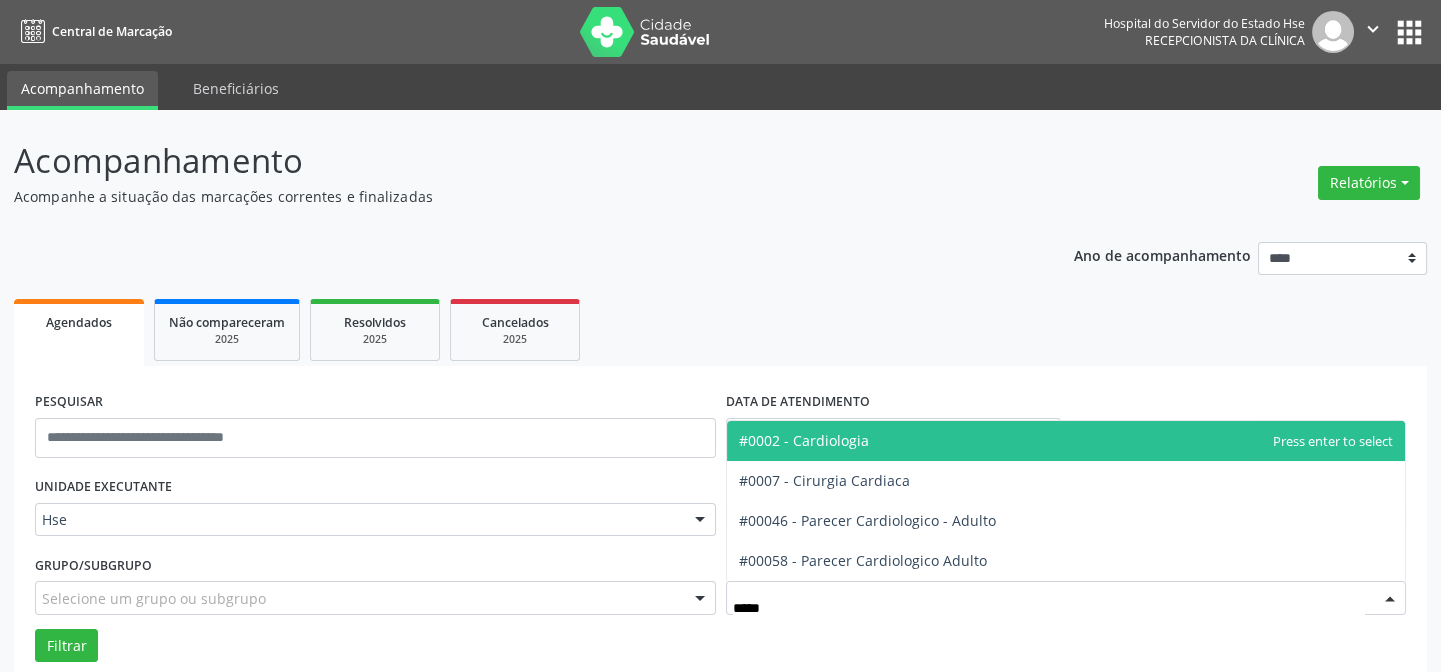 click on "#0002 - Cardiologia" at bounding box center [804, 440] 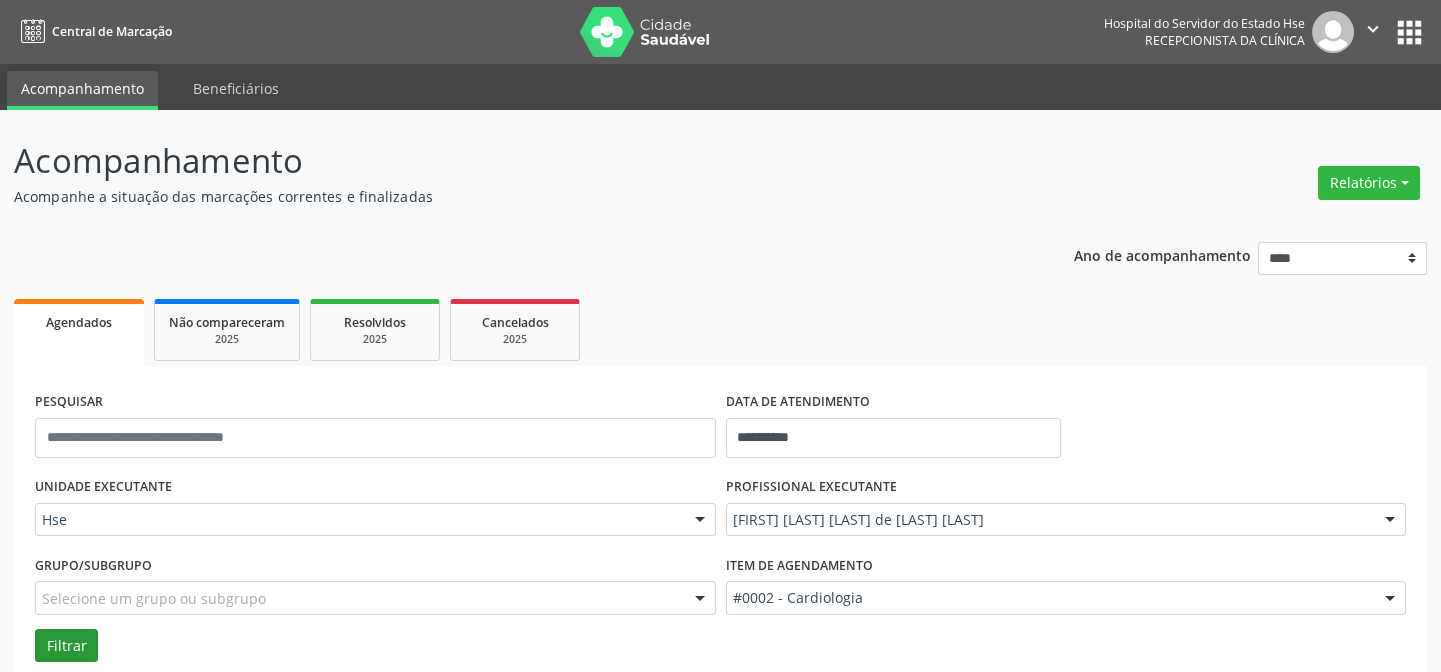 click on "Filtrar" at bounding box center [720, 646] 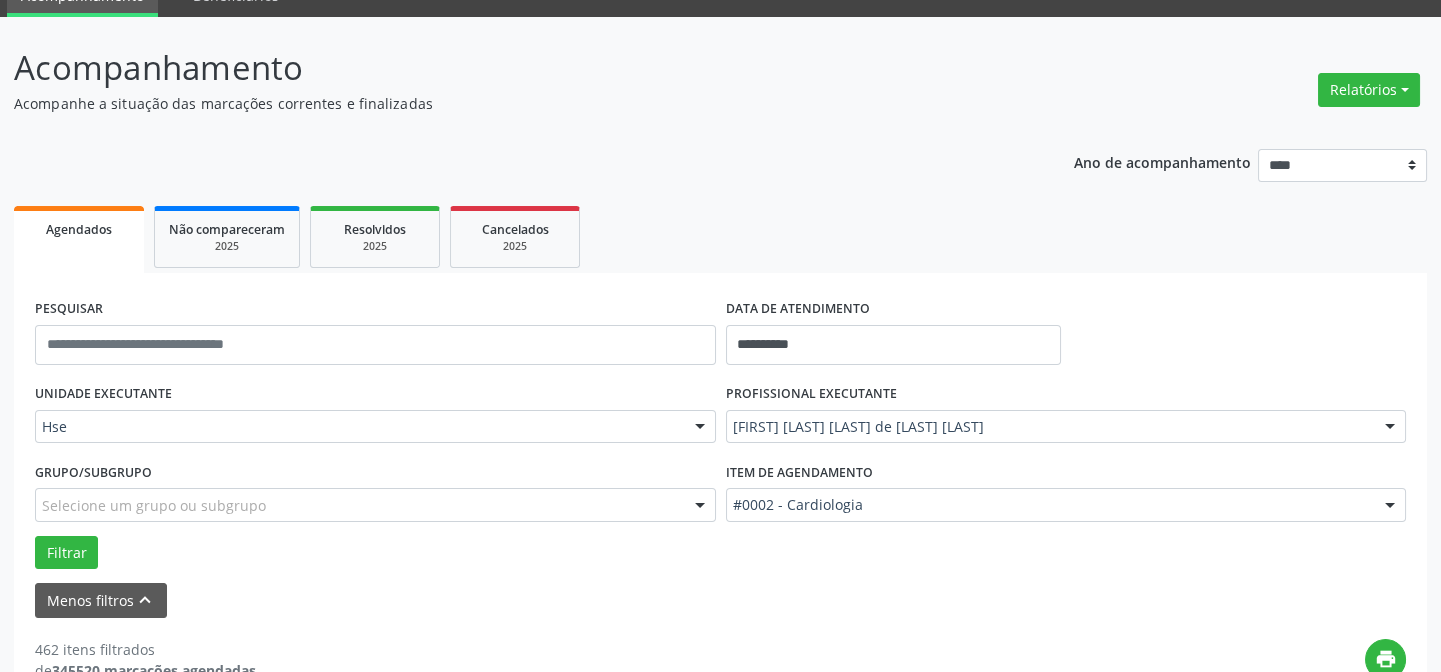 scroll, scrollTop: 90, scrollLeft: 0, axis: vertical 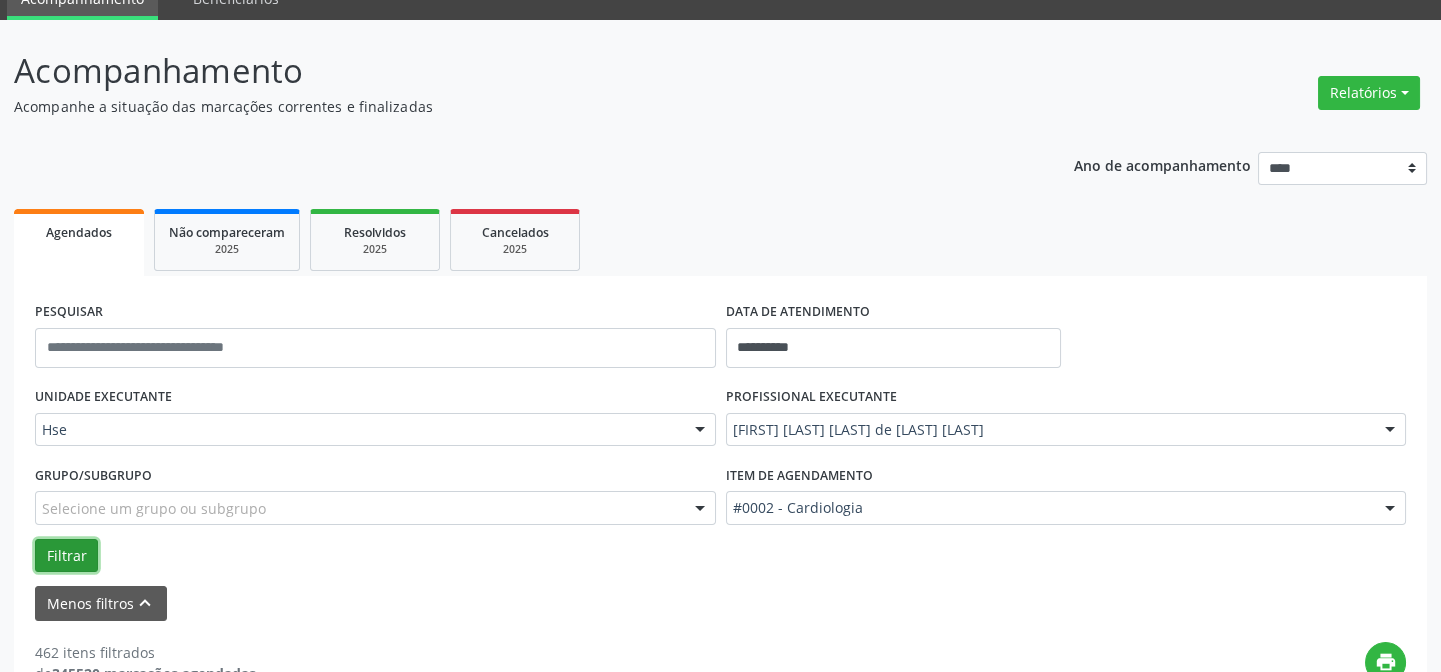 click on "Filtrar" at bounding box center [66, 556] 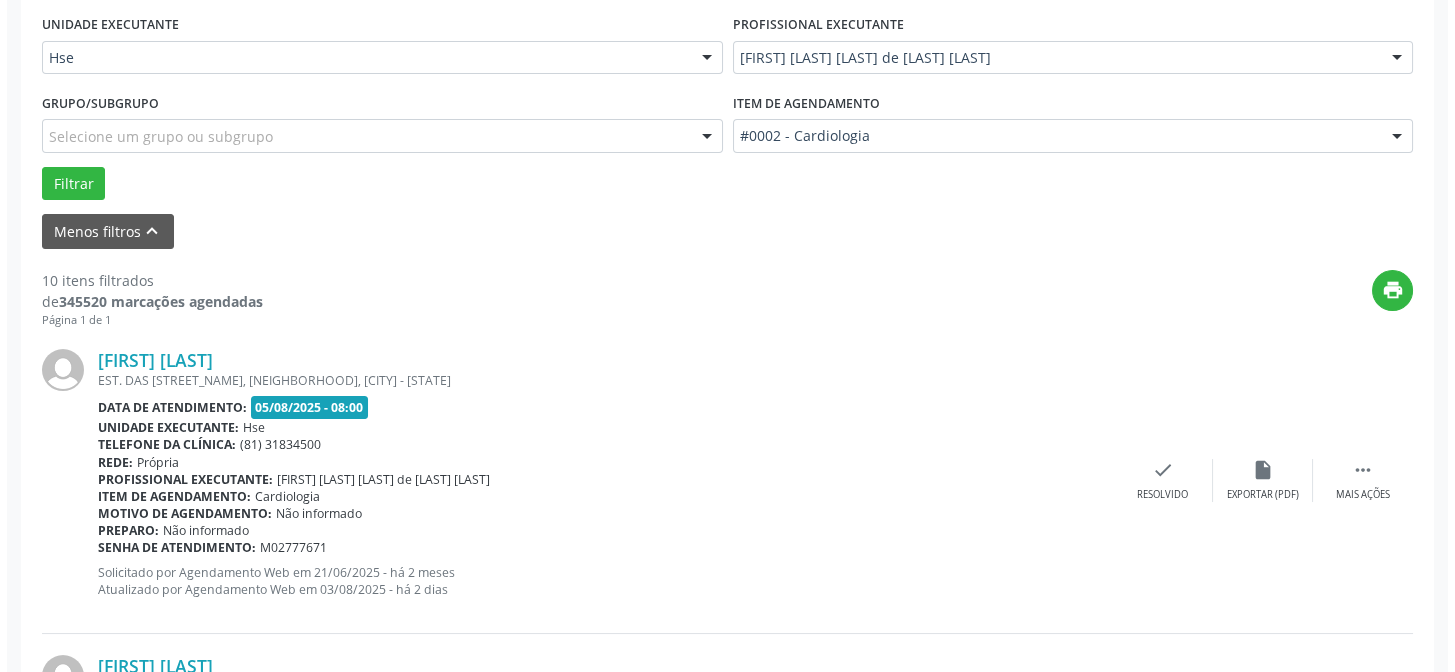 scroll, scrollTop: 472, scrollLeft: 0, axis: vertical 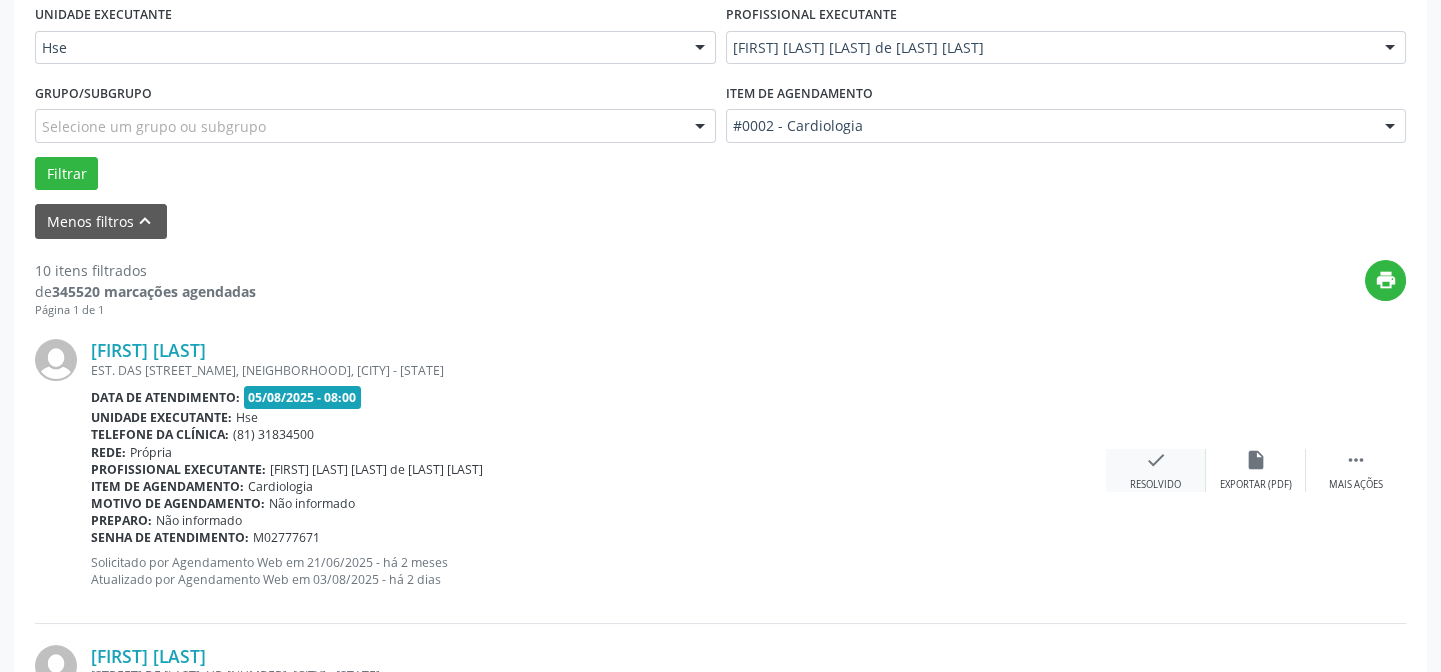 click on "check
Resolvido" at bounding box center [1156, 470] 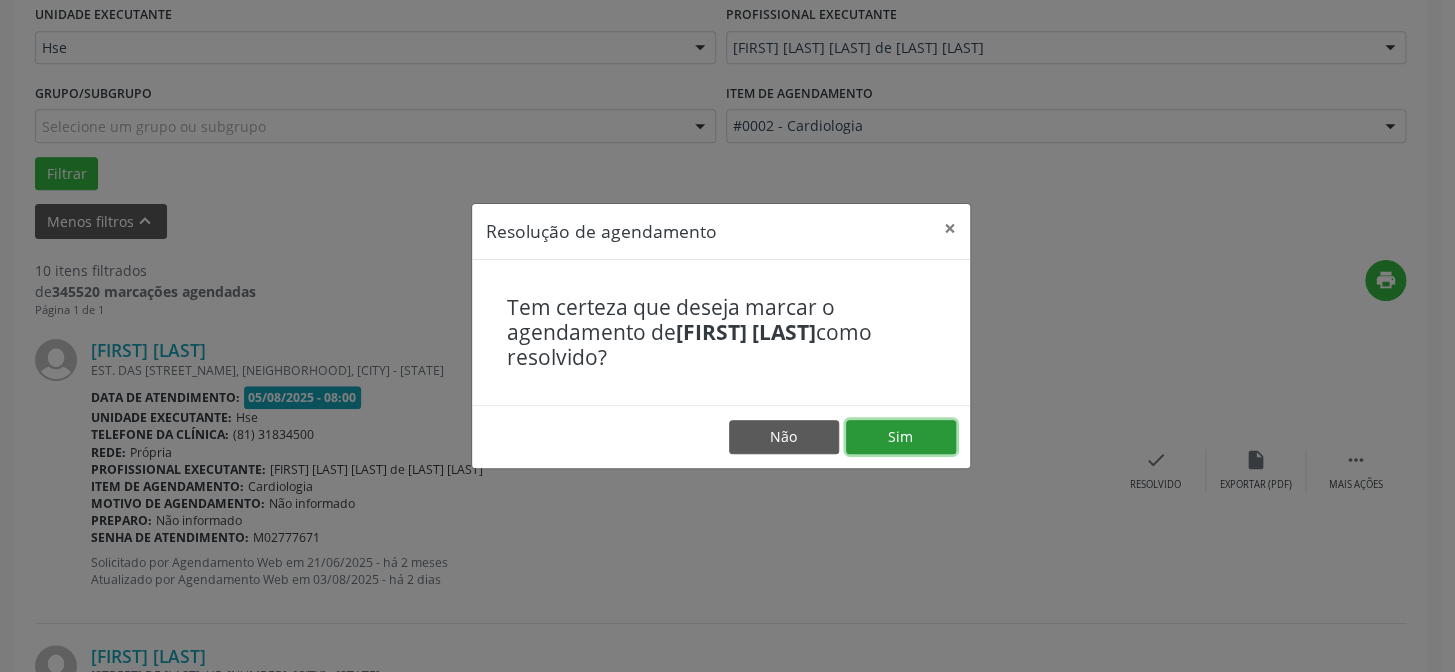 click on "Sim" at bounding box center (901, 437) 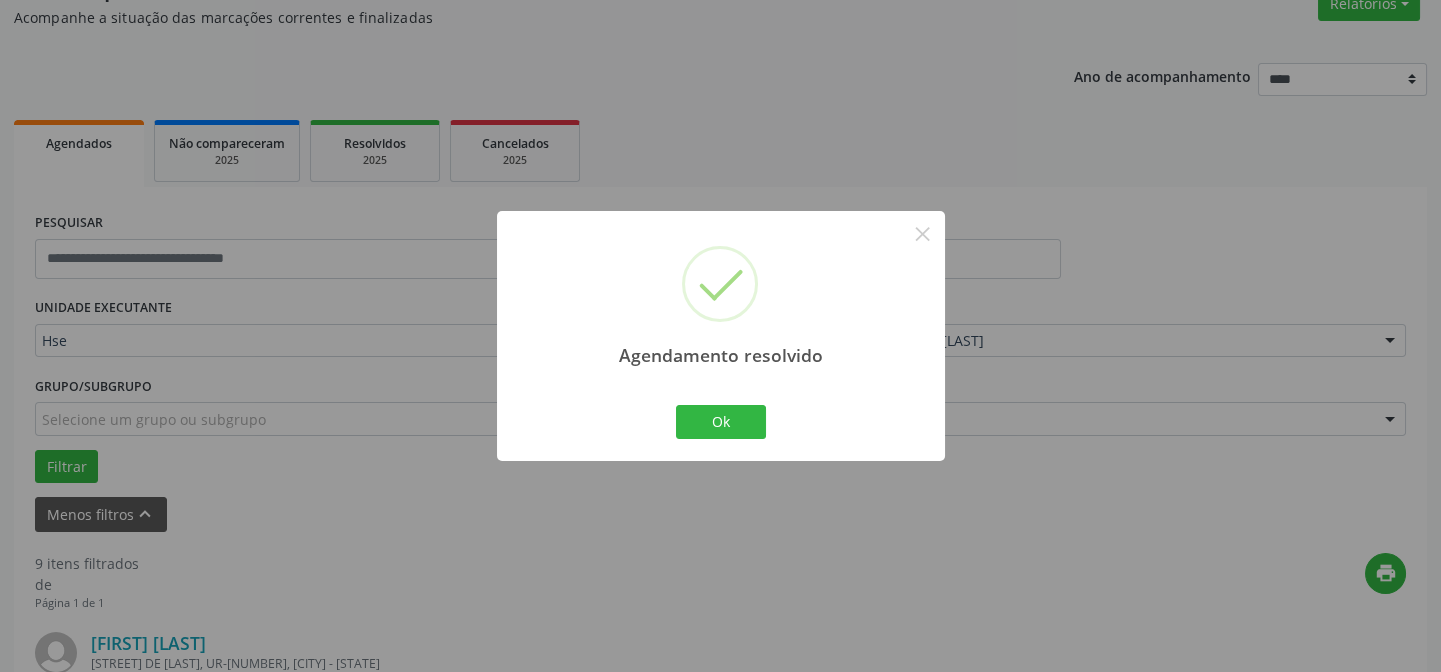 scroll, scrollTop: 472, scrollLeft: 0, axis: vertical 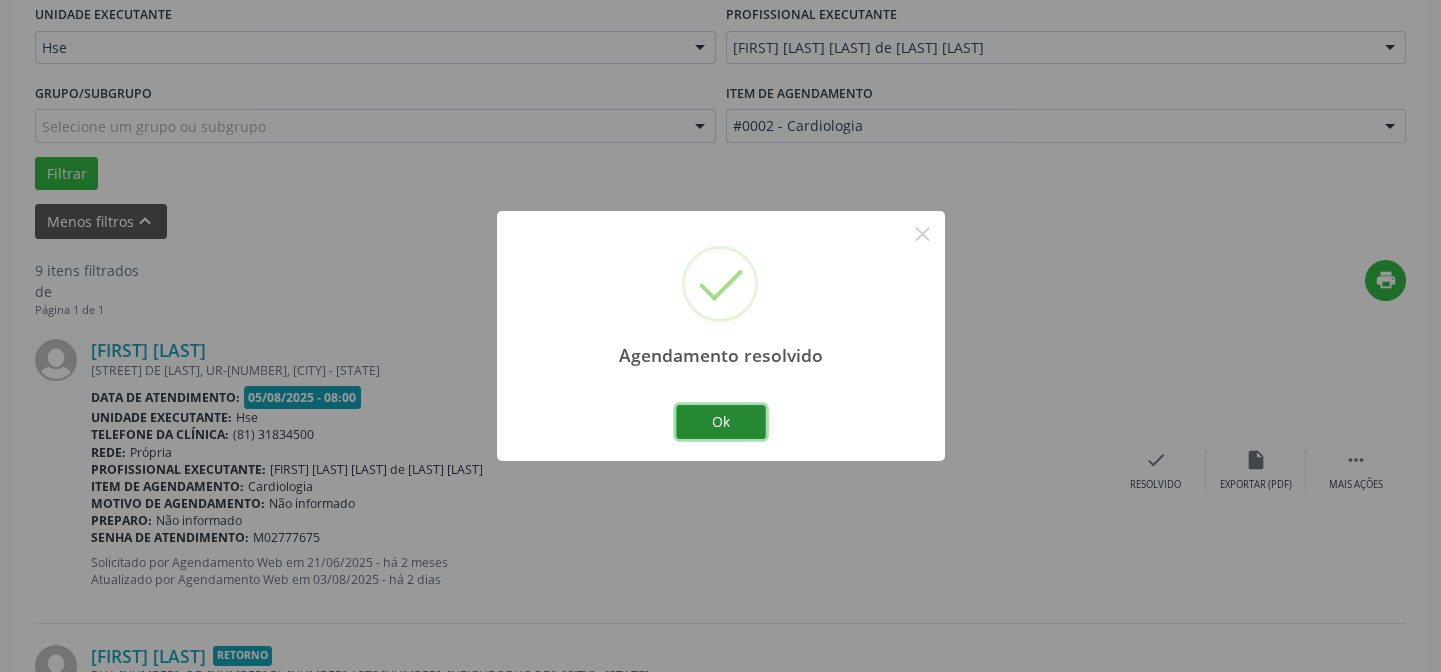 click on "Ok" at bounding box center [721, 422] 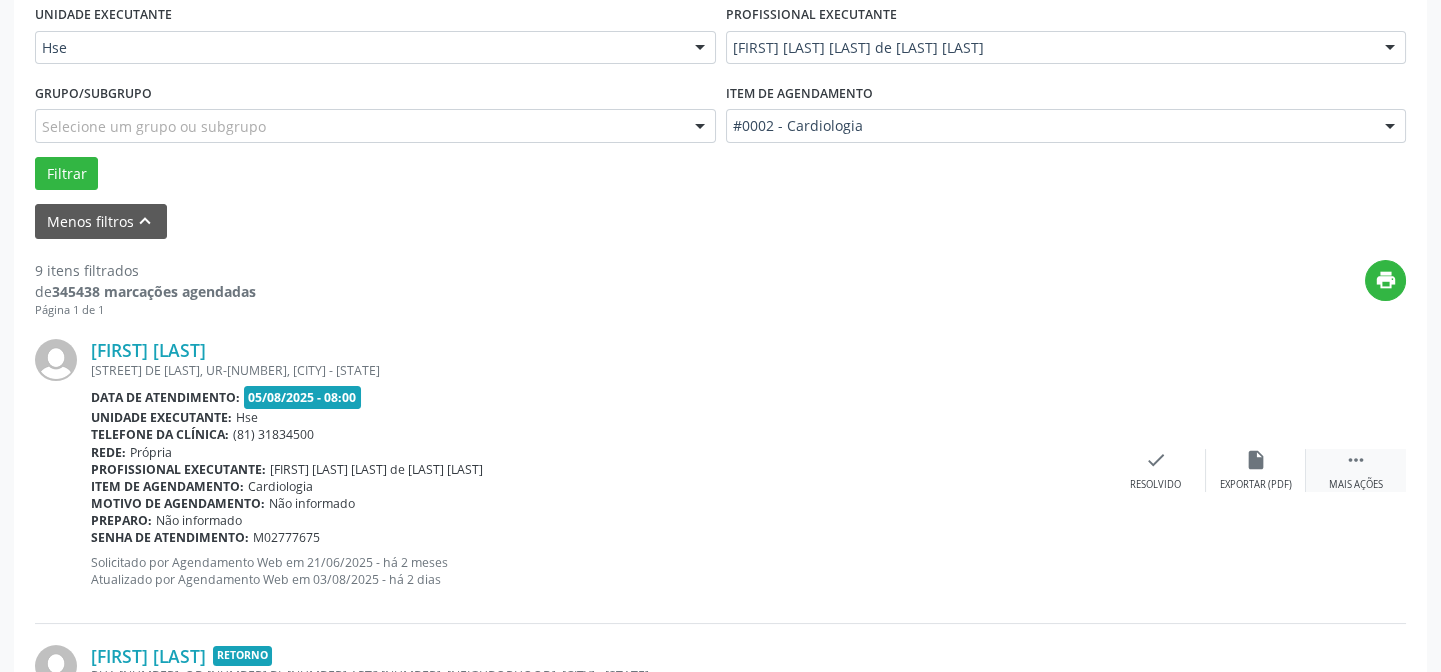 click on "
Mais ações" at bounding box center (1356, 470) 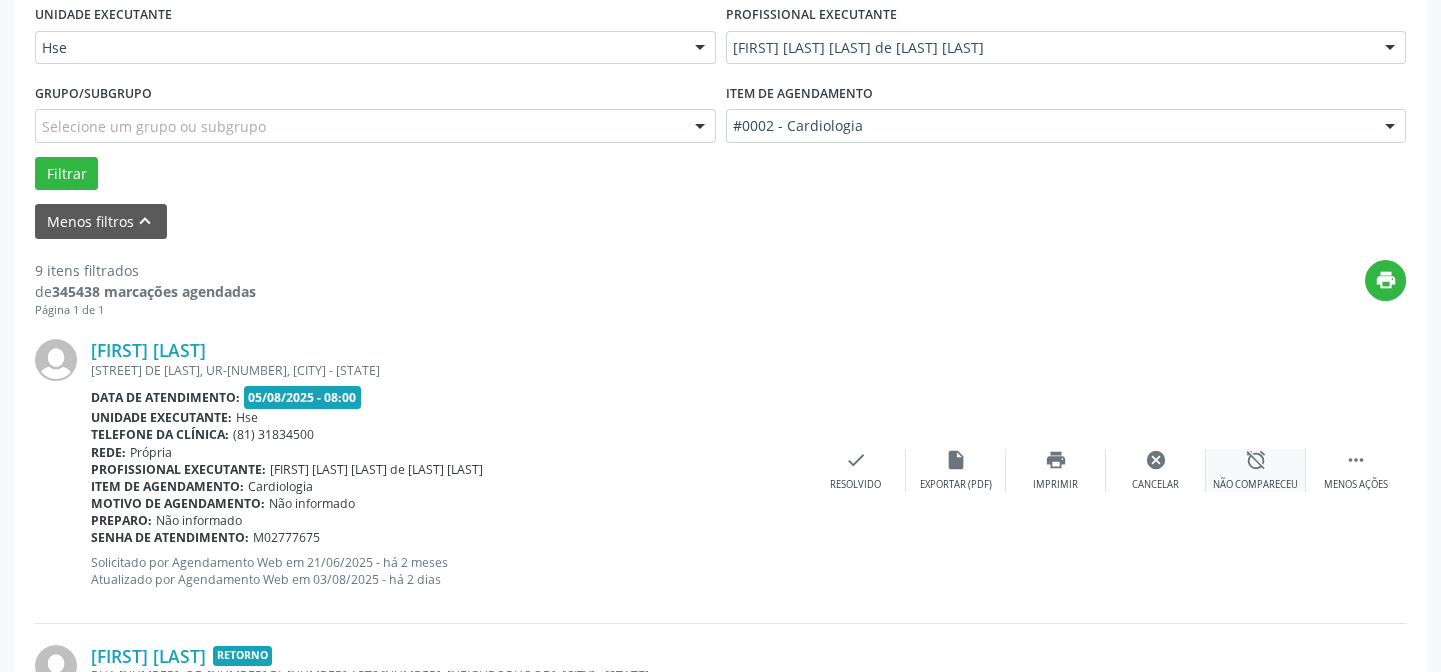 click on "Não compareceu" at bounding box center (1255, 485) 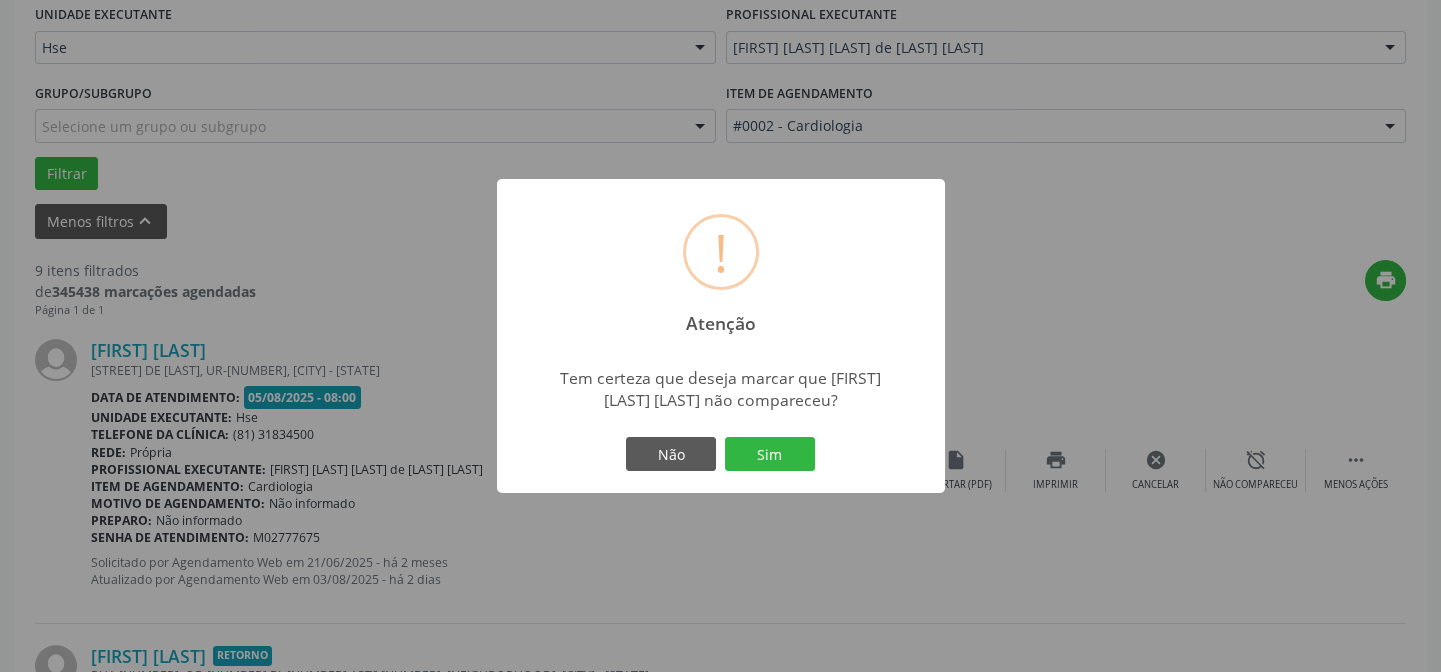 click on "! Atenção ×" at bounding box center [721, 265] 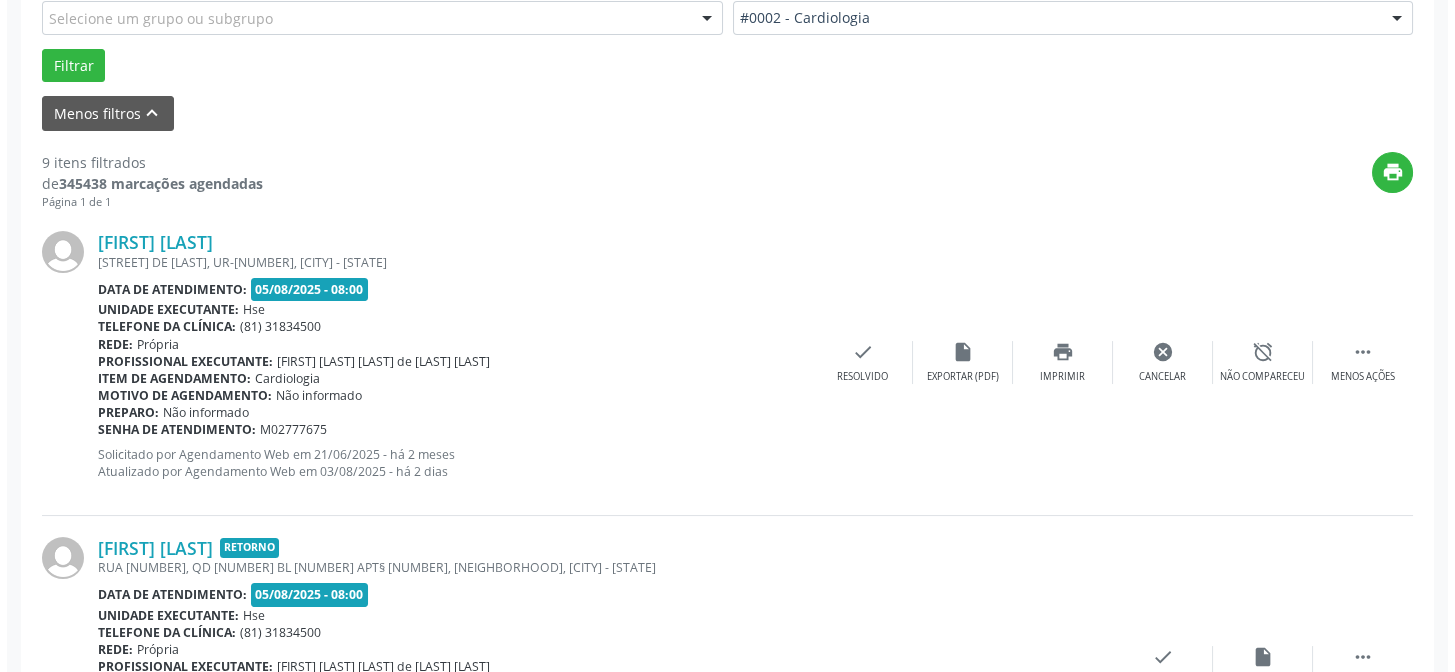 scroll, scrollTop: 836, scrollLeft: 0, axis: vertical 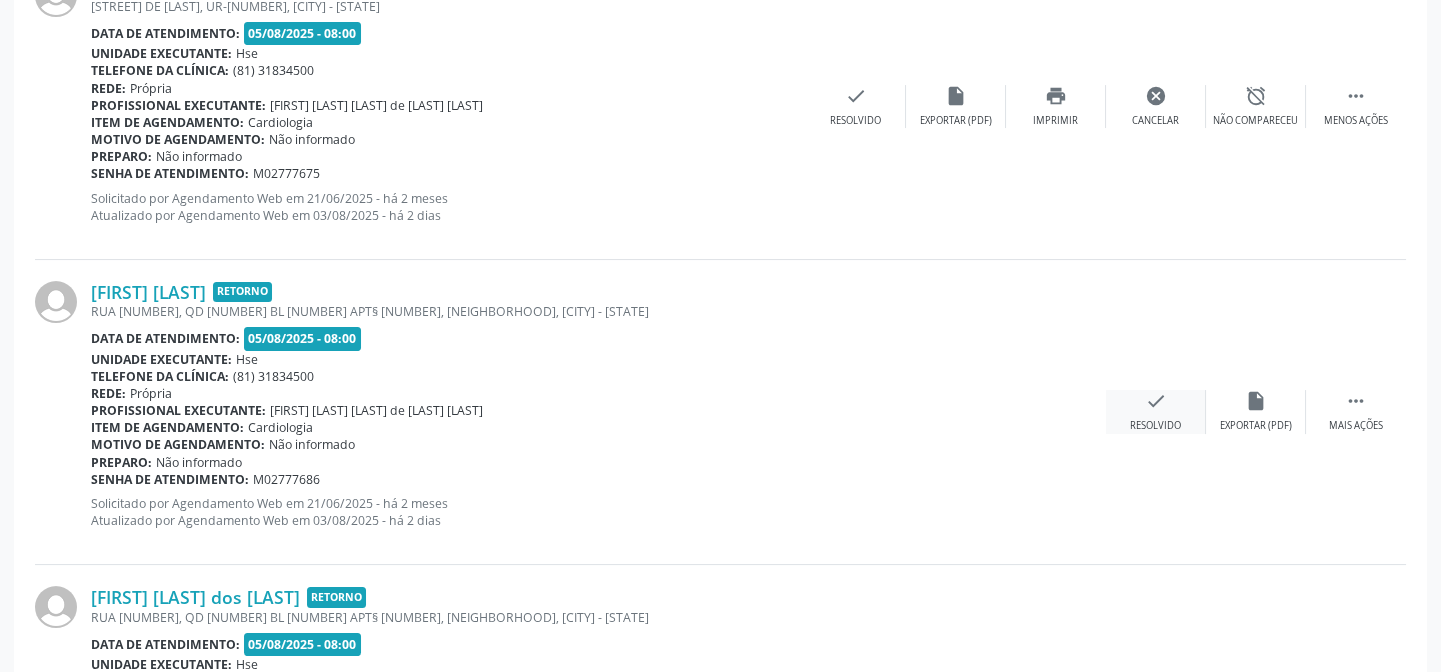 click on "check
Resolvido" at bounding box center [1156, 411] 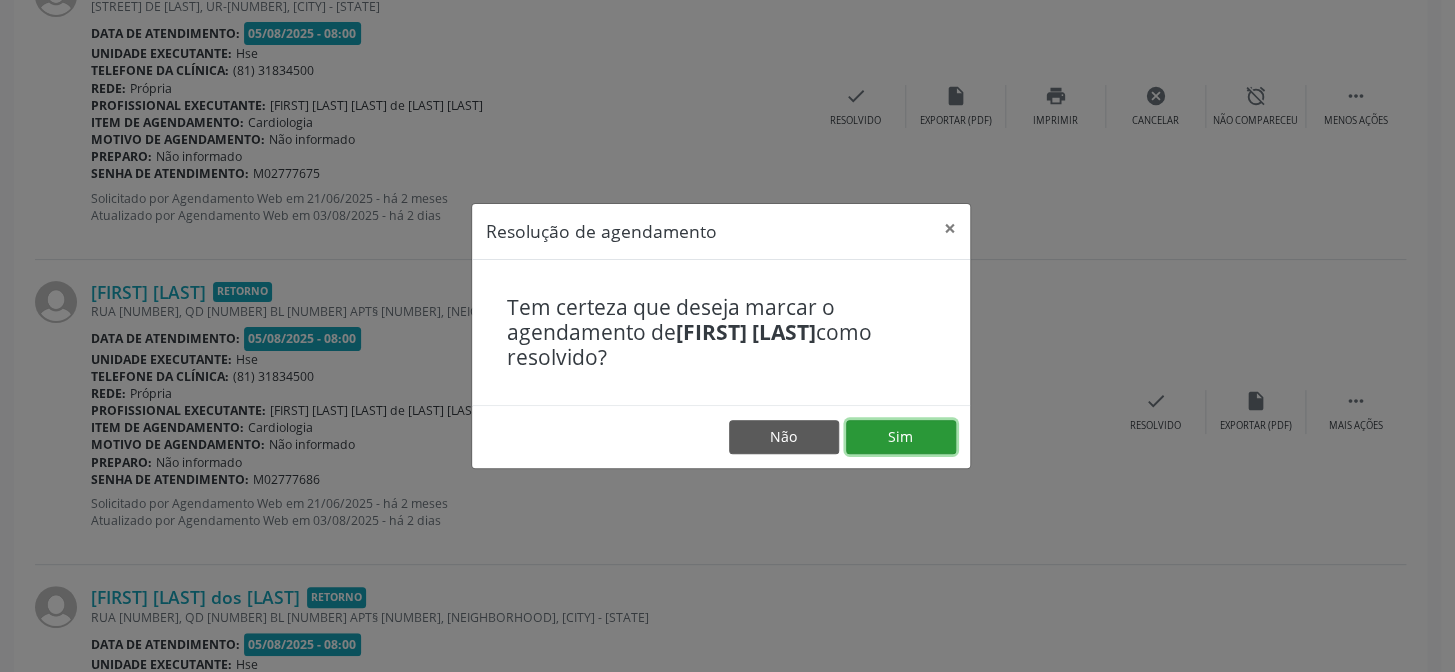 click on "Sim" at bounding box center (901, 437) 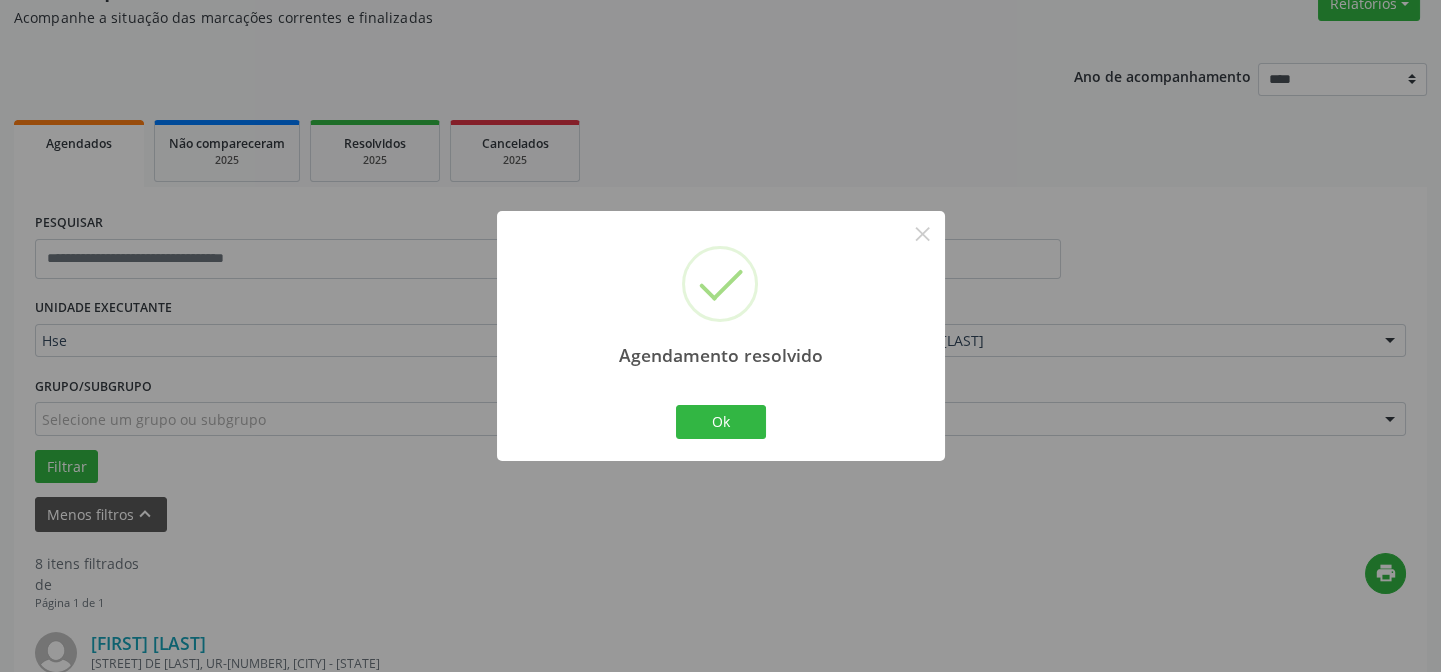 scroll, scrollTop: 836, scrollLeft: 0, axis: vertical 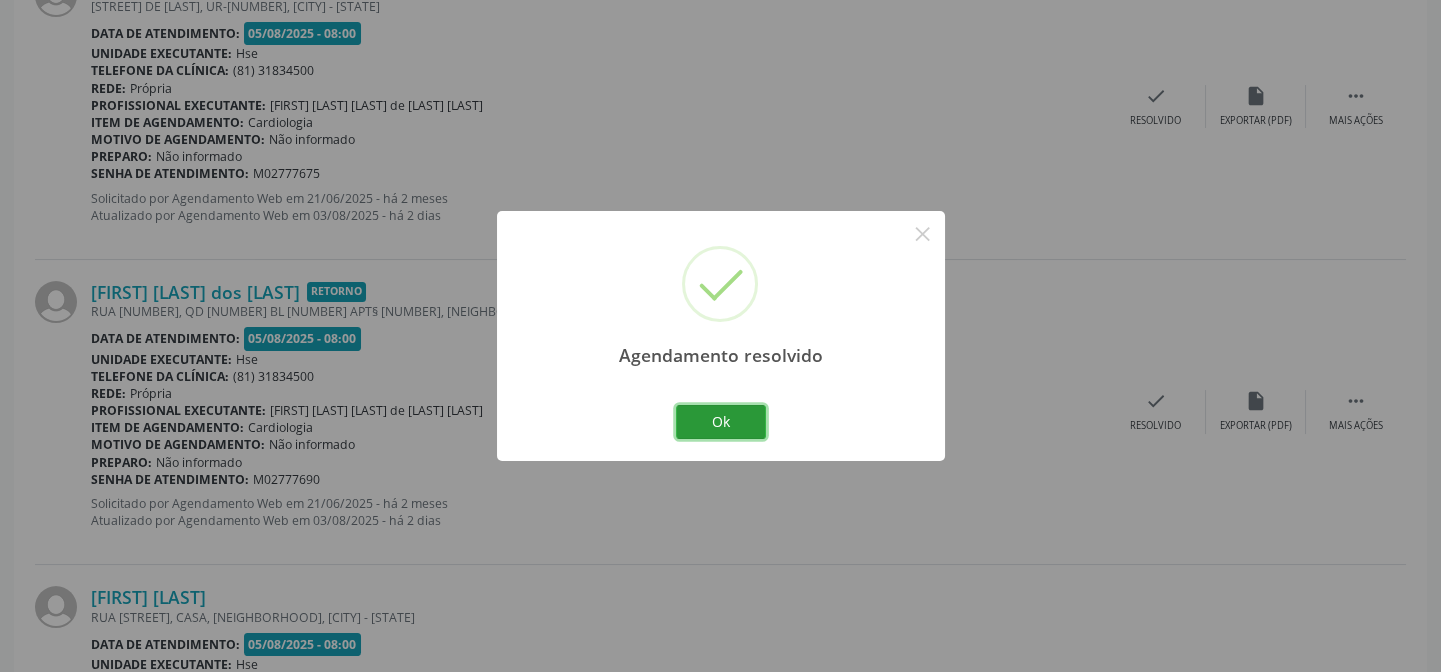 click on "Ok" at bounding box center [721, 422] 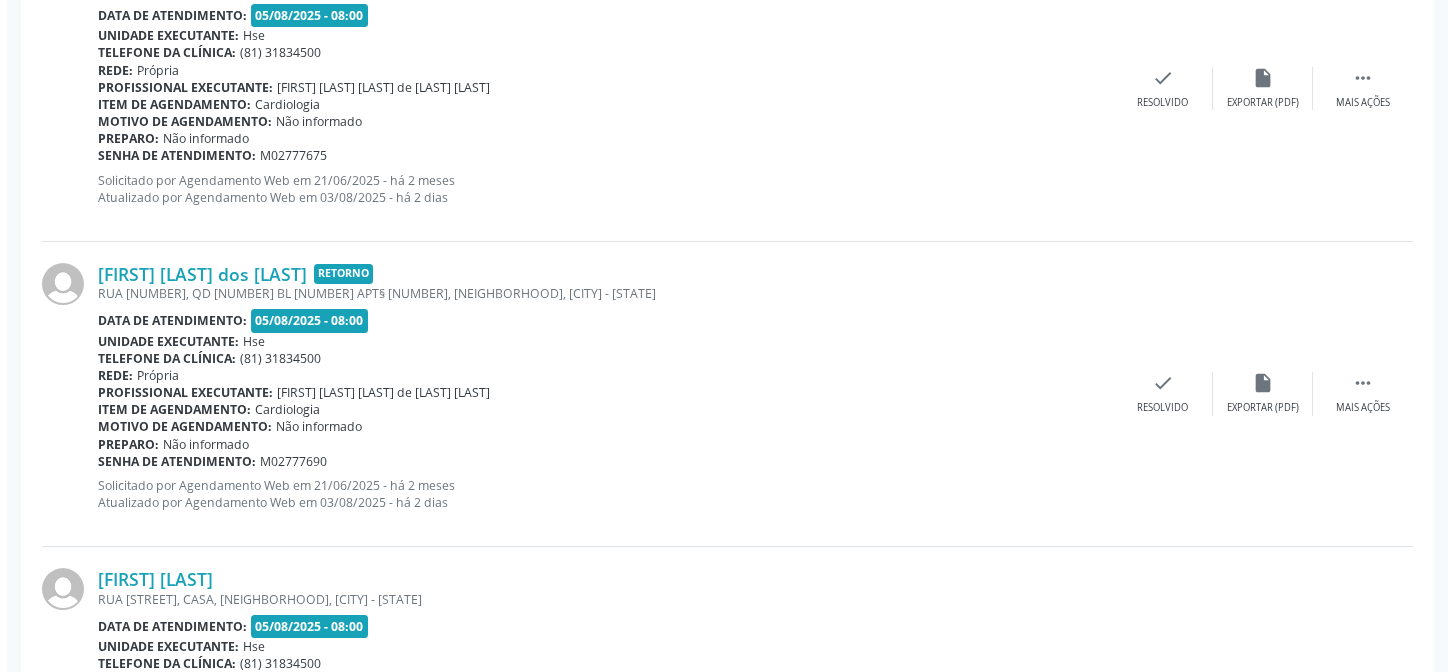 scroll, scrollTop: 927, scrollLeft: 0, axis: vertical 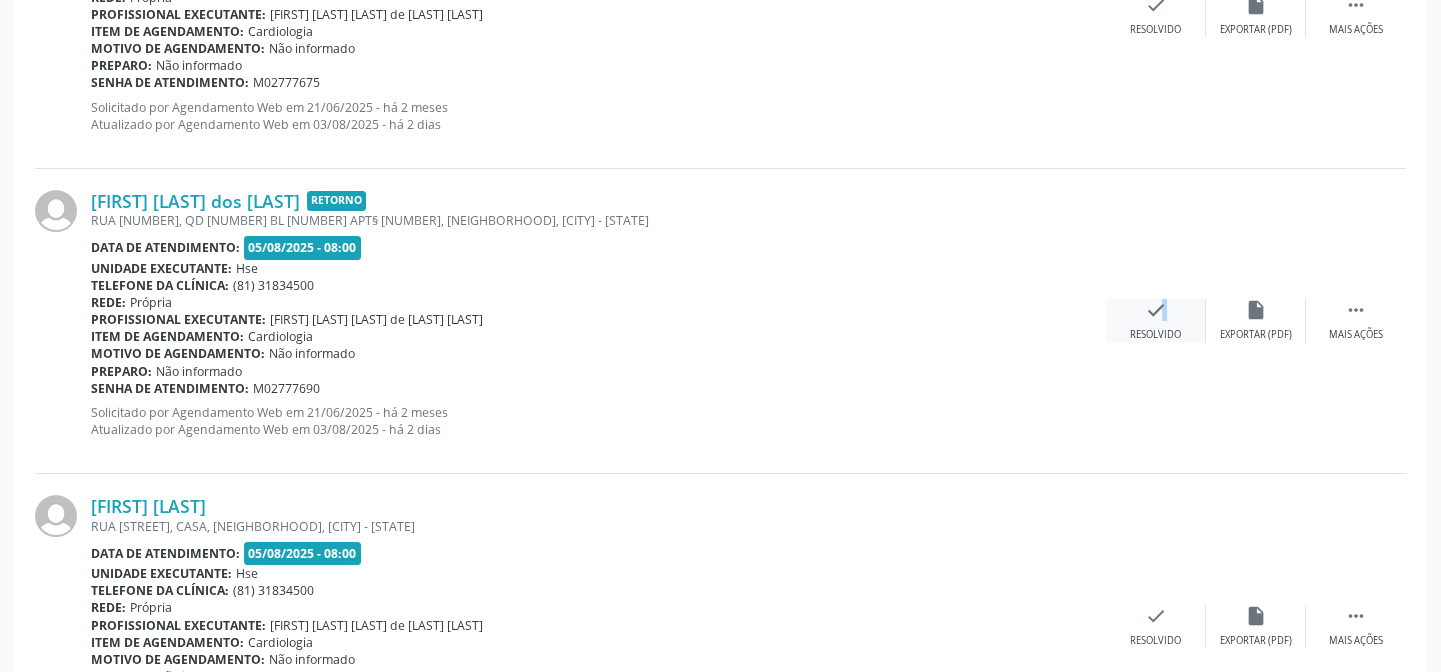 click on "check" at bounding box center [1156, 310] 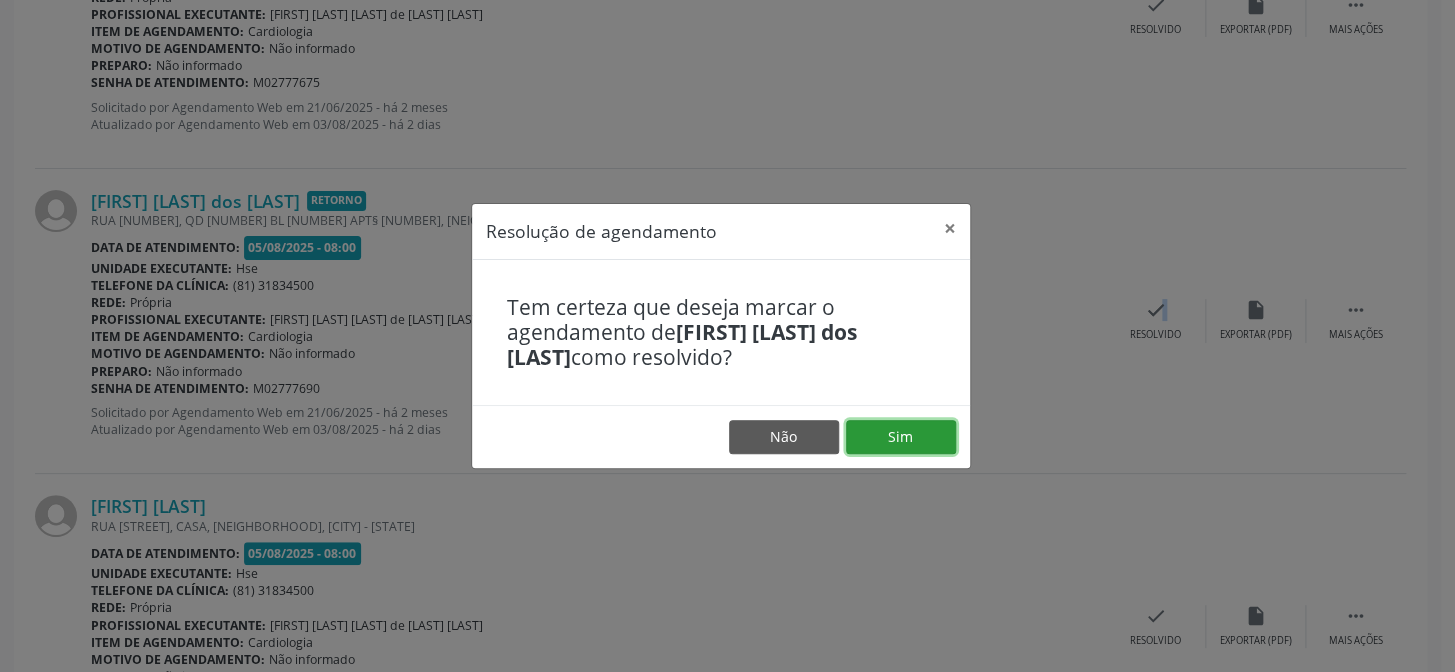 click on "Sim" at bounding box center (901, 437) 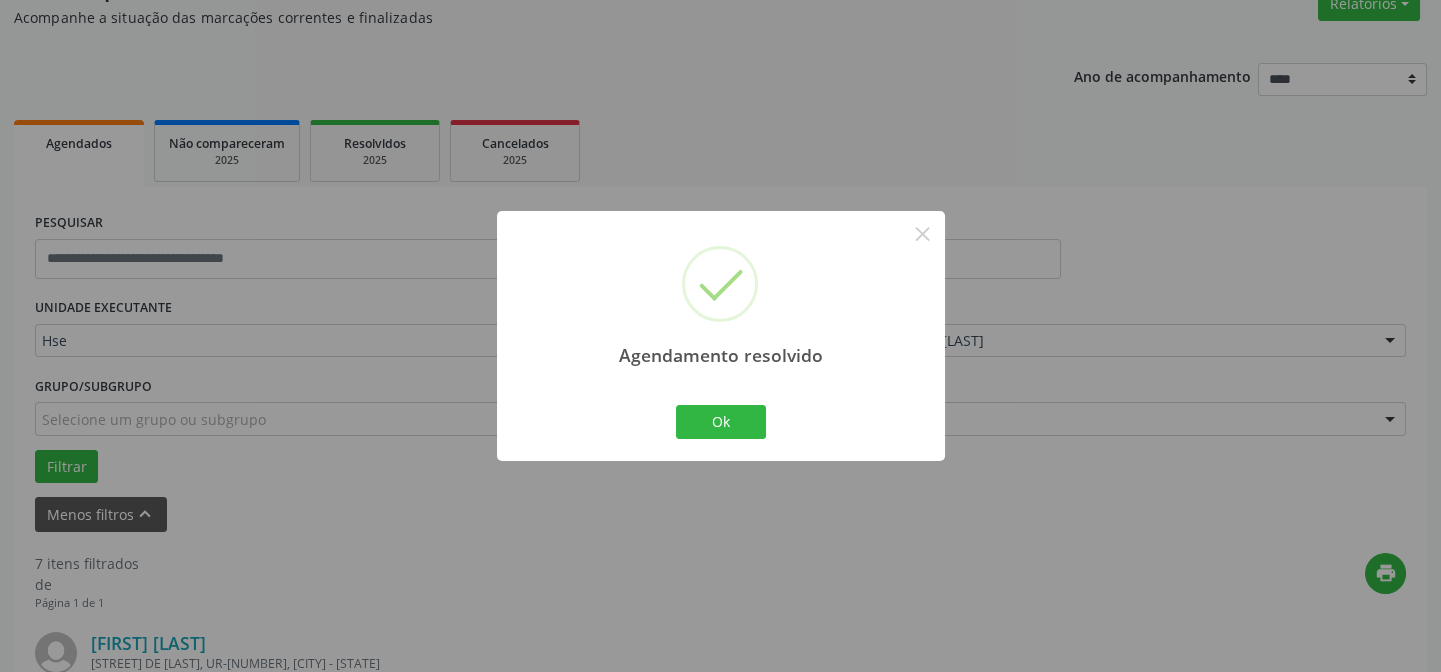 scroll, scrollTop: 927, scrollLeft: 0, axis: vertical 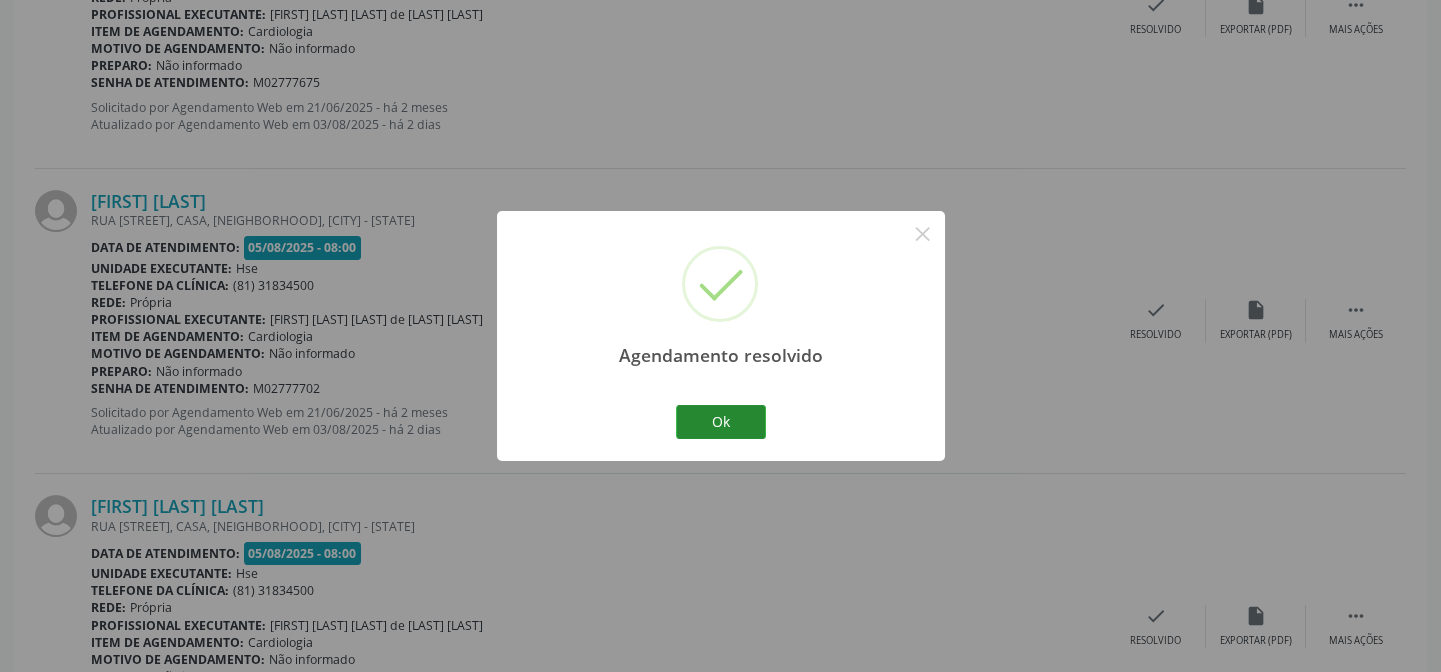drag, startPoint x: 760, startPoint y: 441, endPoint x: 730, endPoint y: 431, distance: 31.622776 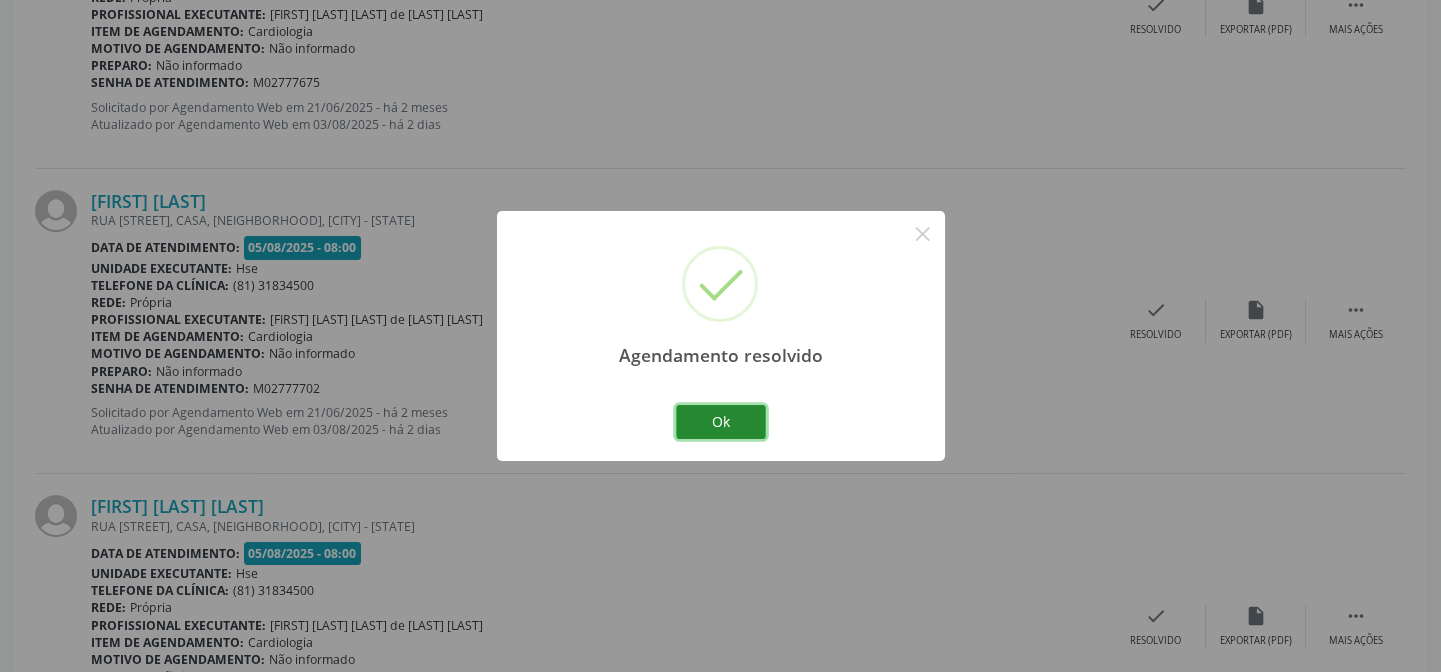 click on "Ok" at bounding box center (721, 422) 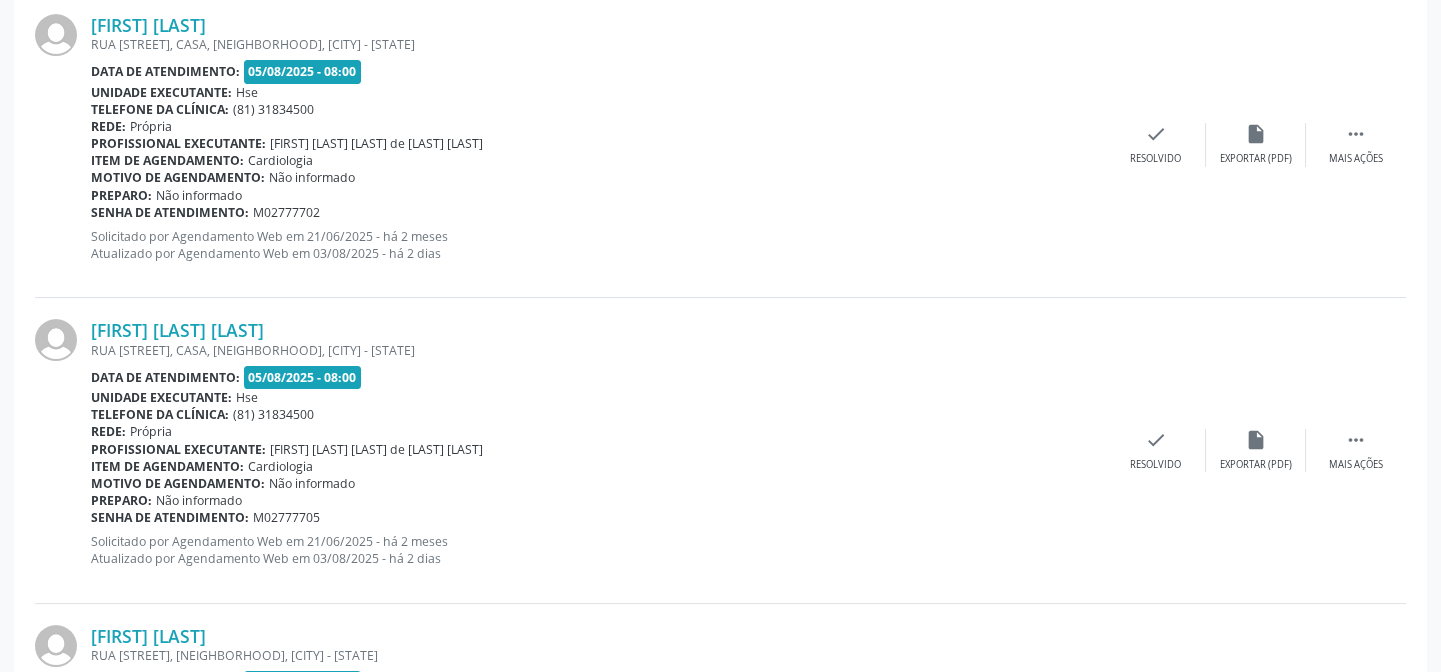 scroll, scrollTop: 1109, scrollLeft: 0, axis: vertical 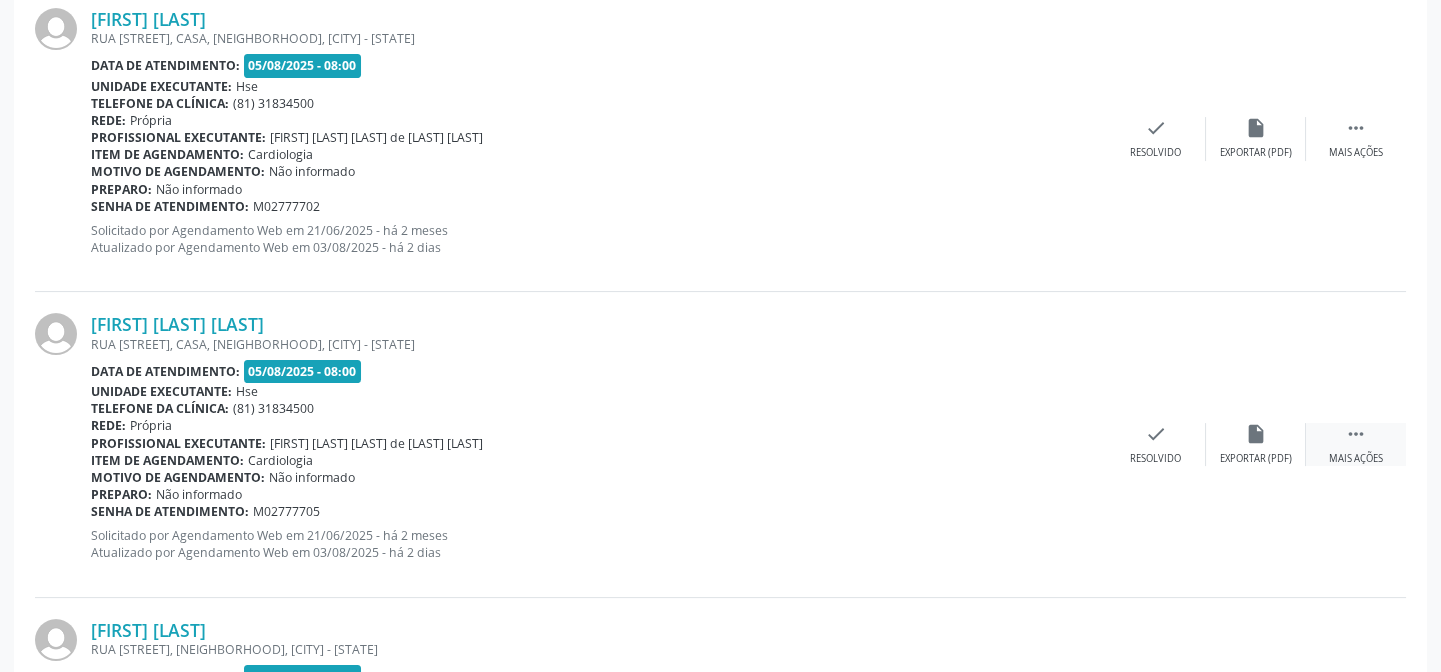 click on "
Mais ações" at bounding box center (1356, 444) 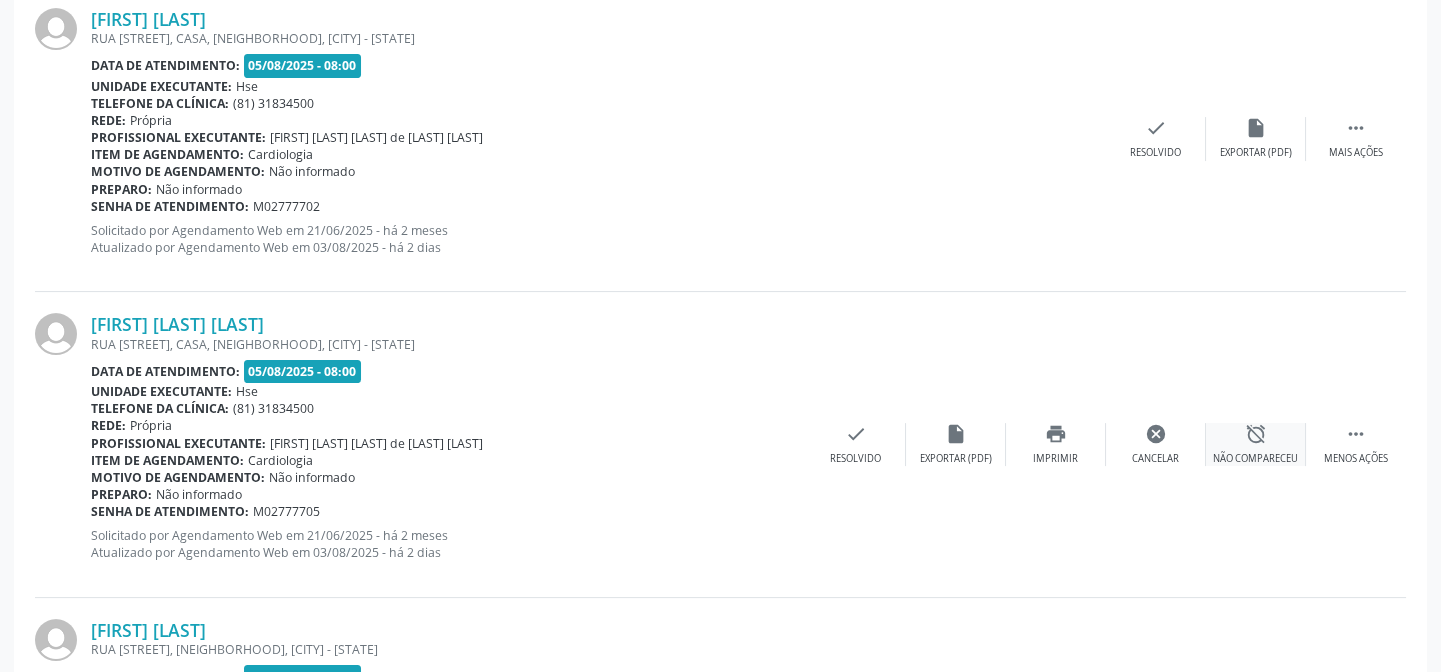 click on "alarm_off
Não compareceu" at bounding box center (1256, 444) 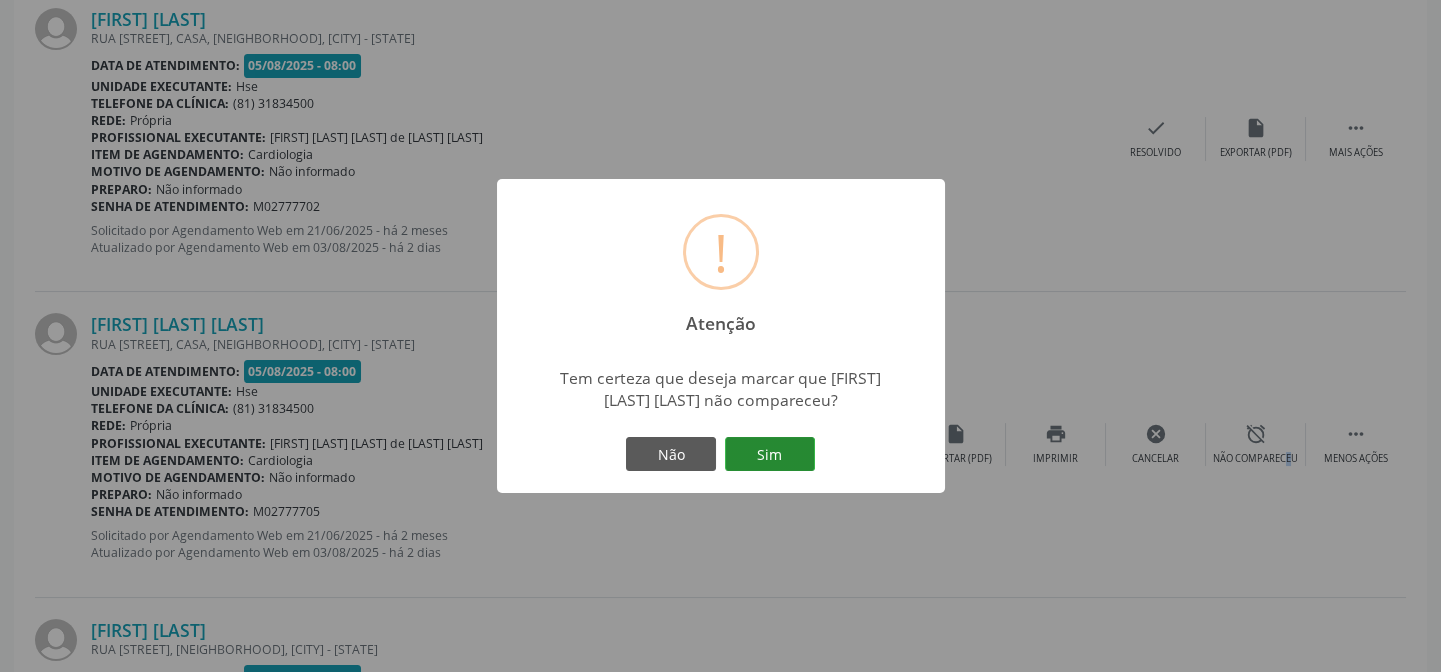 click on "Sim" at bounding box center [770, 454] 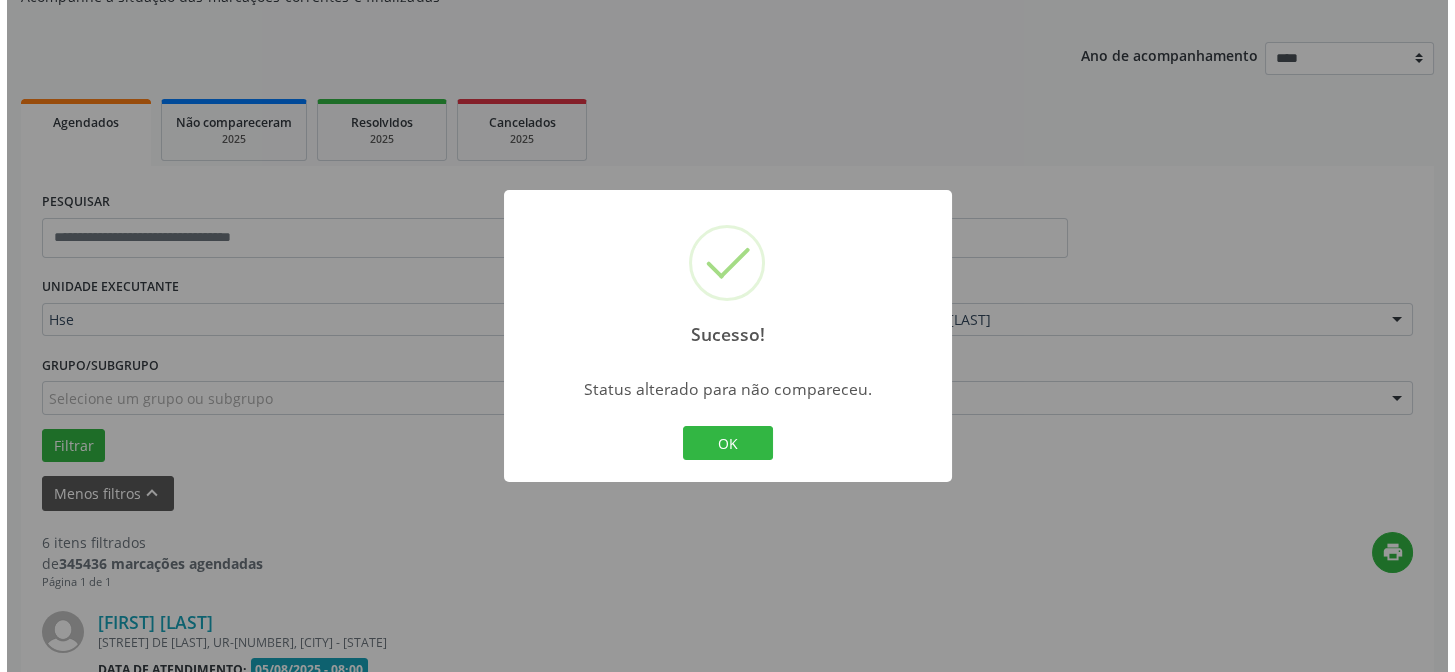 scroll, scrollTop: 1109, scrollLeft: 0, axis: vertical 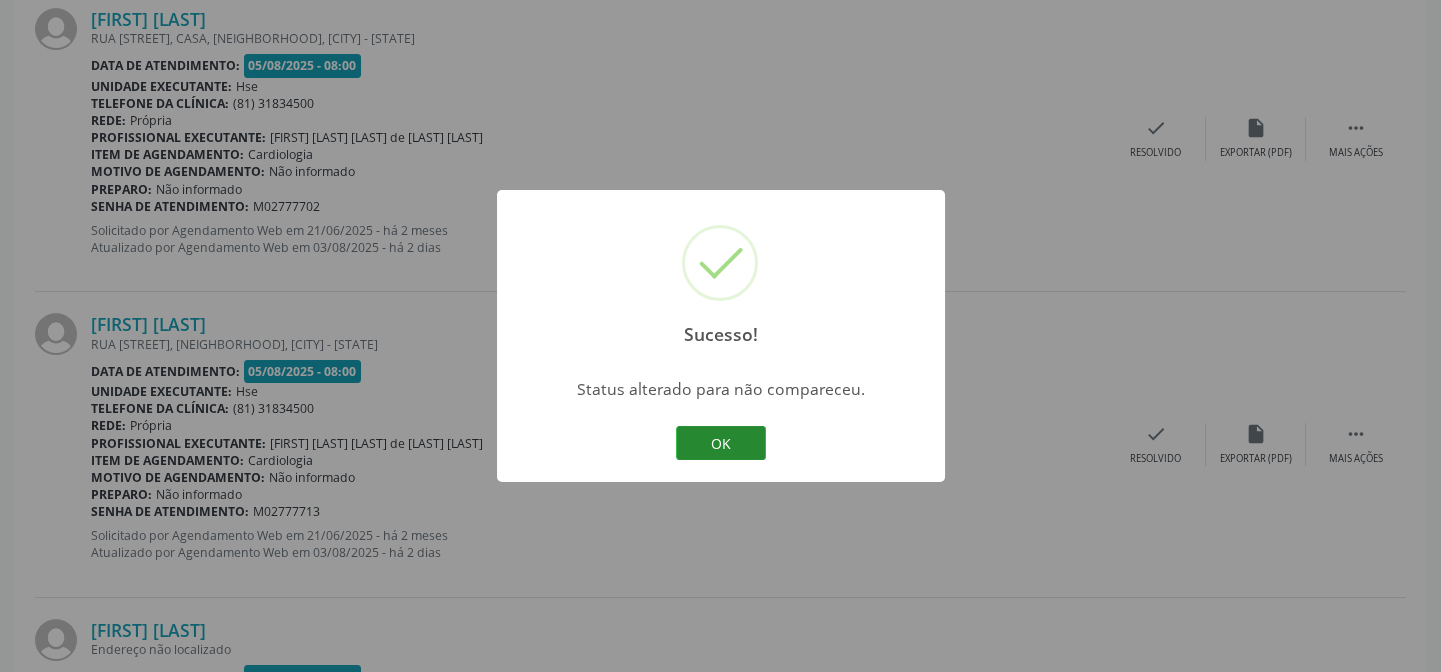 click on "OK" at bounding box center (721, 443) 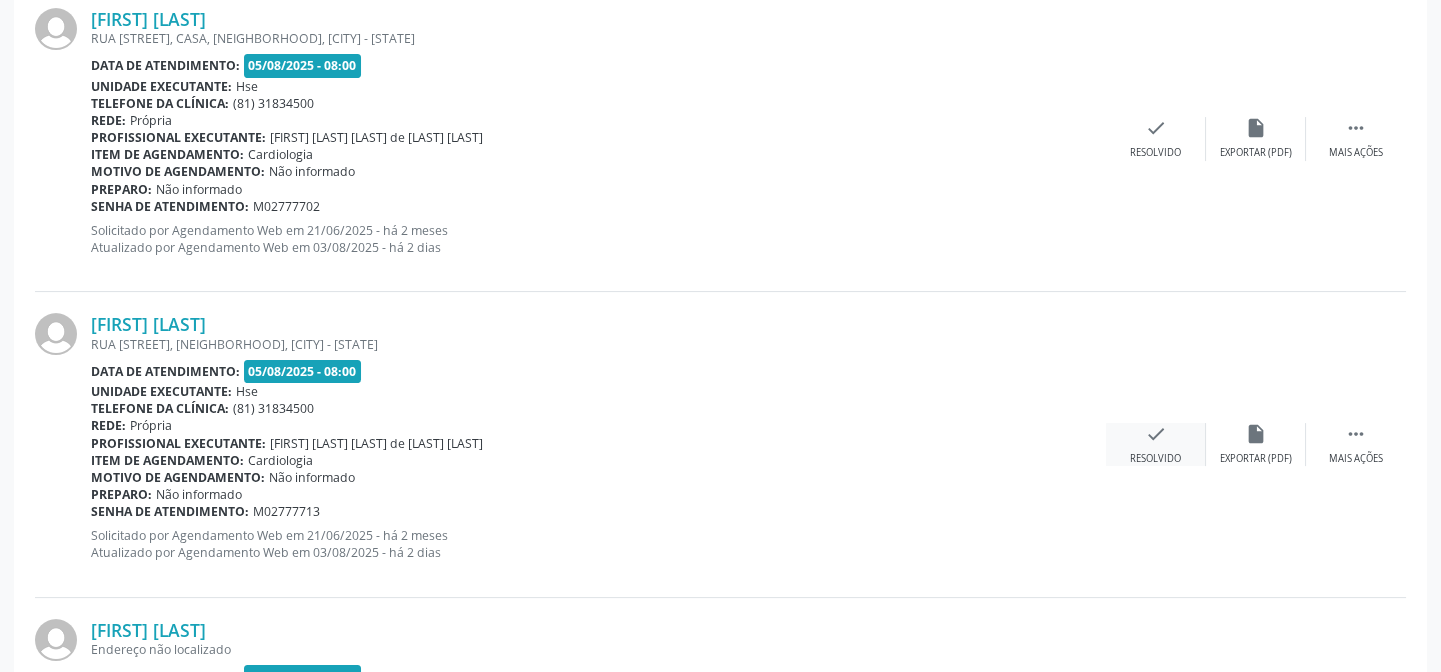 click on "check
Resolvido" at bounding box center (1156, 444) 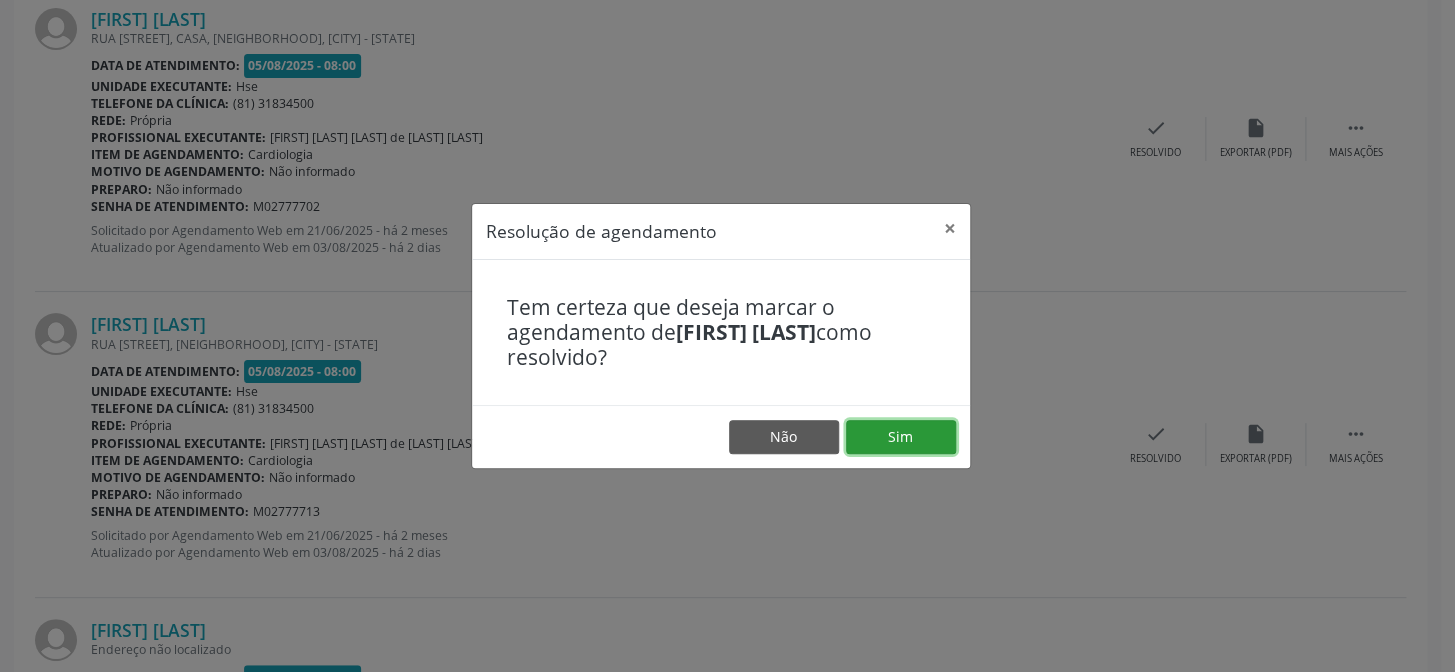 click on "Sim" at bounding box center (901, 437) 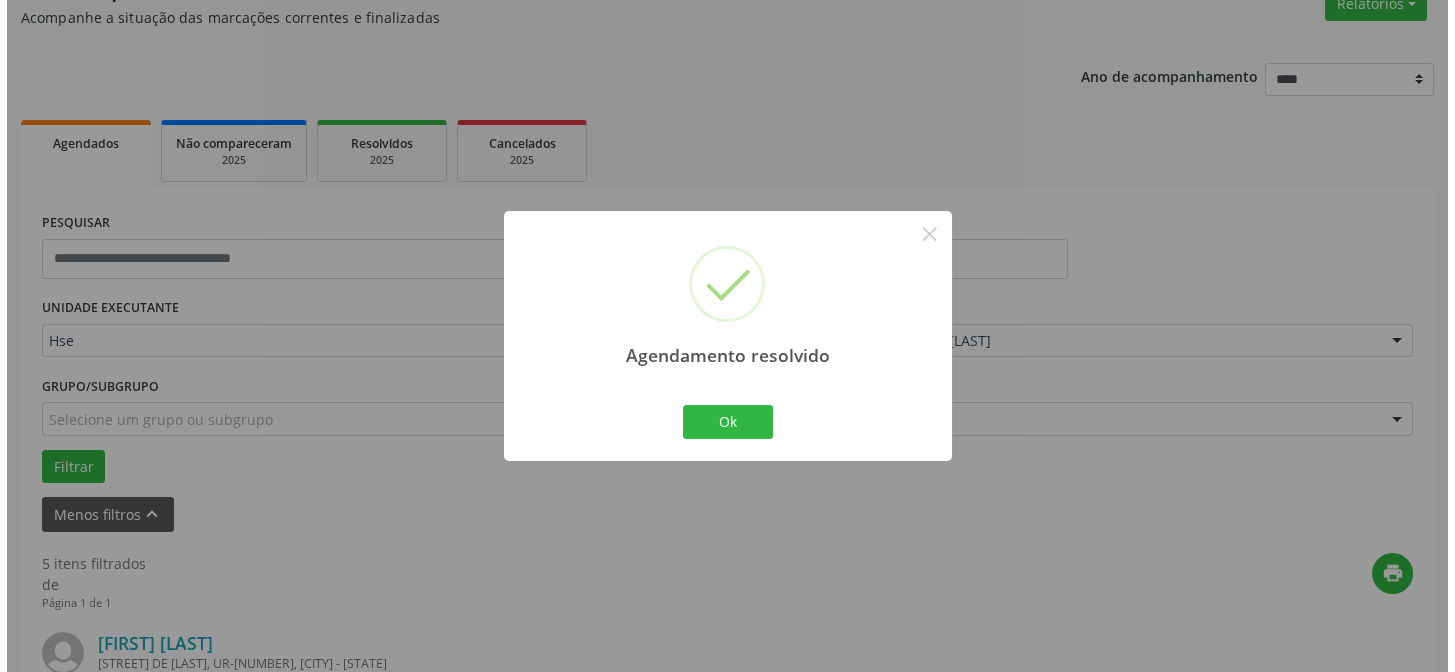 scroll, scrollTop: 1109, scrollLeft: 0, axis: vertical 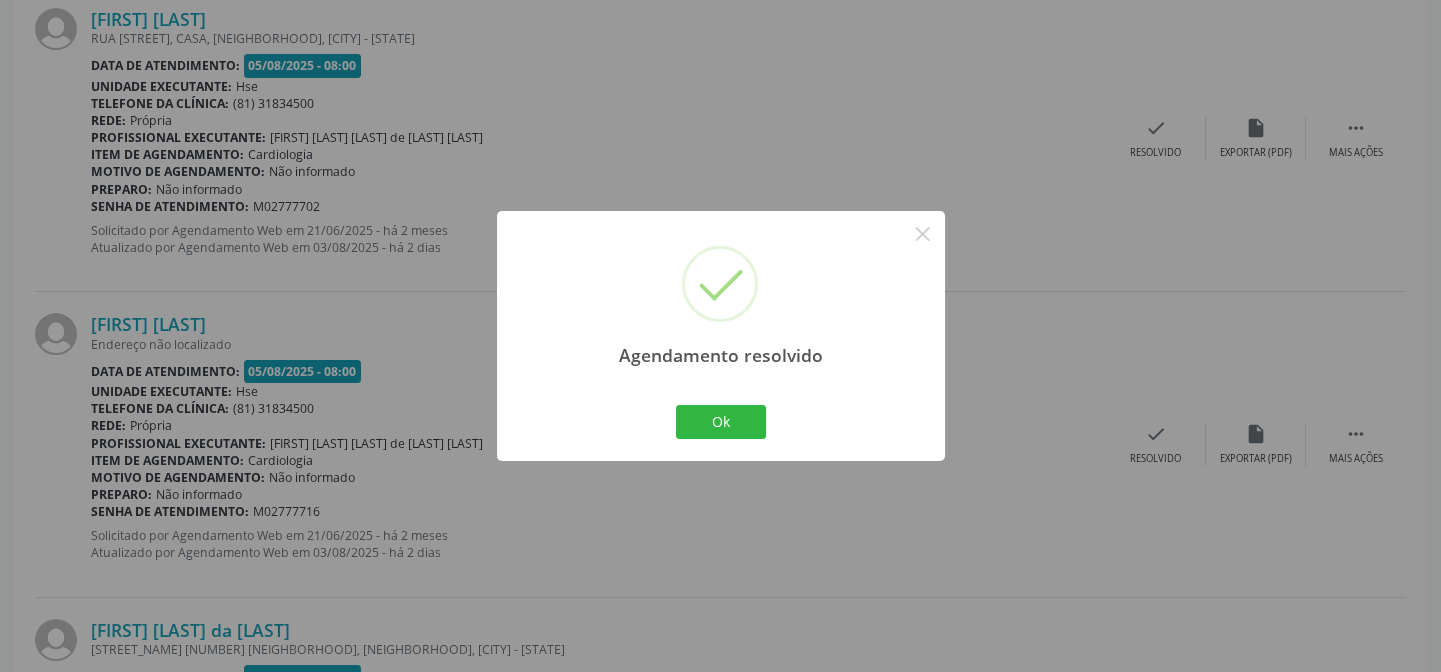 click on "Agendamento resolvido × Ok Cancel" at bounding box center [721, 335] 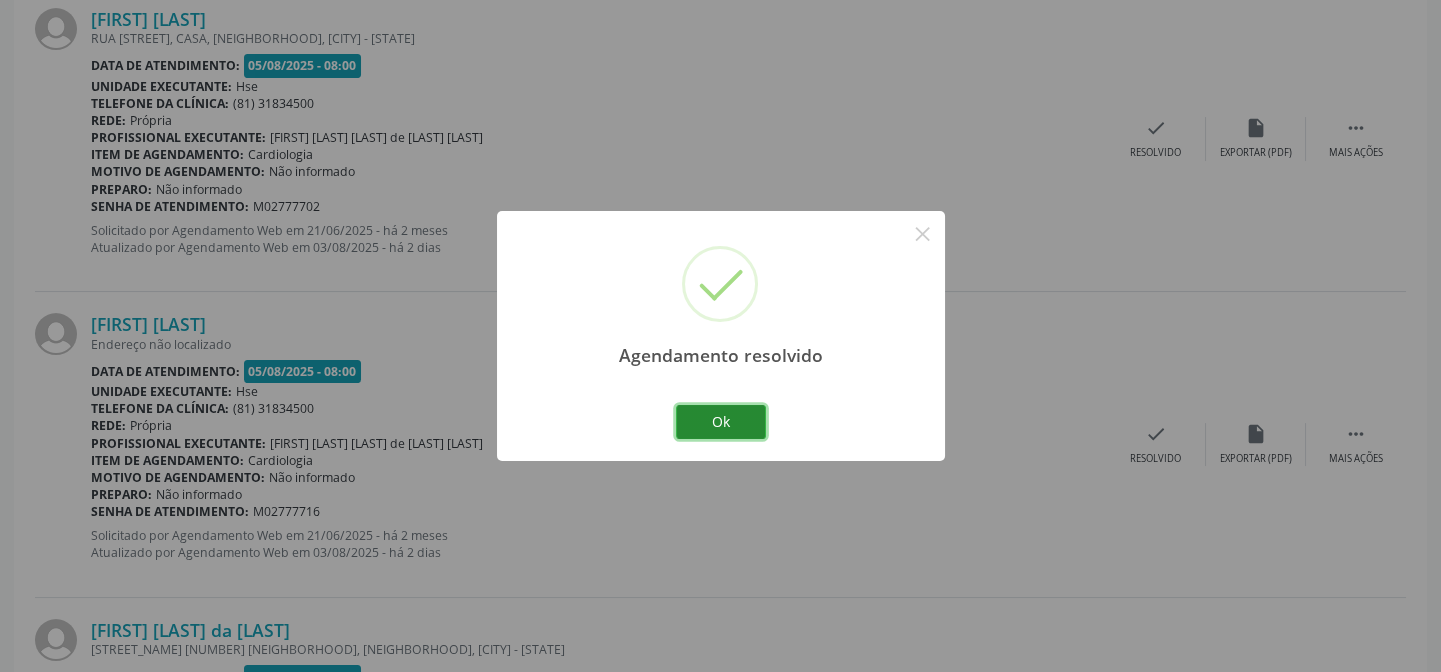 click on "Ok" at bounding box center [721, 422] 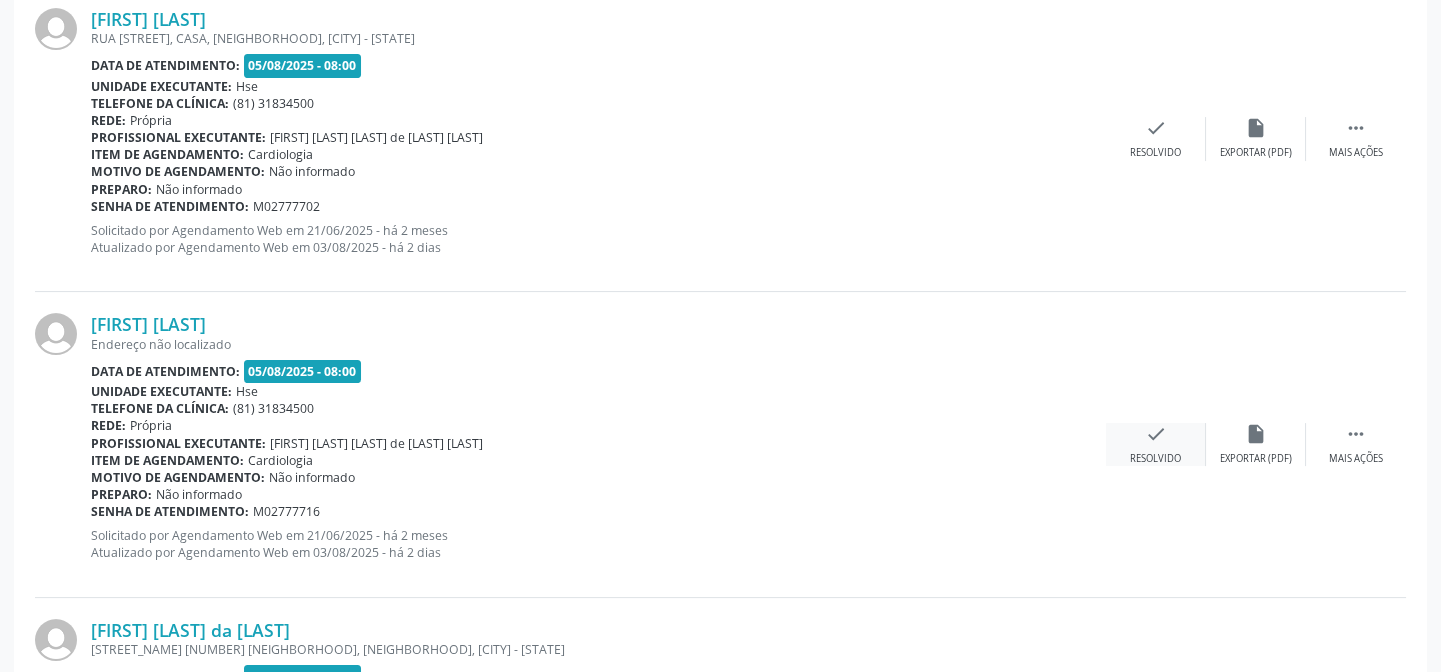 click on "check" at bounding box center [1156, 434] 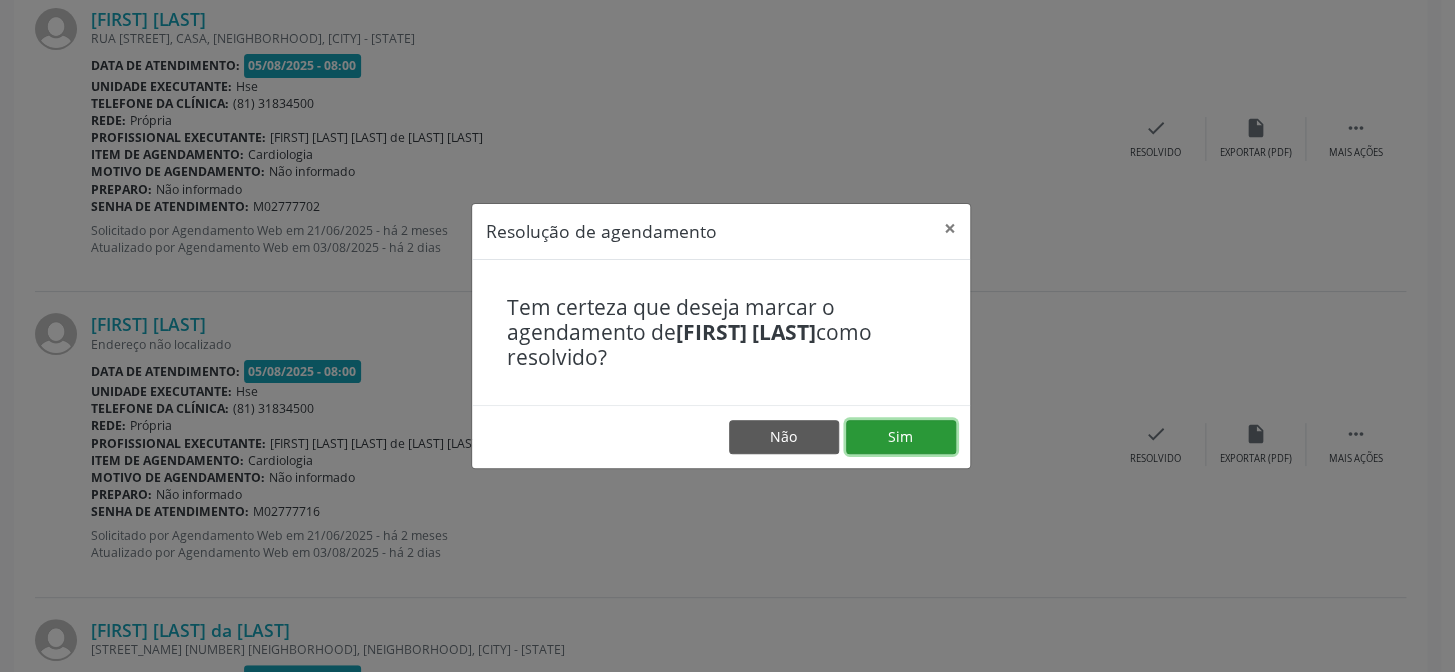 click on "Sim" at bounding box center [901, 437] 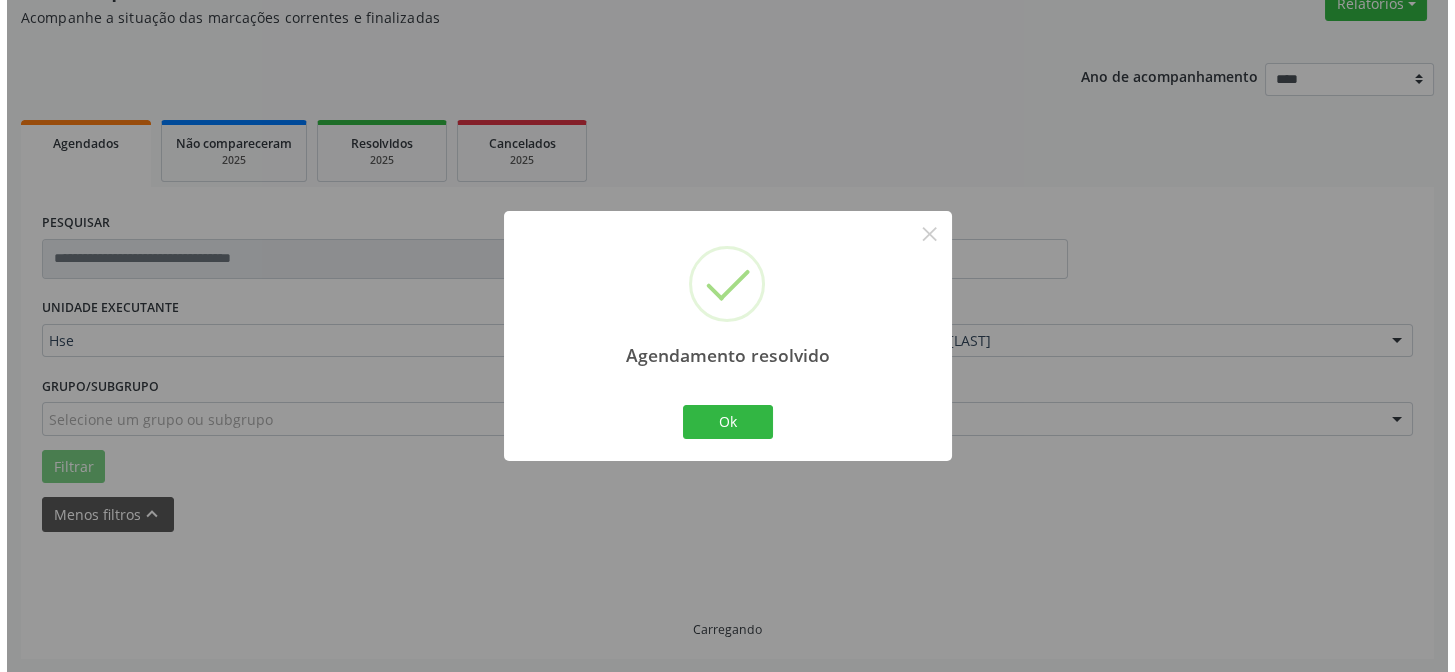 scroll, scrollTop: 1109, scrollLeft: 0, axis: vertical 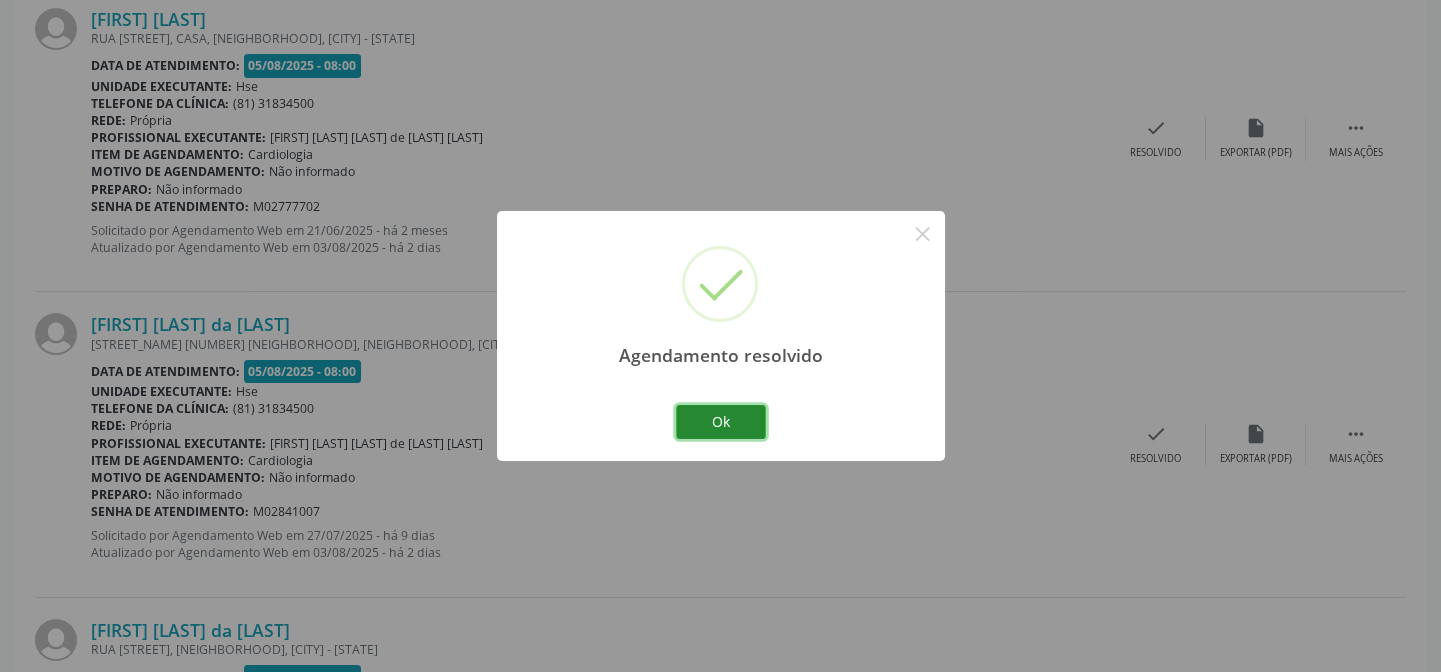 click on "Ok" at bounding box center (721, 422) 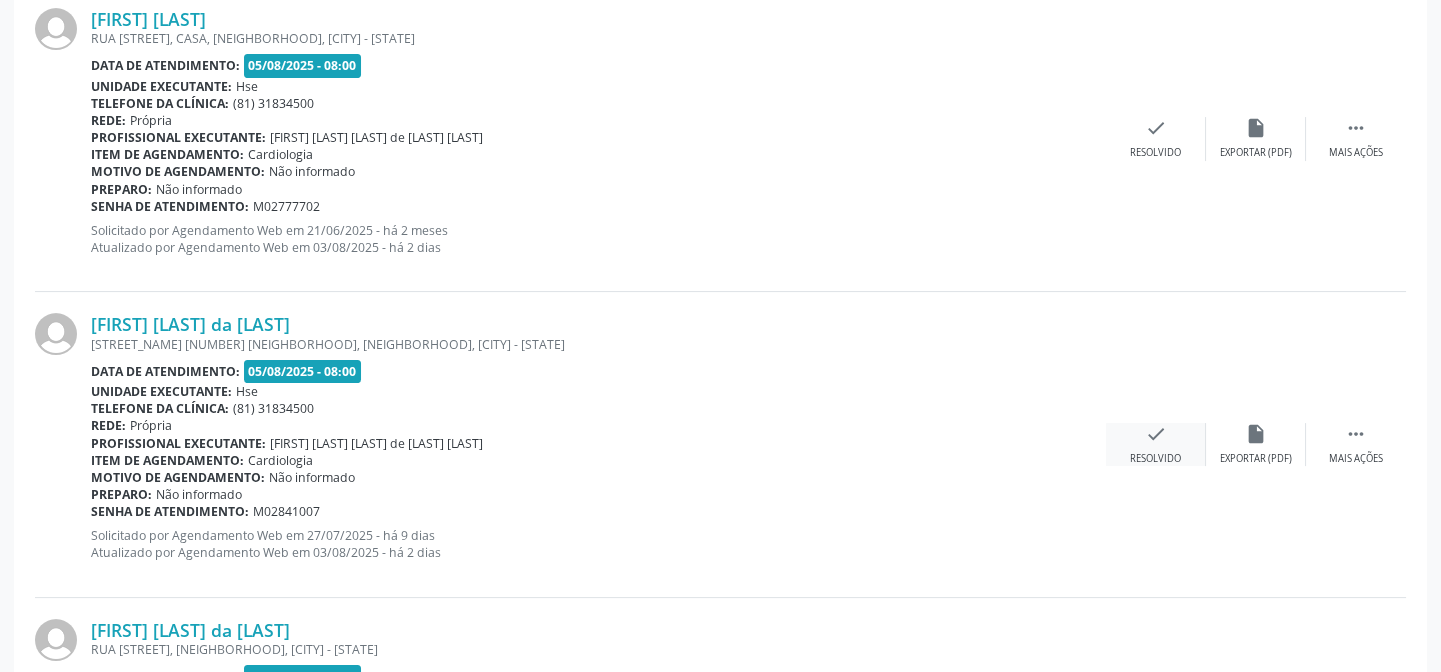 click on "check
Resolvido" at bounding box center [1156, 444] 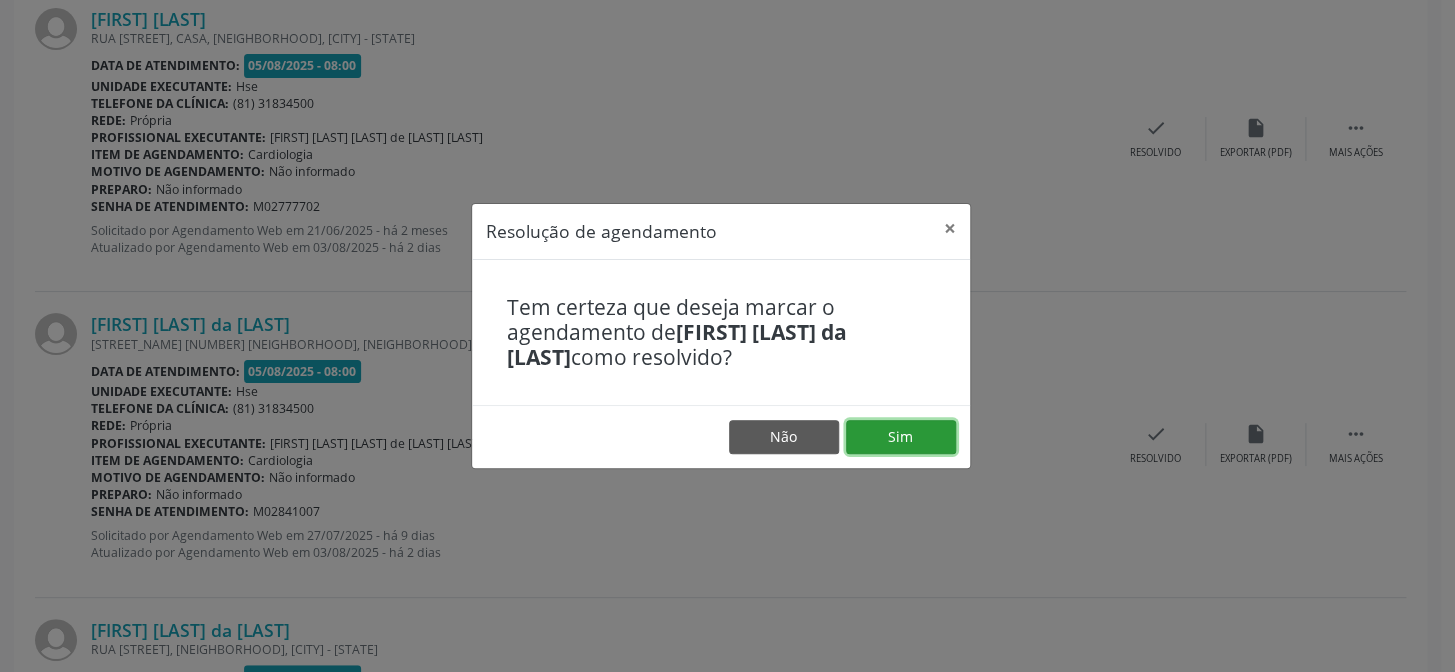 click on "Sim" at bounding box center (901, 437) 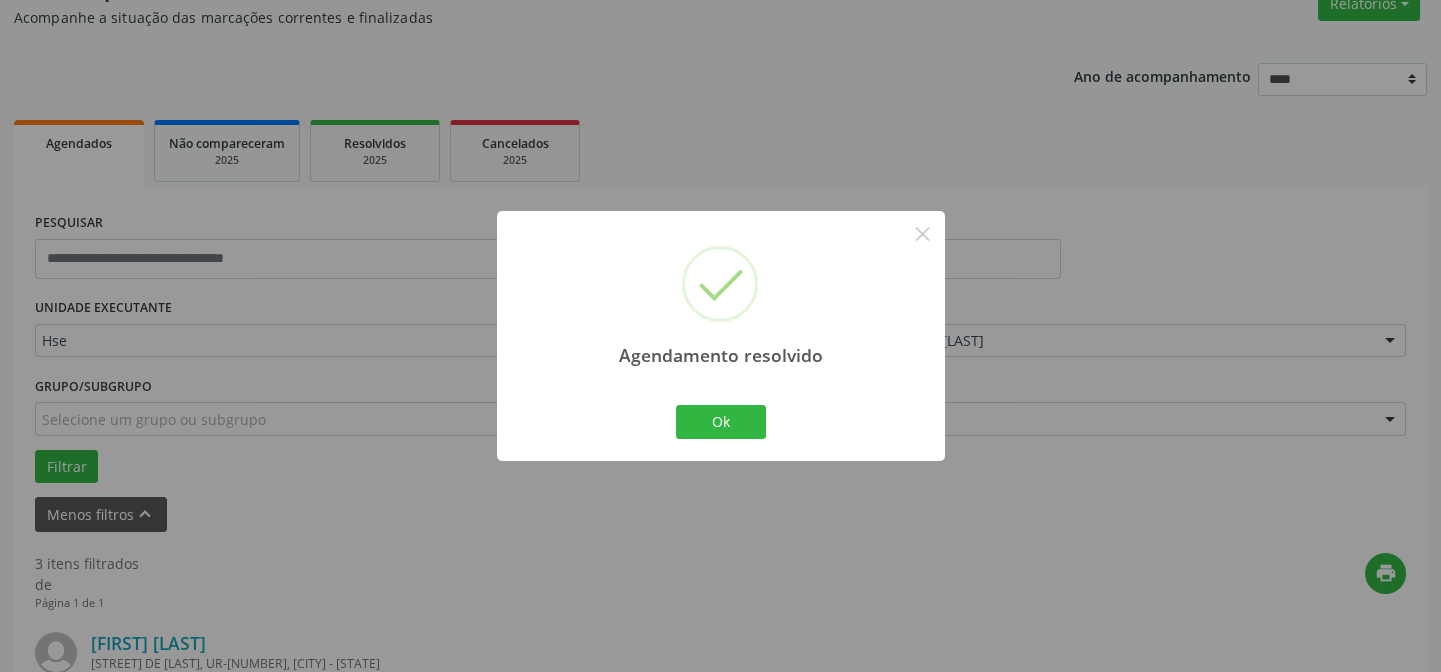 scroll, scrollTop: 1067, scrollLeft: 0, axis: vertical 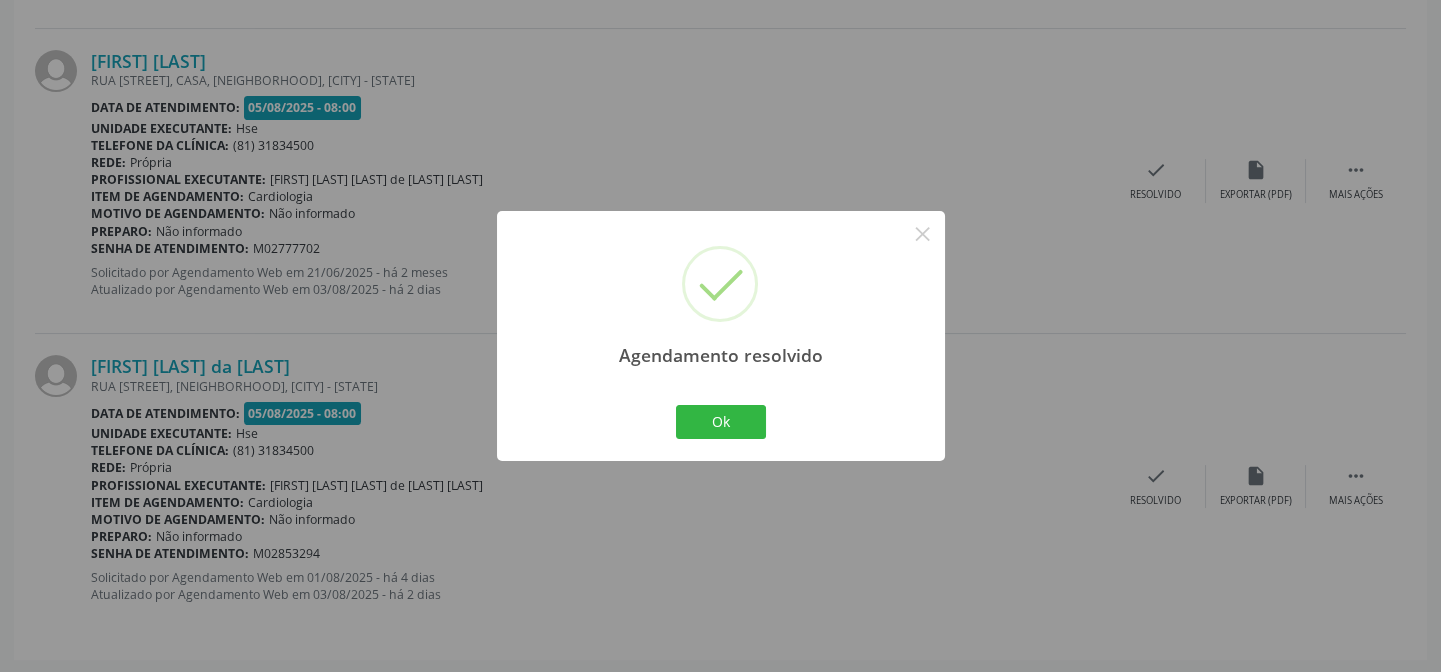 click on "Ok Cancel" at bounding box center (720, 422) 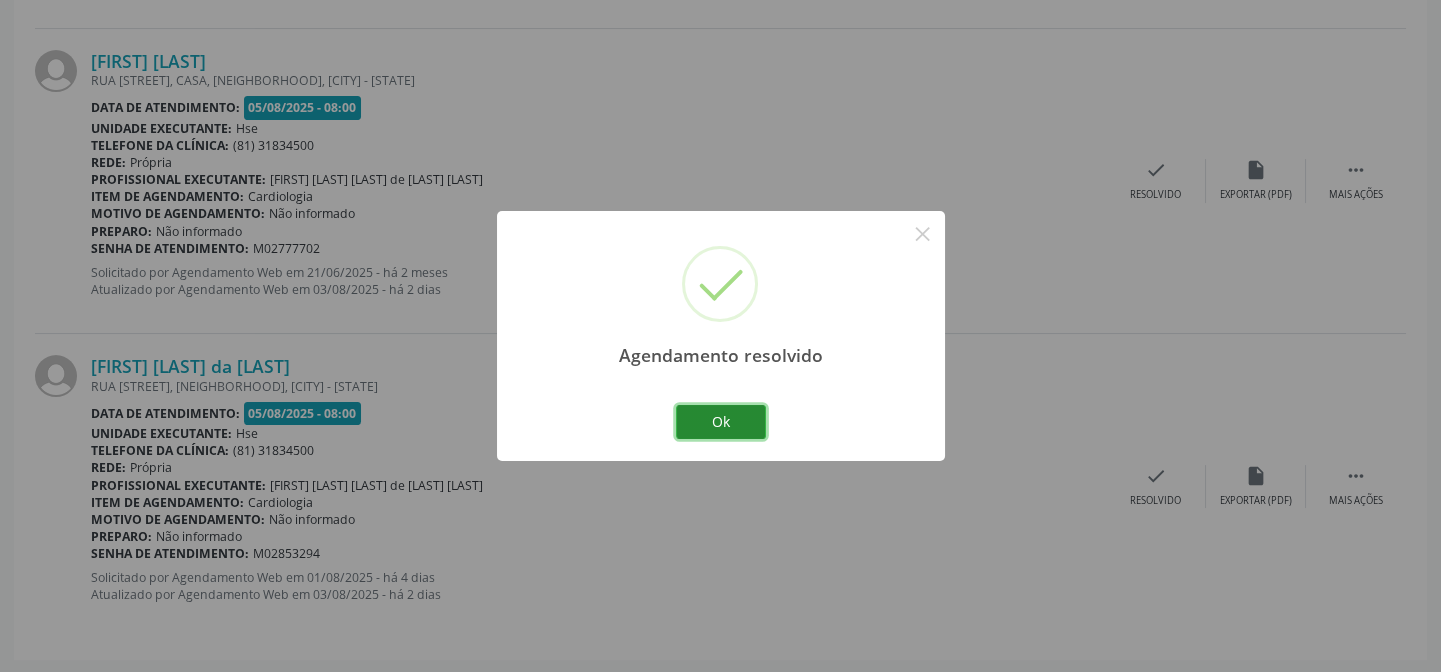 click on "Ok" at bounding box center (721, 422) 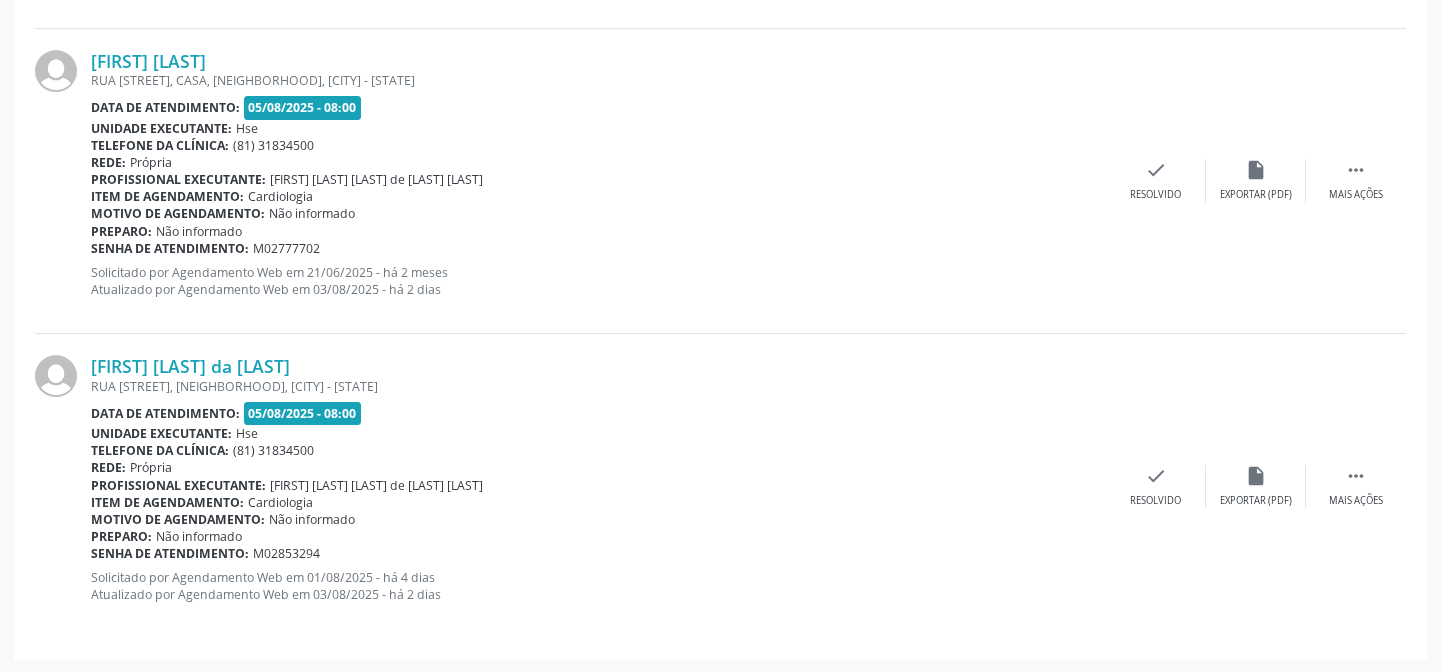 click on "[FIRST] [LAST] da [LAST]
RUA [STREET_NAME], [NEIGHBORHOOD], [CITY] - [STATE]
Data de atendimento:
05/08/2025 - 08:00
Unidade executante:
Hse
Telefone da clínica:
(81) 31834500
Rede:
Própria
Profissional executante:
[FIRST] [LAST] de [LAST] [LAST]
Item de agendamento:
Cardiologia
Motivo de agendamento:
Não informado
Preparo:
Não informado
Senha de atendimento:
M02853294
Solicitado por Agendamento Web em 01/08/2025 - há 4 dias
Atualizado por Agendamento Web em 03/08/2025 - há 2 dias

Mais ações
insert_drive_file
Exportar (PDF)
check
Resolvido" at bounding box center (720, 486) 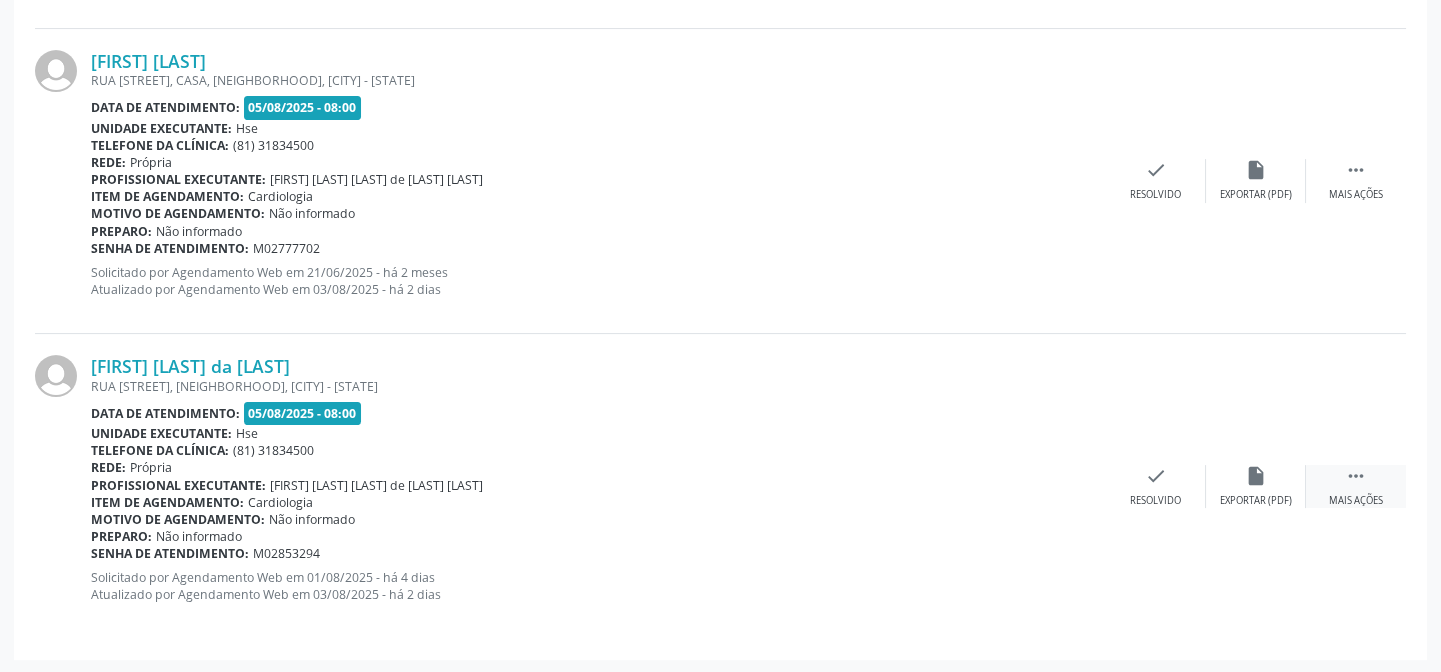 click on "" at bounding box center (1356, 476) 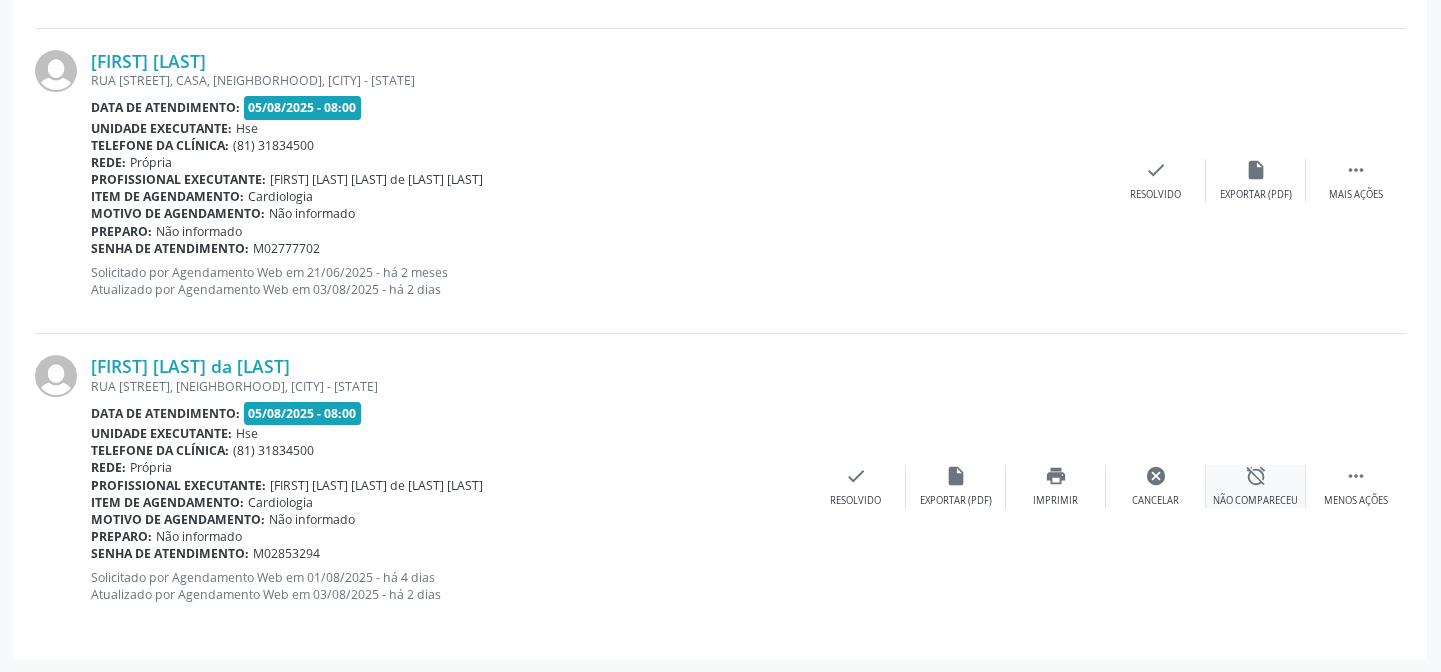 click on "alarm_off
Não compareceu" at bounding box center [1256, 486] 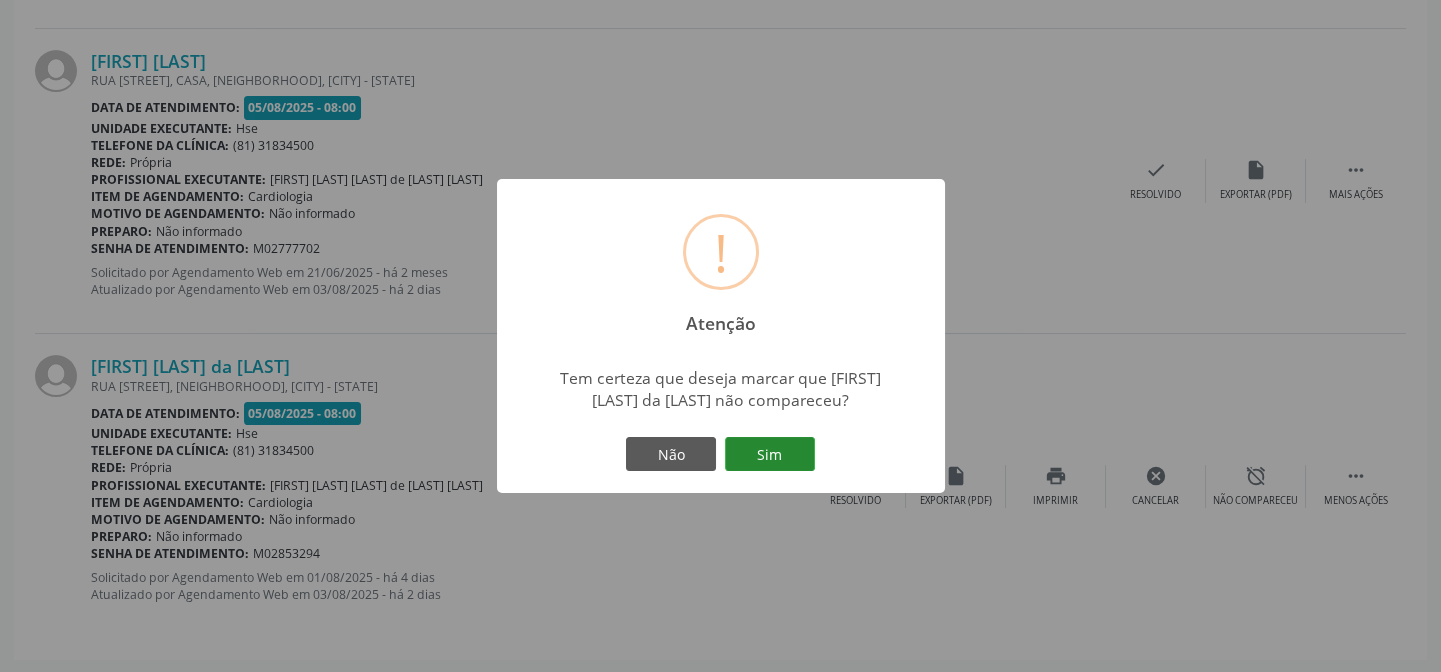 click on "Sim" at bounding box center (770, 454) 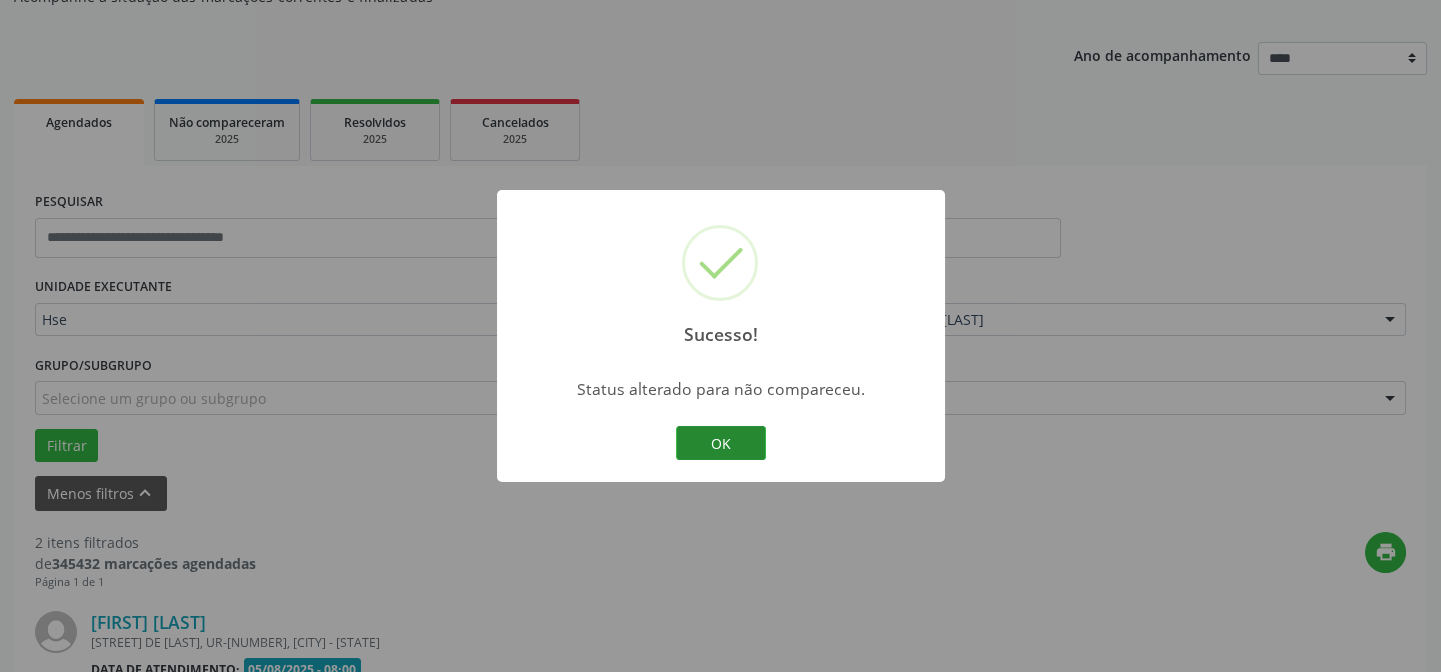 scroll, scrollTop: 761, scrollLeft: 0, axis: vertical 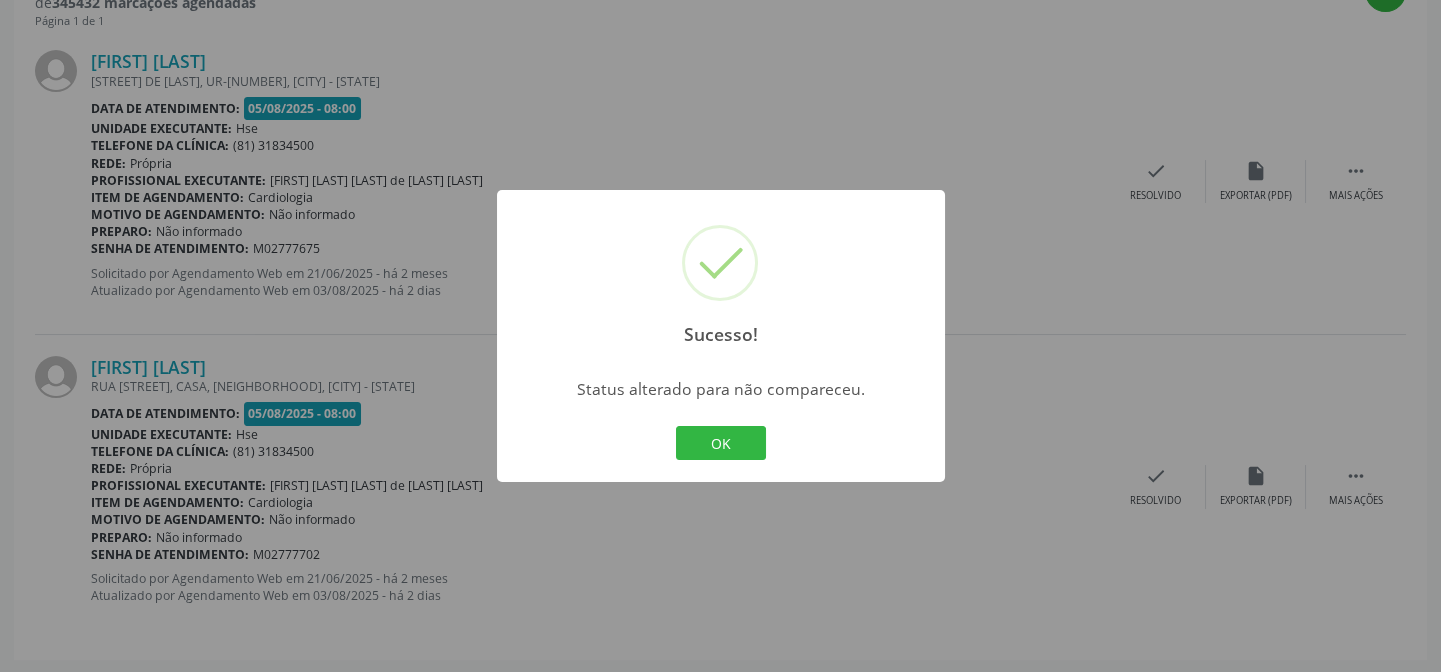 click on "OK" at bounding box center (721, 443) 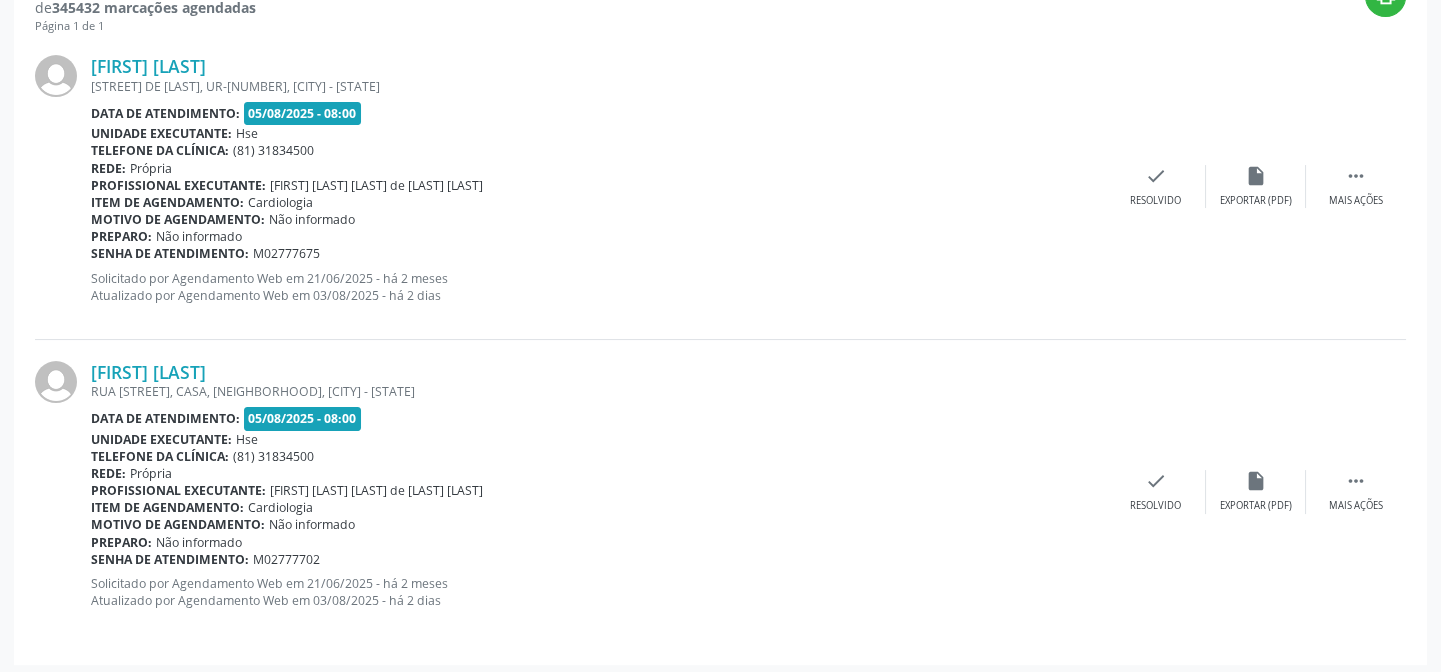 scroll, scrollTop: 761, scrollLeft: 0, axis: vertical 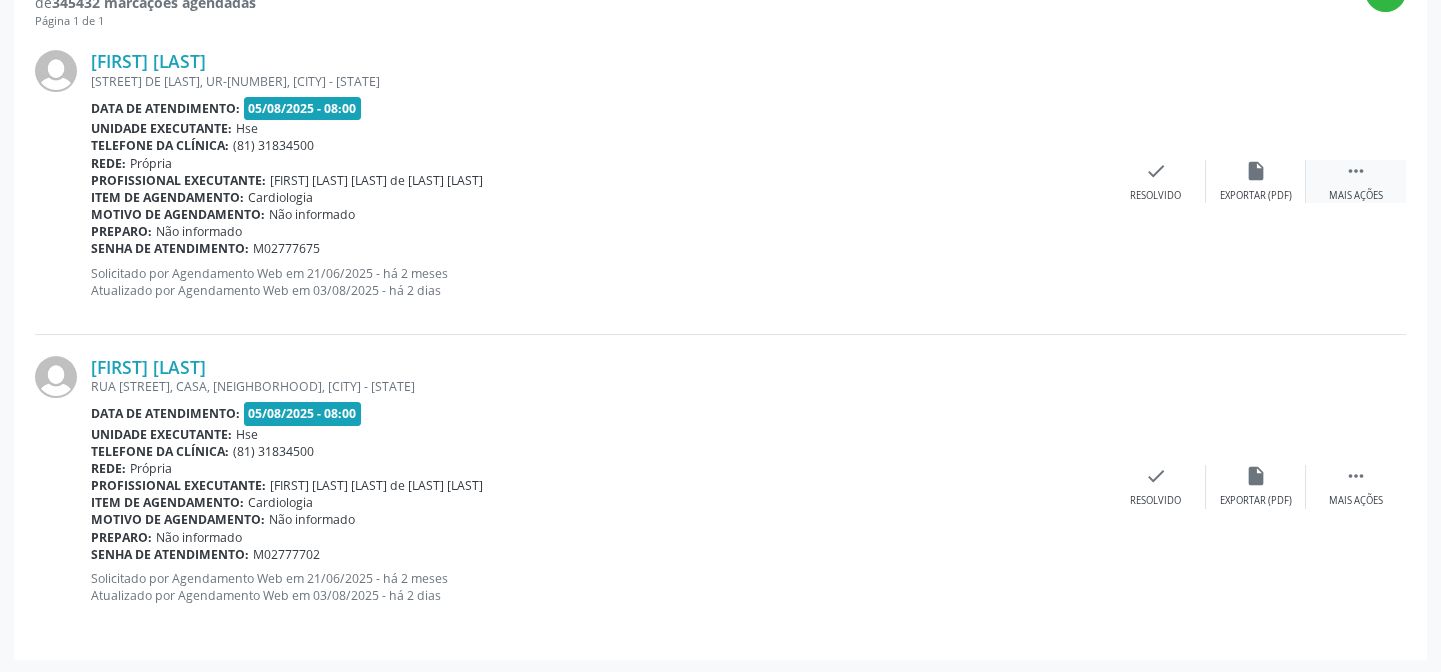drag, startPoint x: 1381, startPoint y: 181, endPoint x: 1348, endPoint y: 196, distance: 36.249138 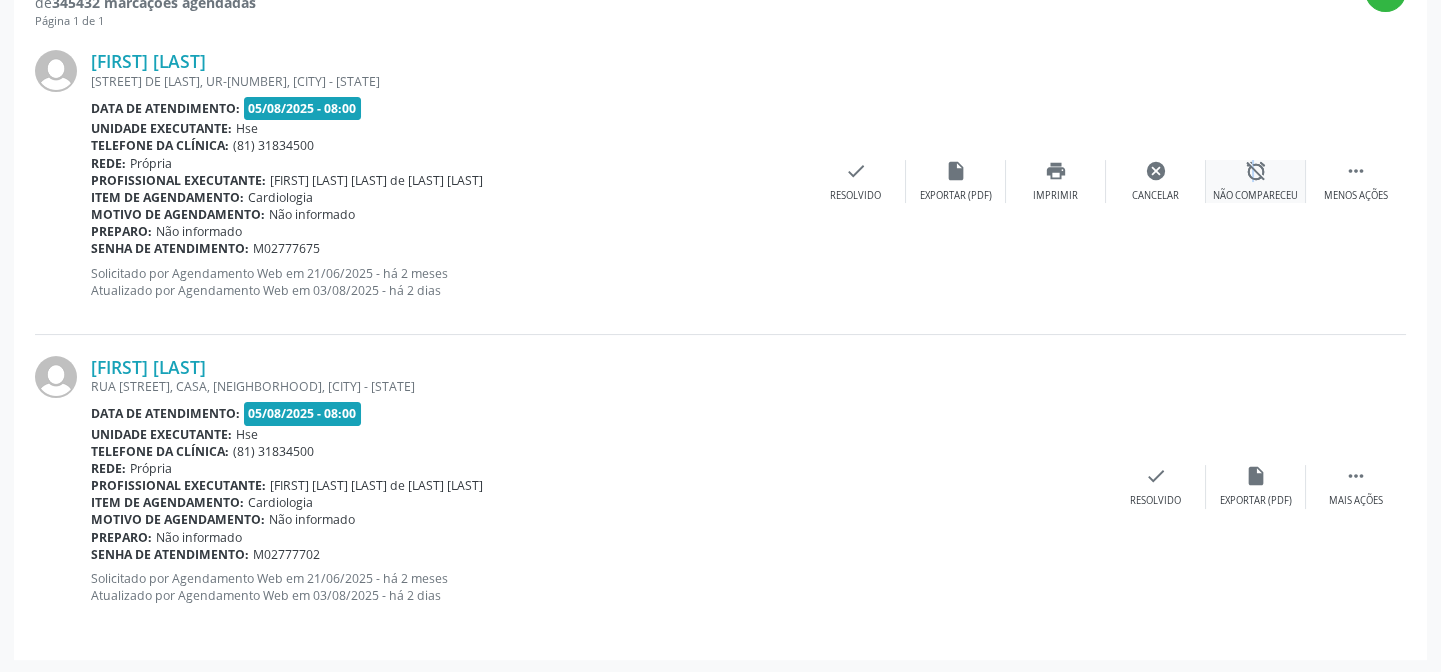 click on "alarm_off" at bounding box center (1256, 171) 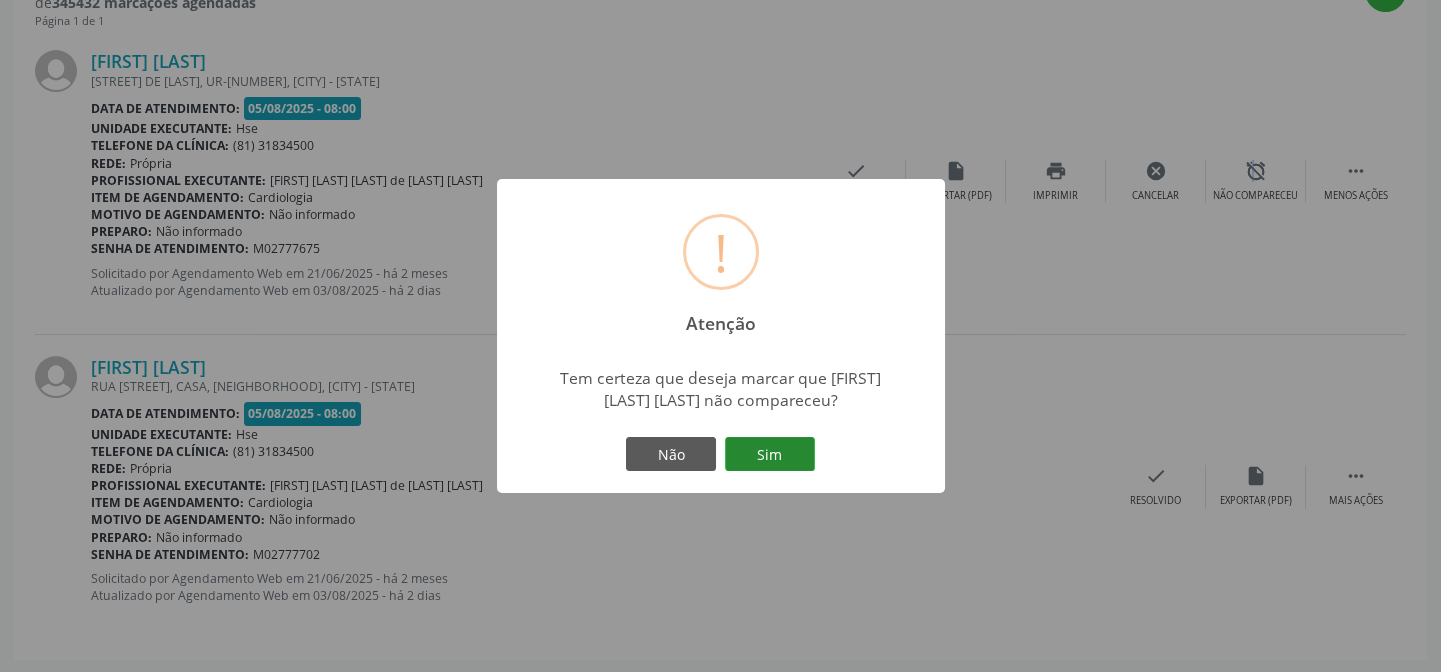 click on "Sim" at bounding box center [770, 454] 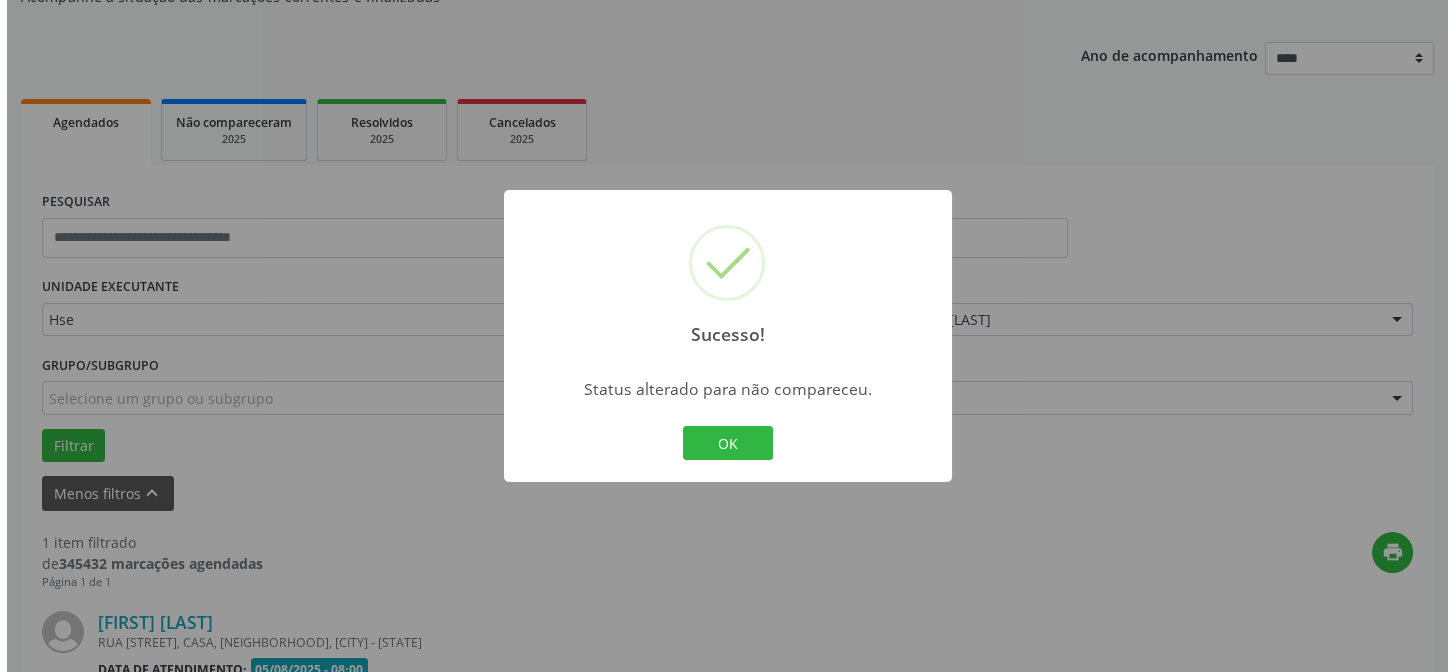 scroll, scrollTop: 457, scrollLeft: 0, axis: vertical 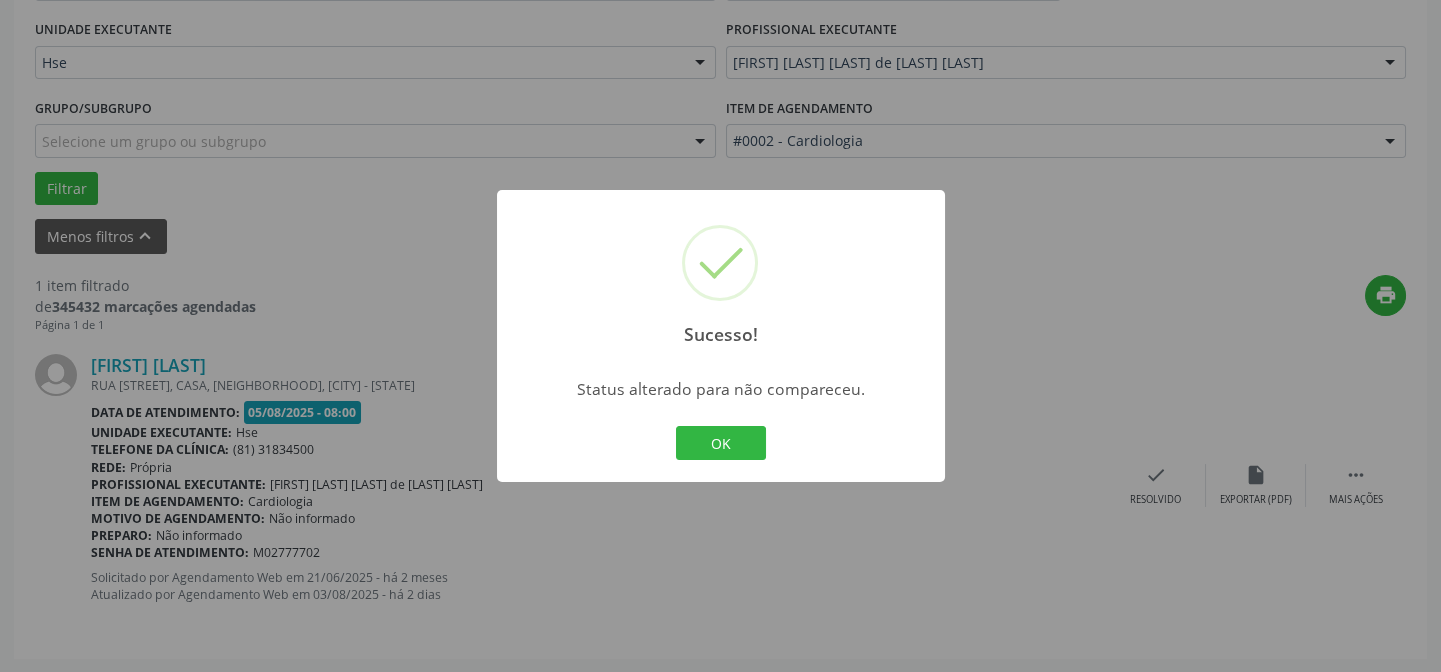 type 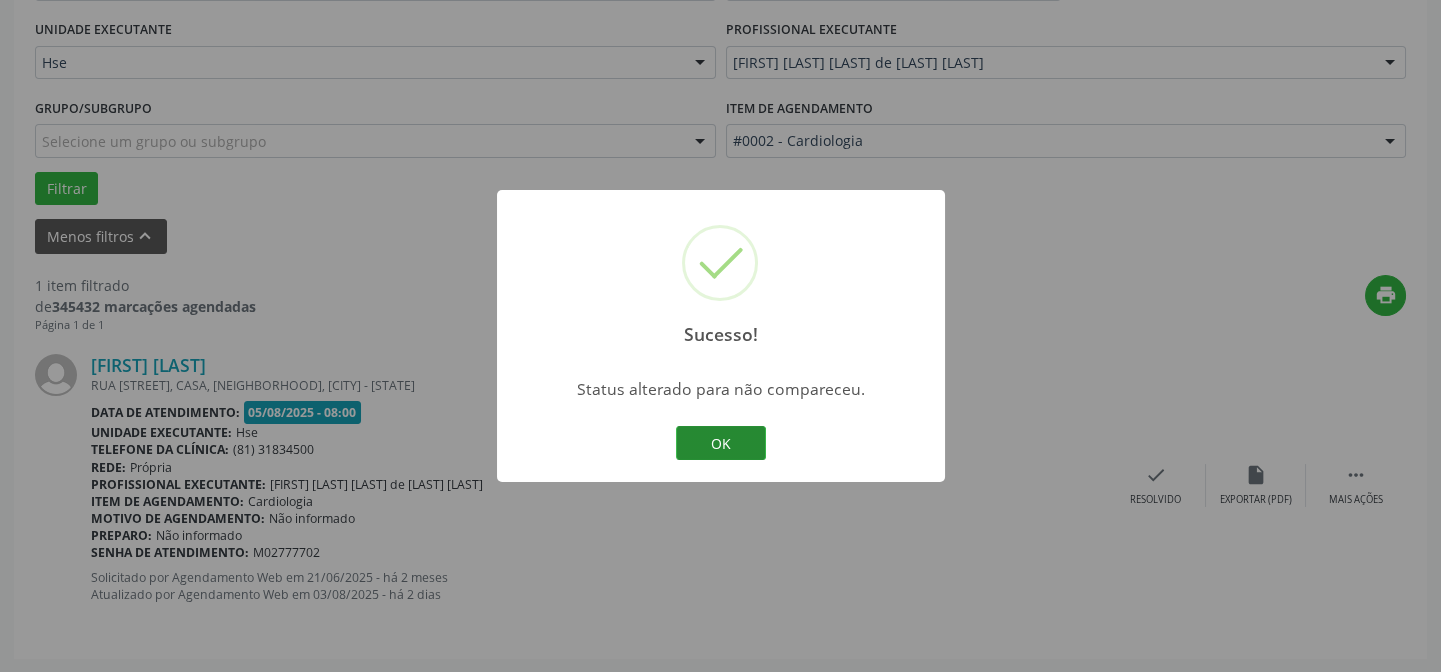 click on "OK" at bounding box center [721, 443] 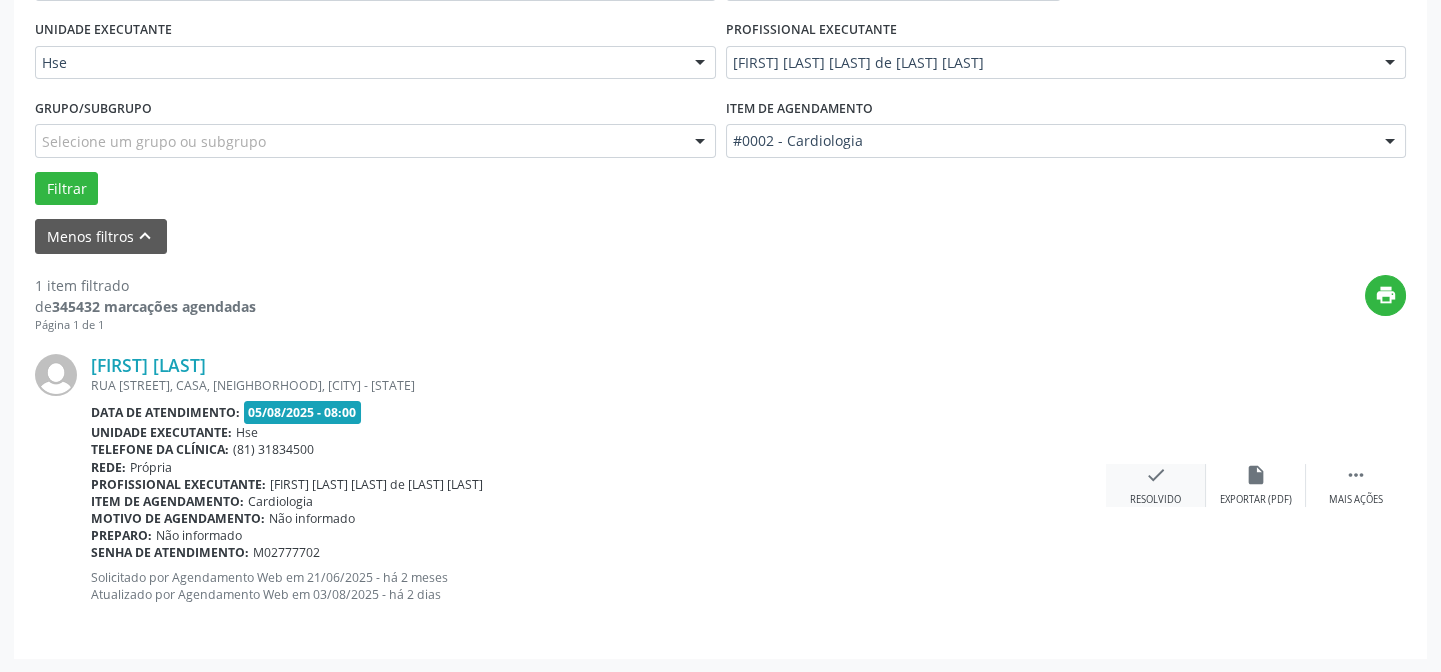 click on "check
Resolvido" at bounding box center (1156, 485) 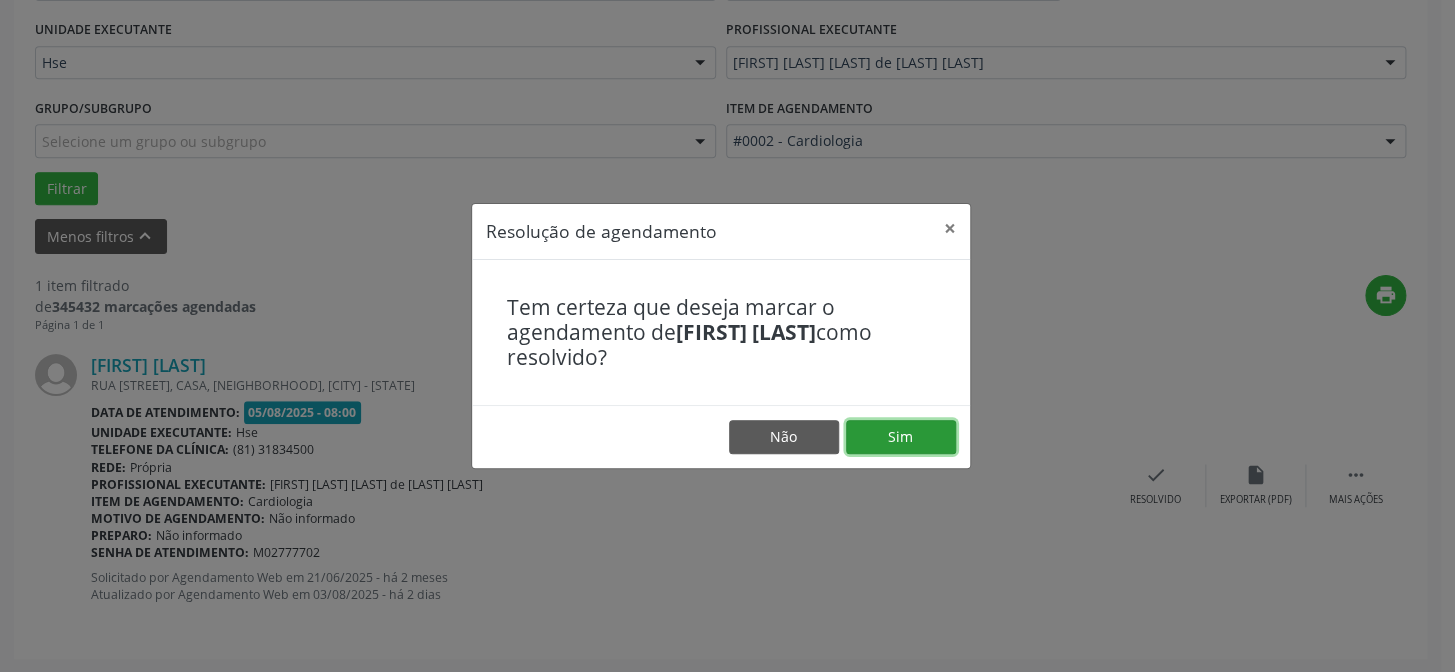 click on "Sim" at bounding box center [901, 437] 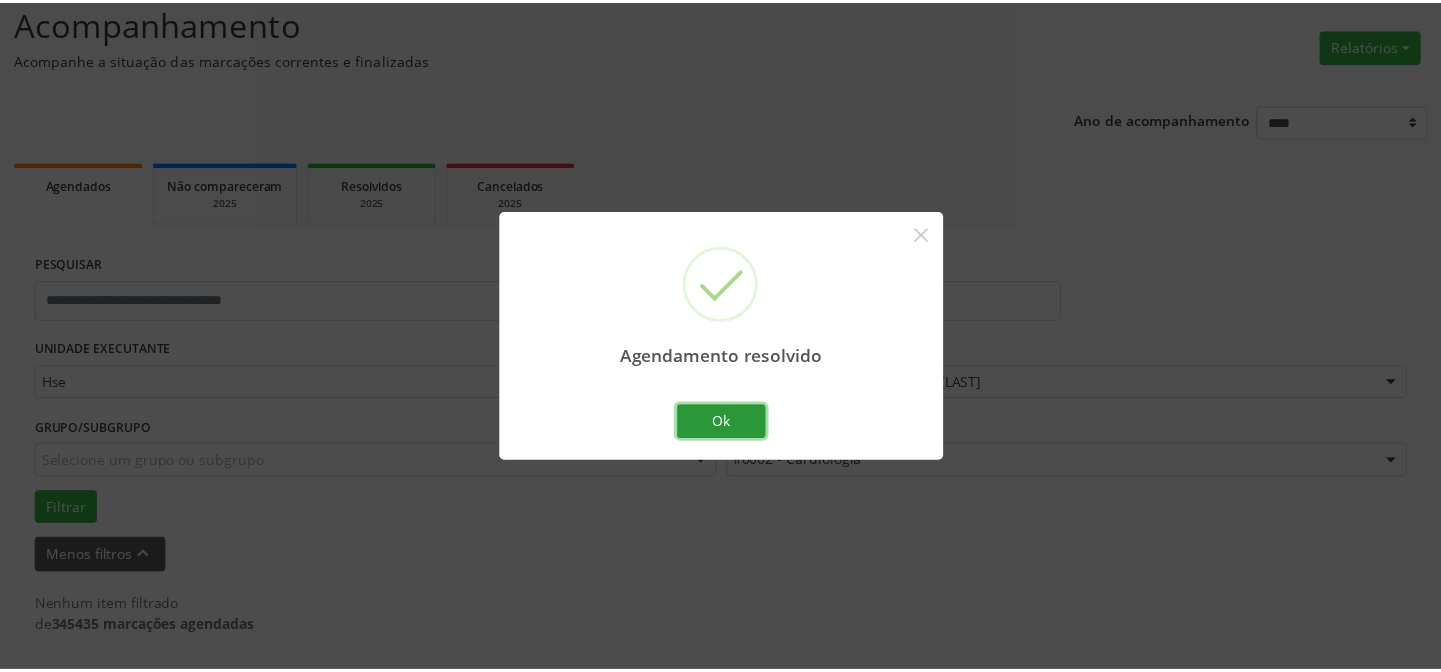 scroll, scrollTop: 135, scrollLeft: 0, axis: vertical 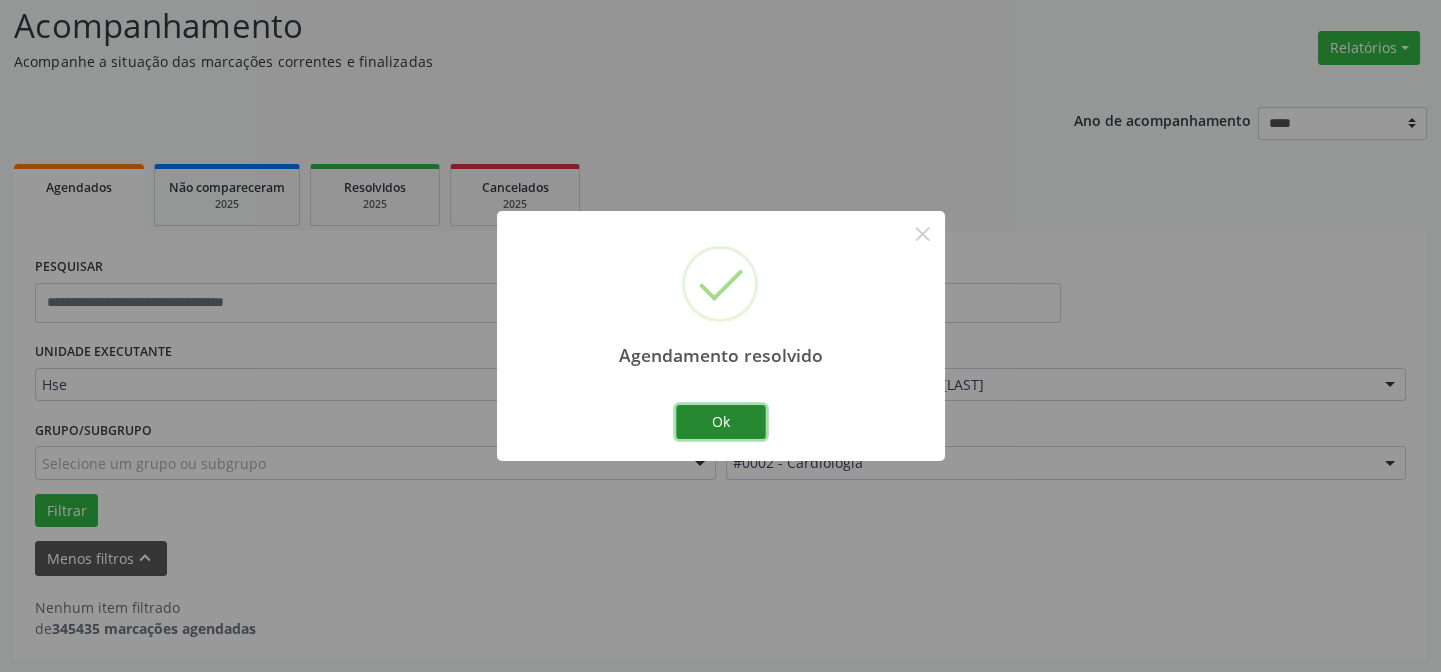 click on "Ok" at bounding box center (721, 422) 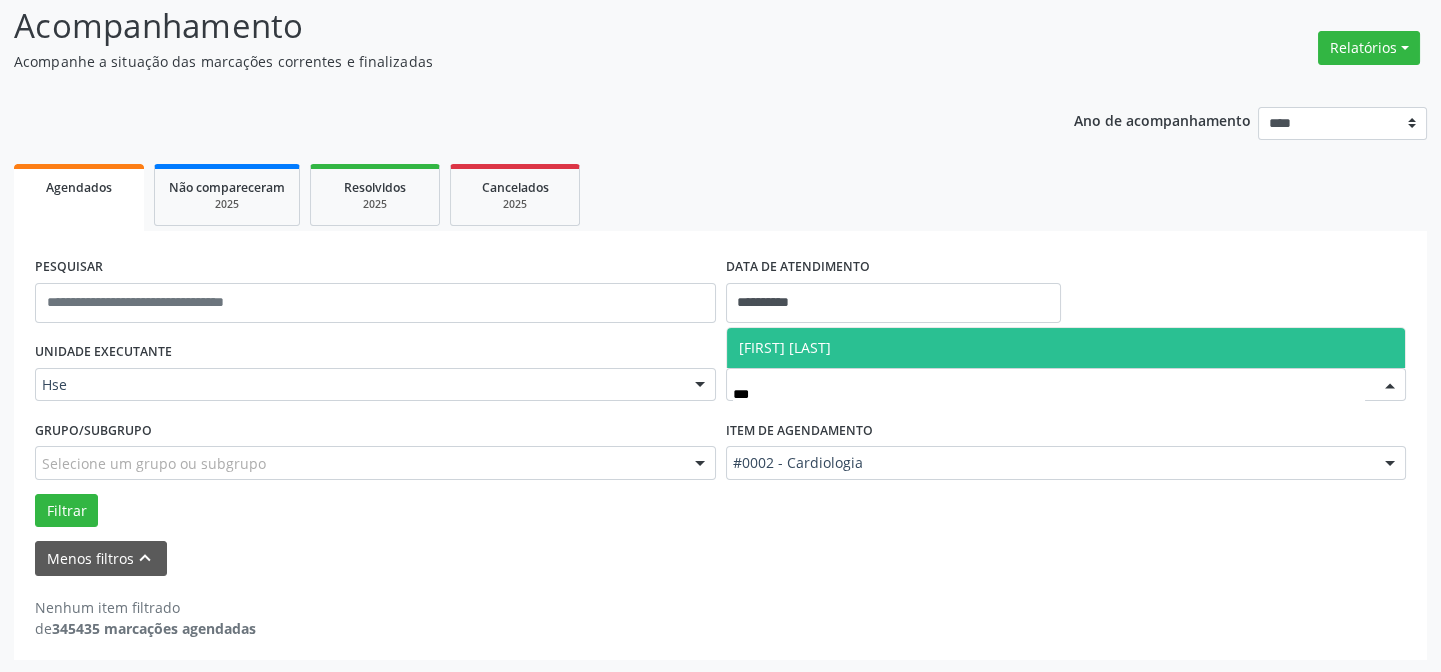 type on "****" 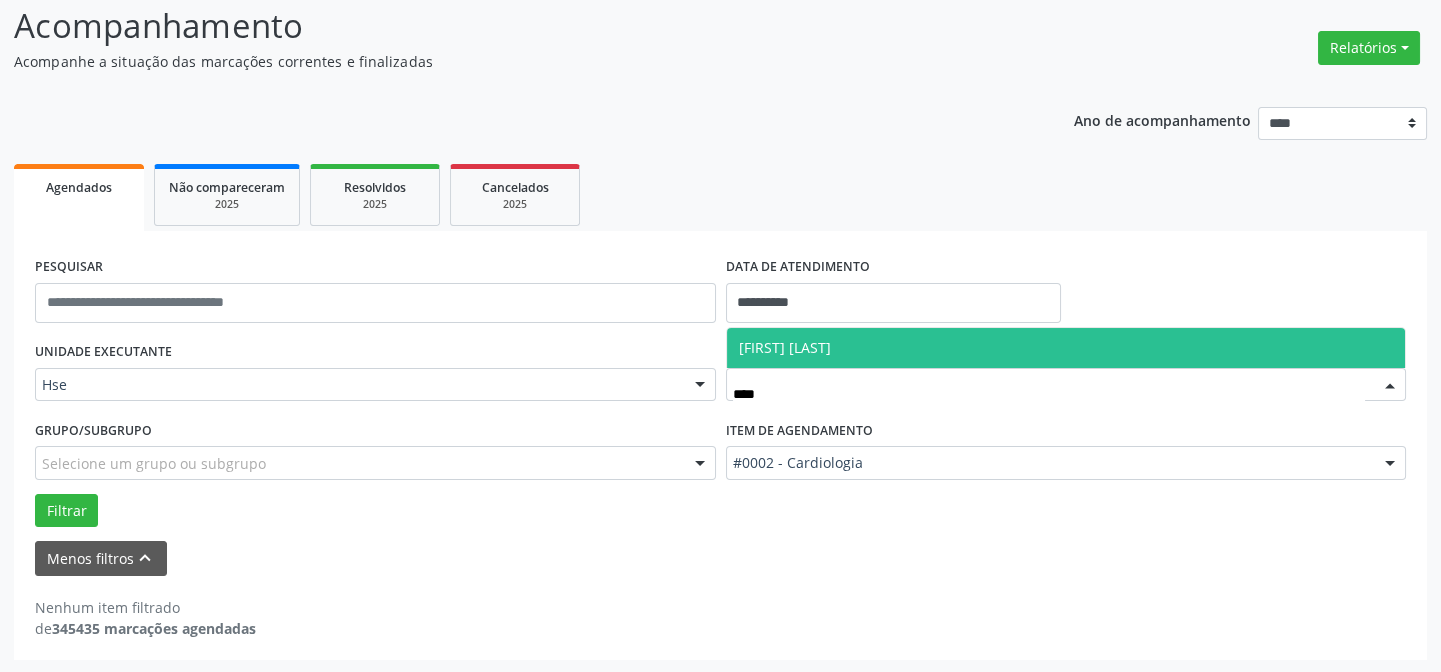 click on "[FIRST] [LAST]" at bounding box center [785, 347] 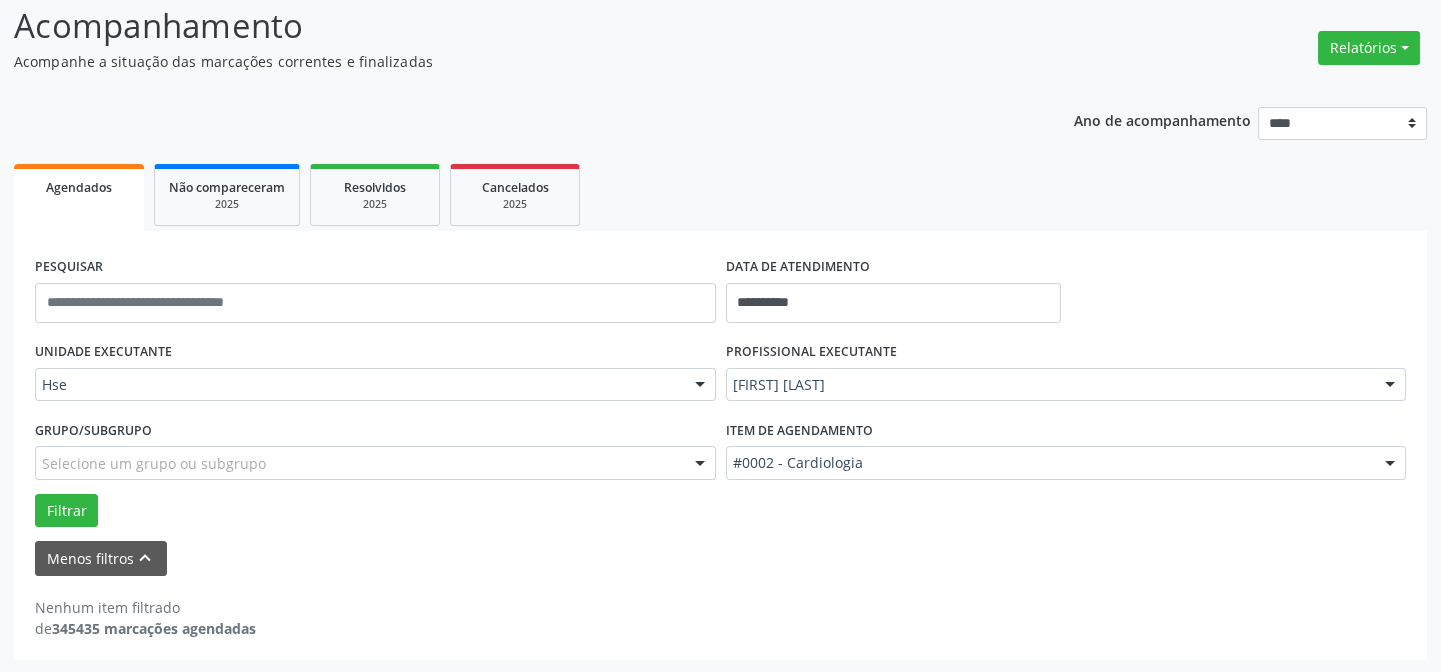 click on "#0002 - Cardiologia" at bounding box center [1066, 463] 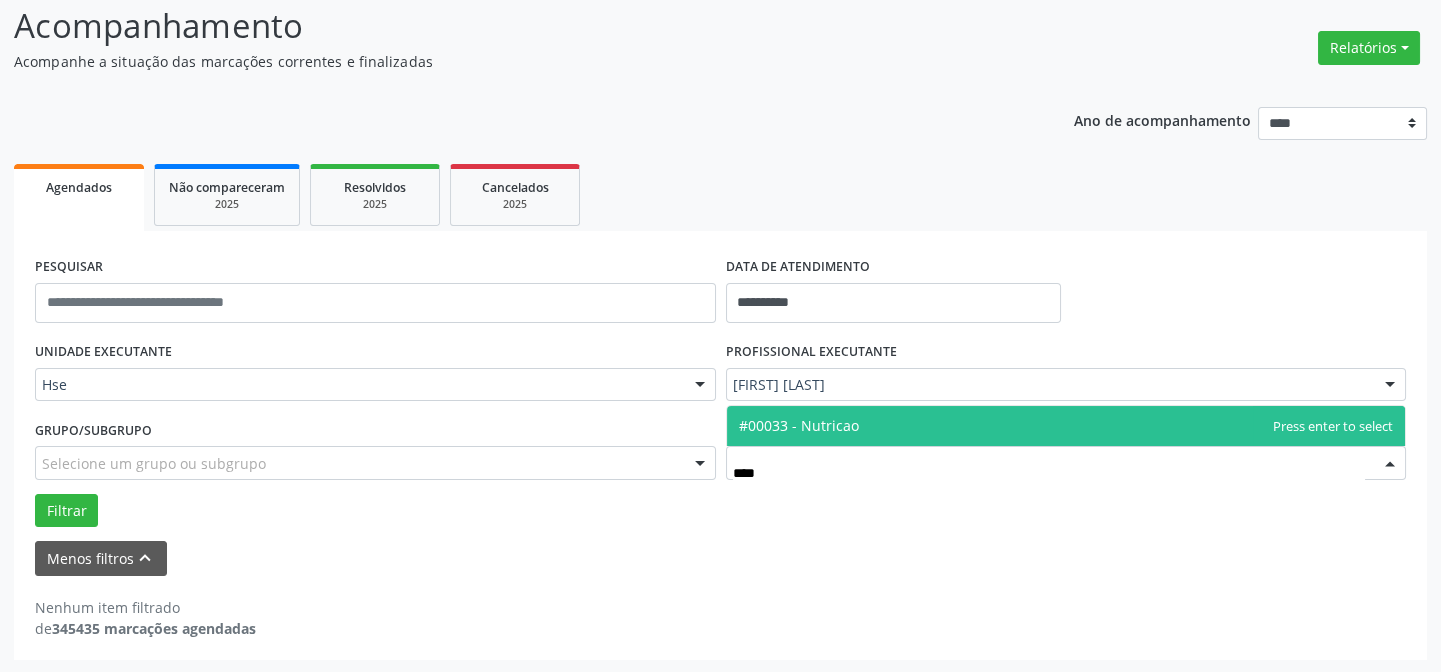 type on "*****" 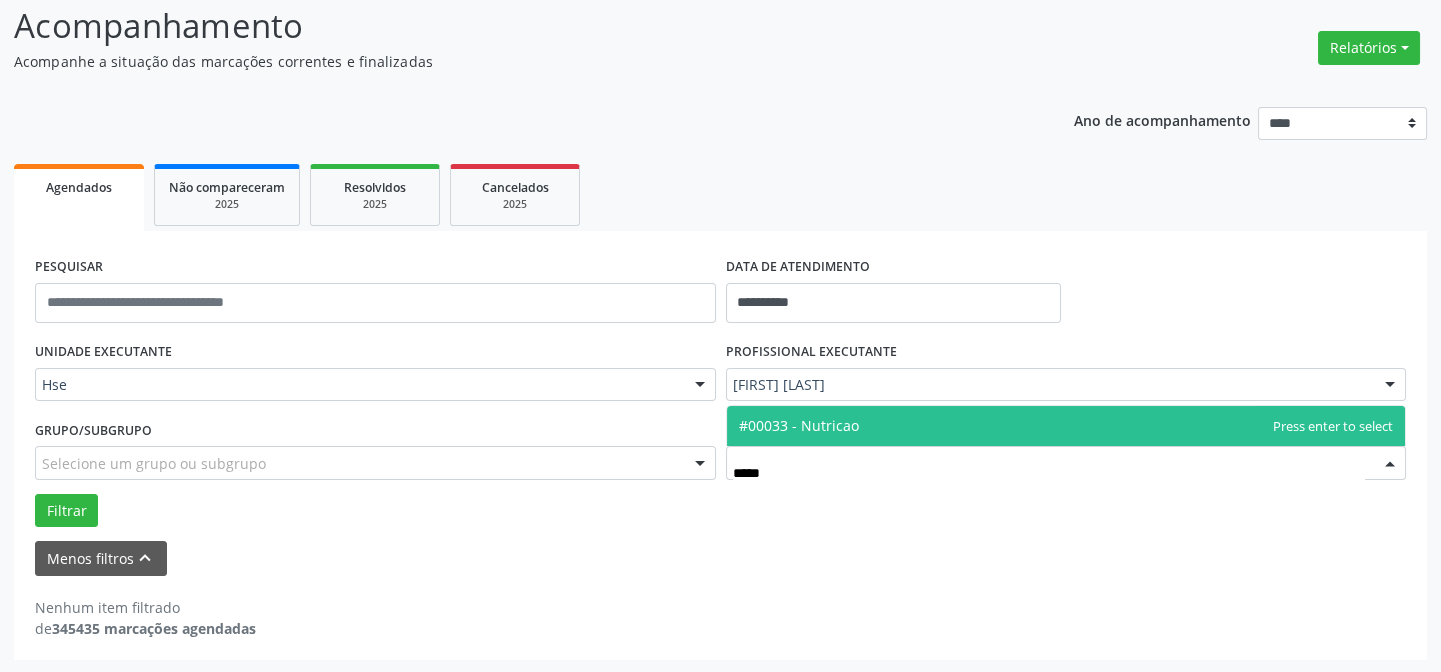 drag, startPoint x: 865, startPoint y: 420, endPoint x: 844, endPoint y: 450, distance: 36.619667 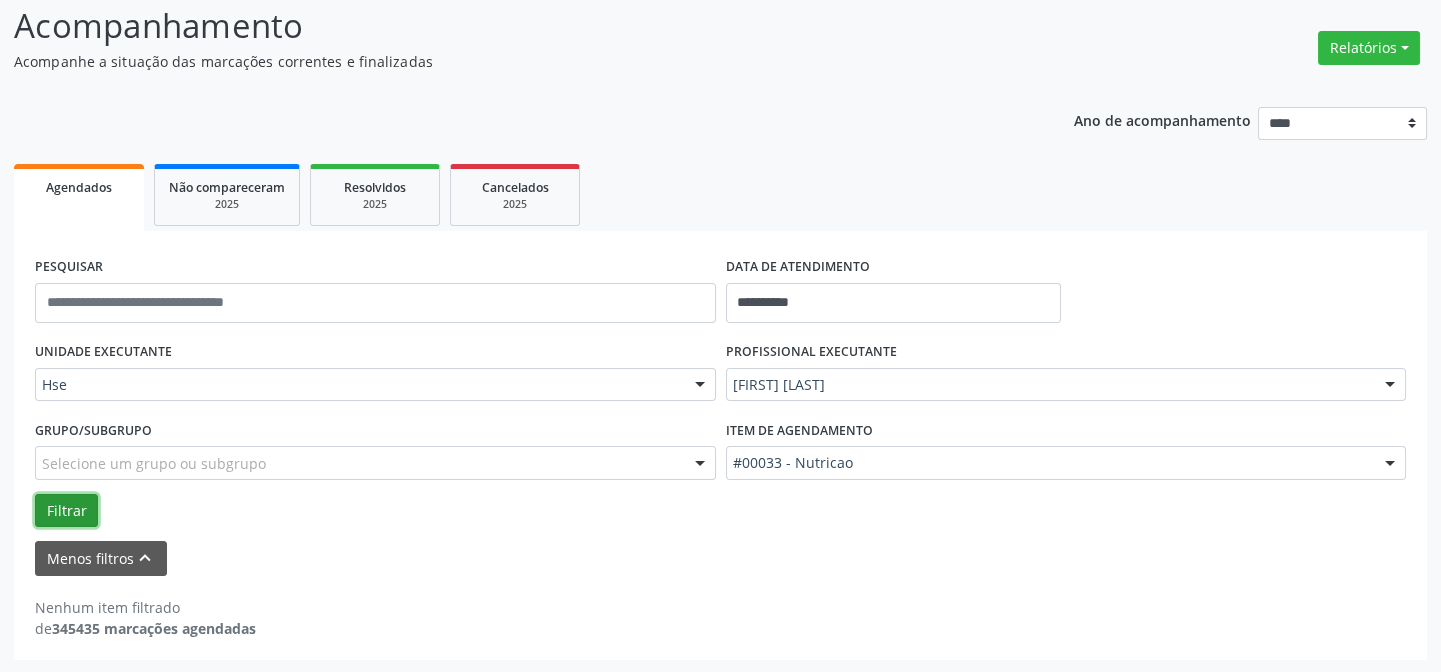 click on "Filtrar" at bounding box center (66, 511) 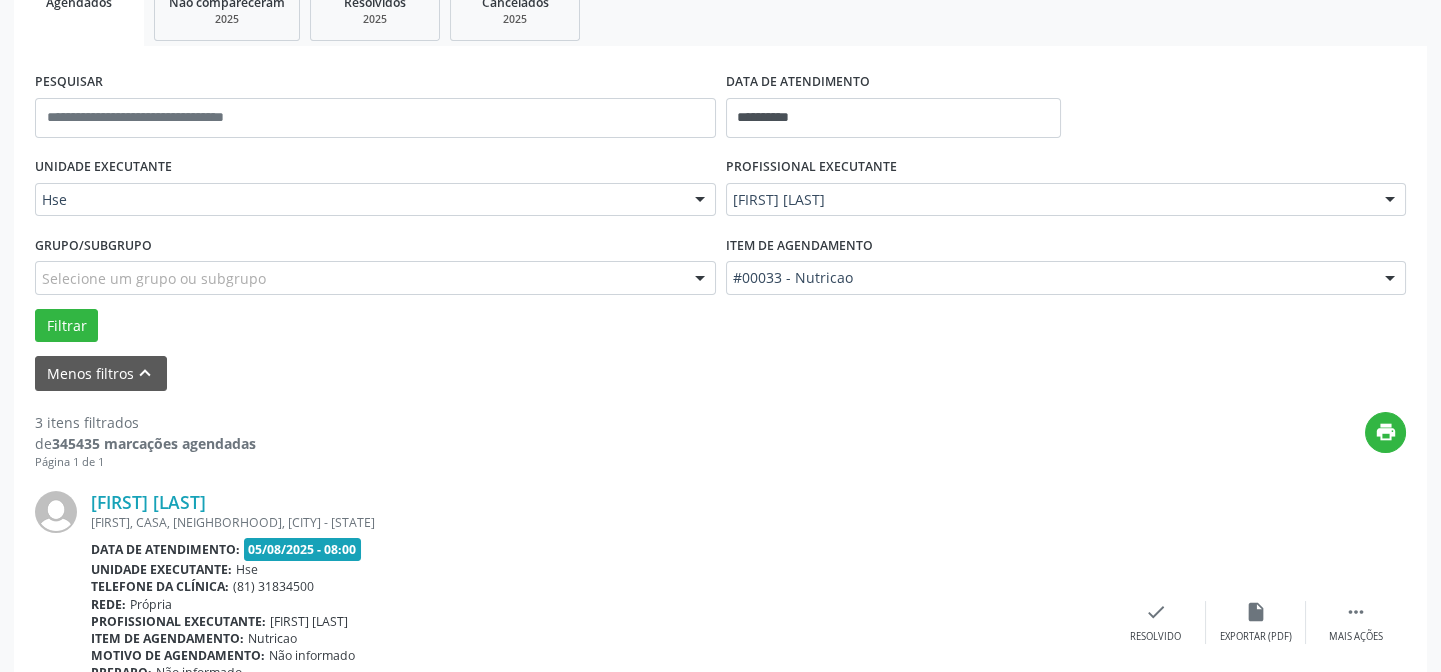 scroll, scrollTop: 745, scrollLeft: 0, axis: vertical 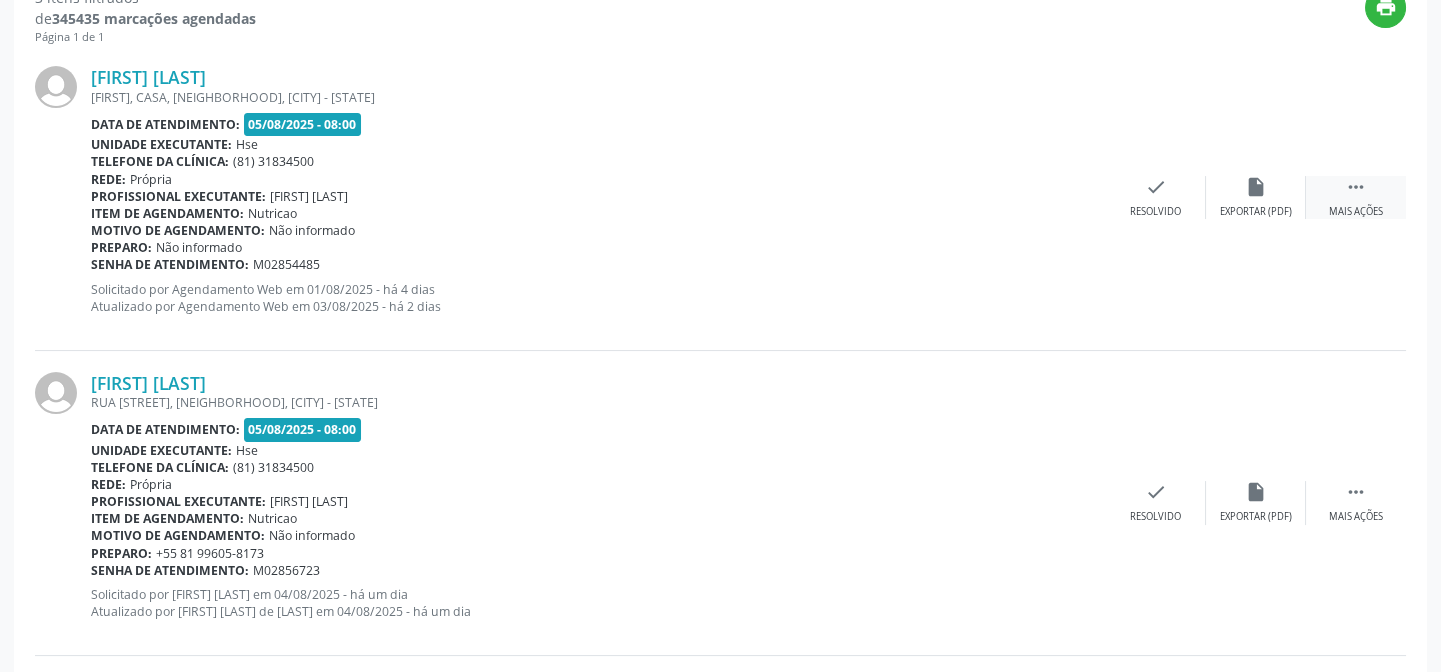 click on "
Mais ações" at bounding box center (1356, 197) 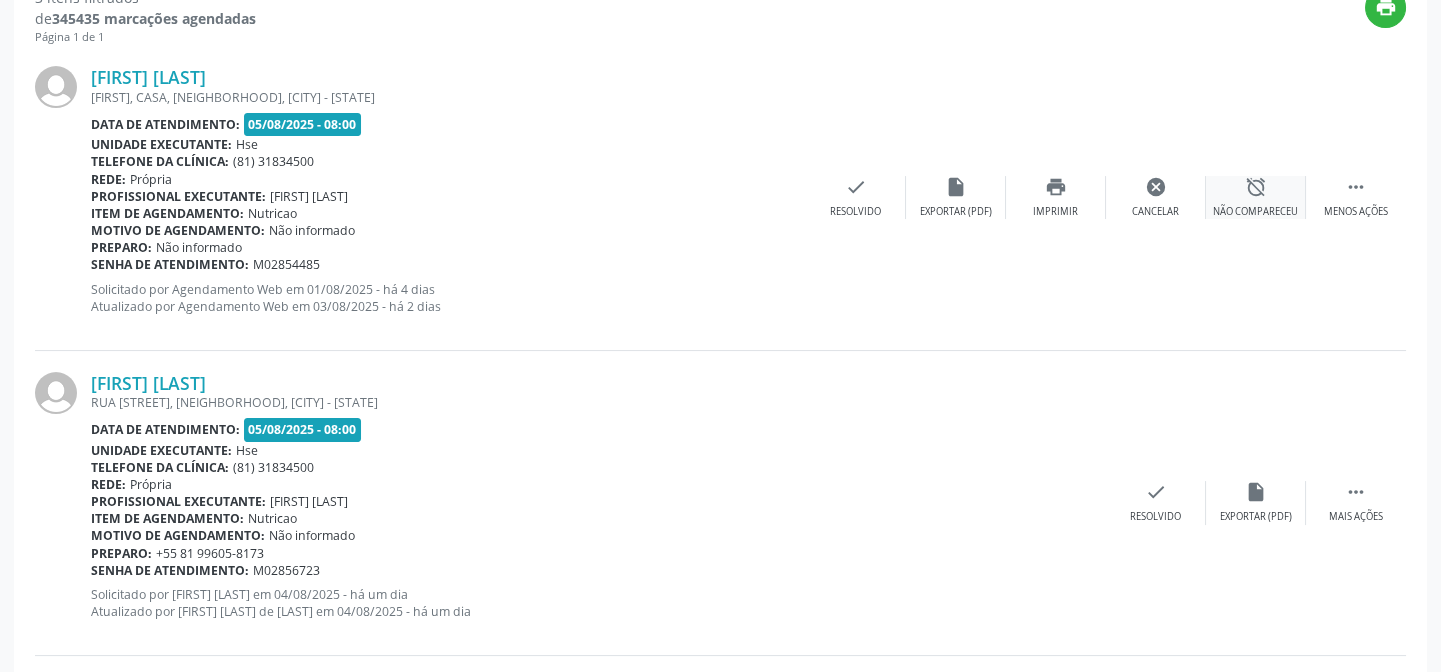 click on "alarm_off
Não compareceu" at bounding box center (1256, 197) 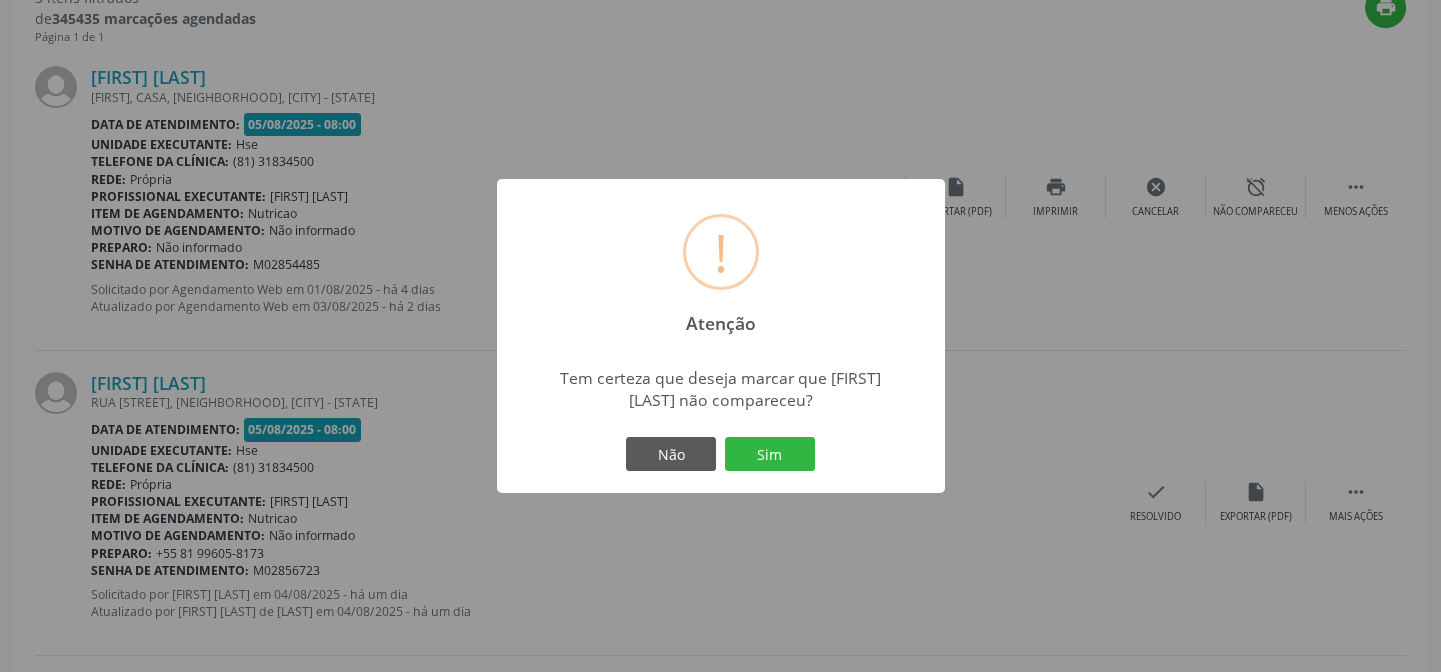 click on "Não Sim" at bounding box center [721, 454] 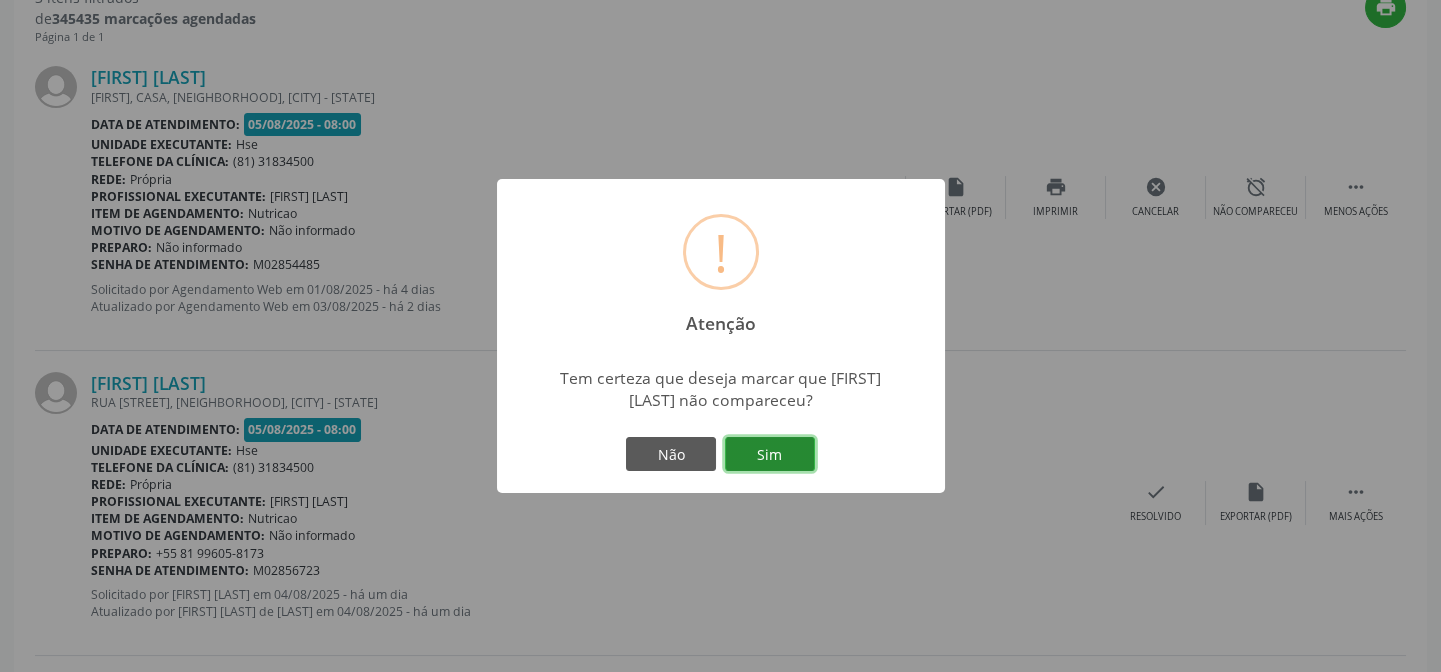 click on "Sim" at bounding box center [770, 454] 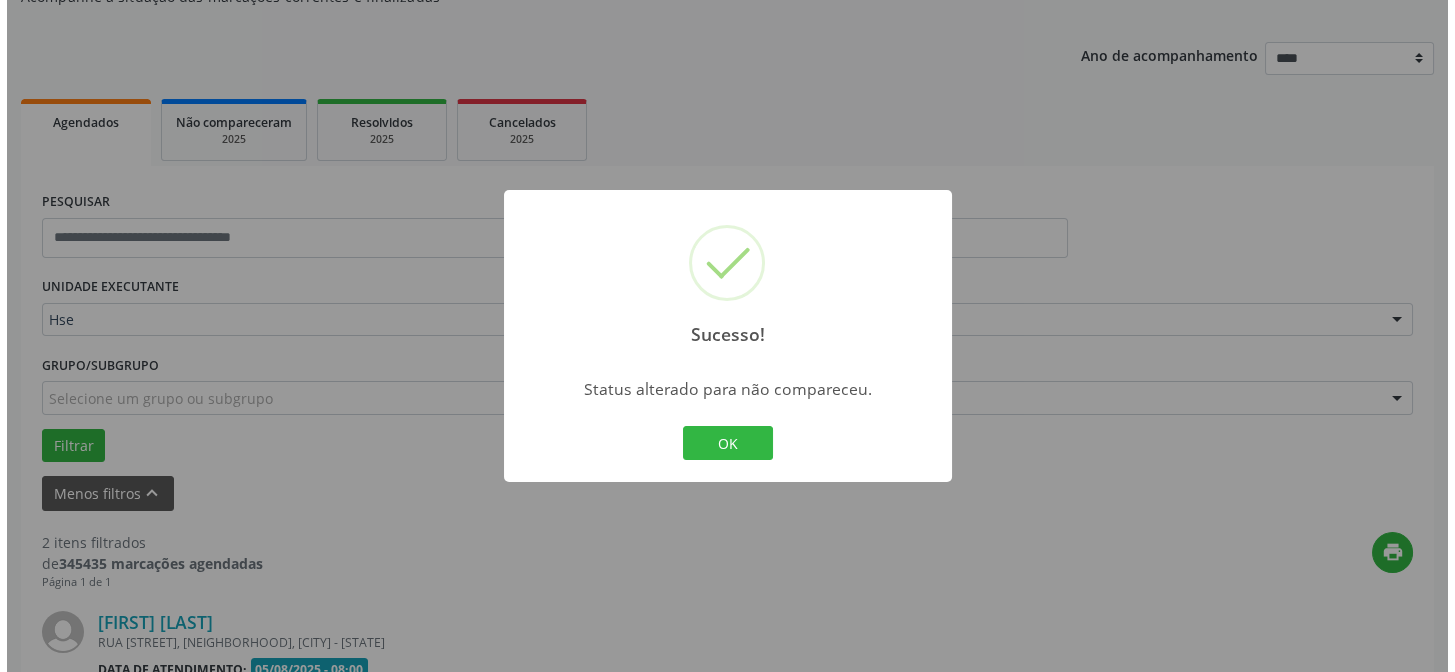 scroll, scrollTop: 745, scrollLeft: 0, axis: vertical 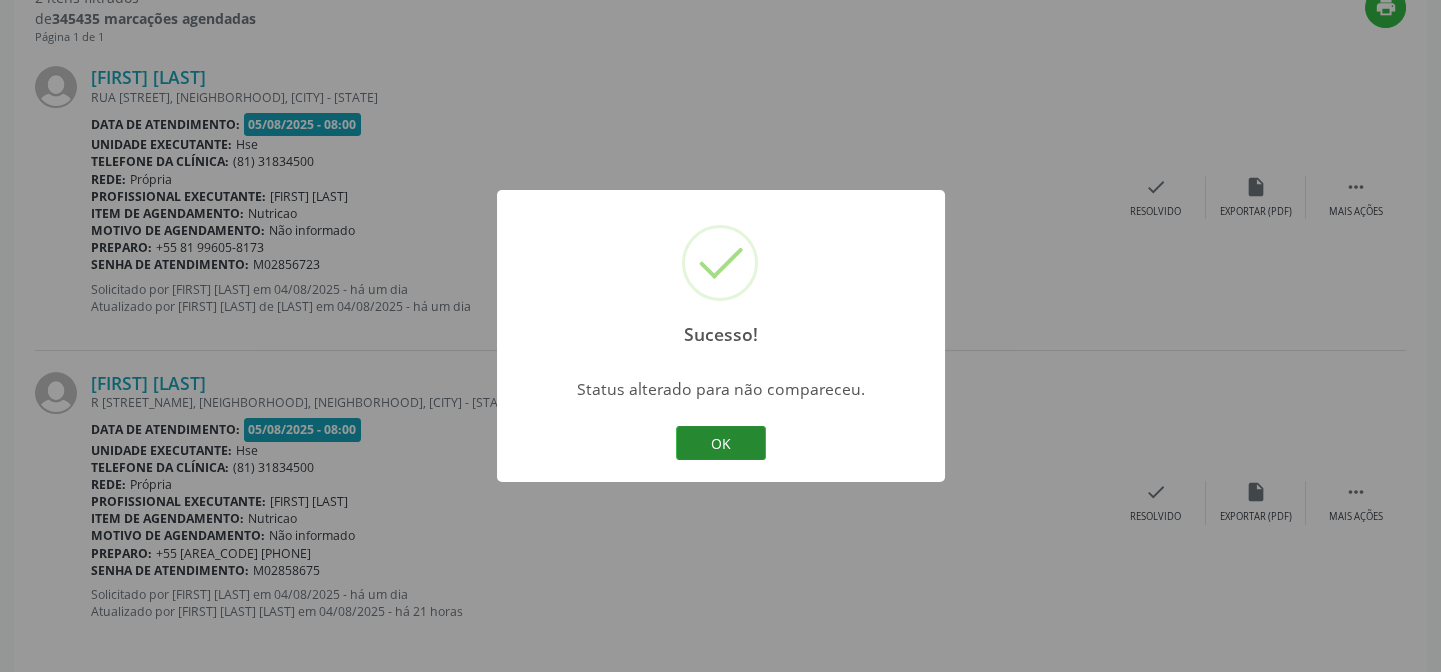 click on "OK" at bounding box center (721, 443) 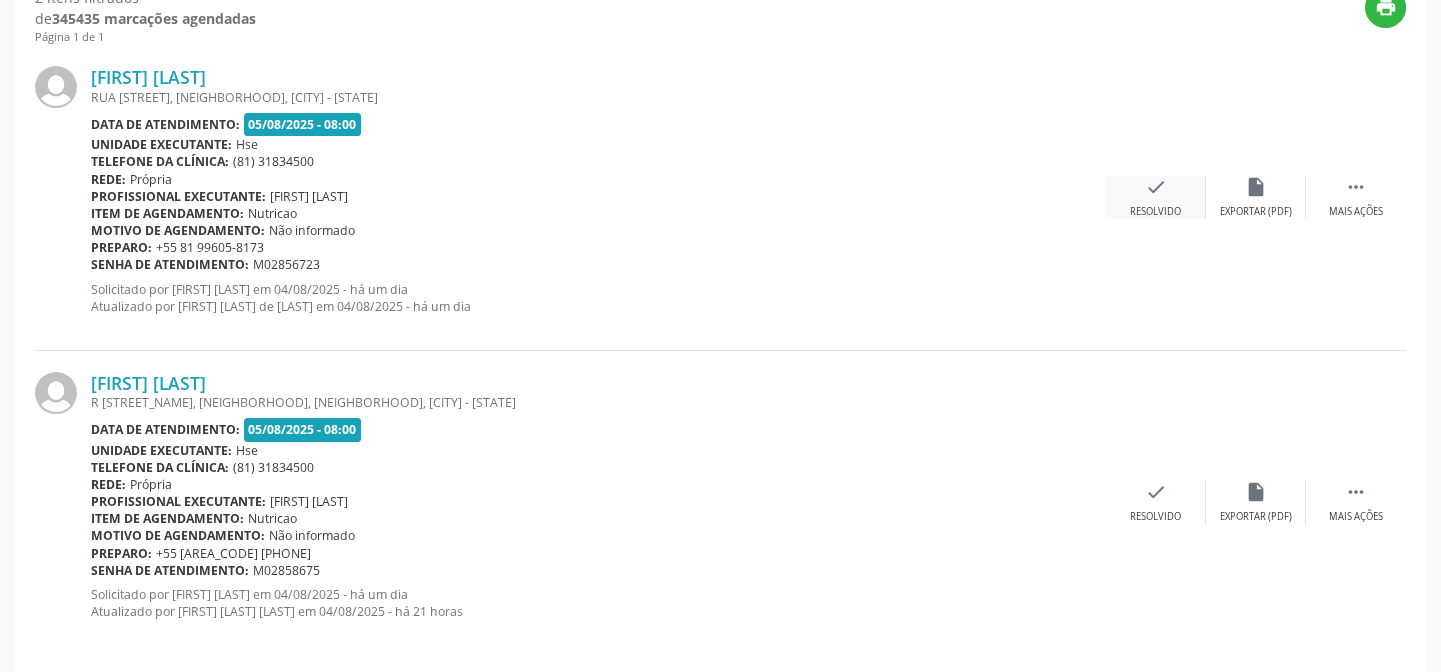 click on "check" at bounding box center (1156, 187) 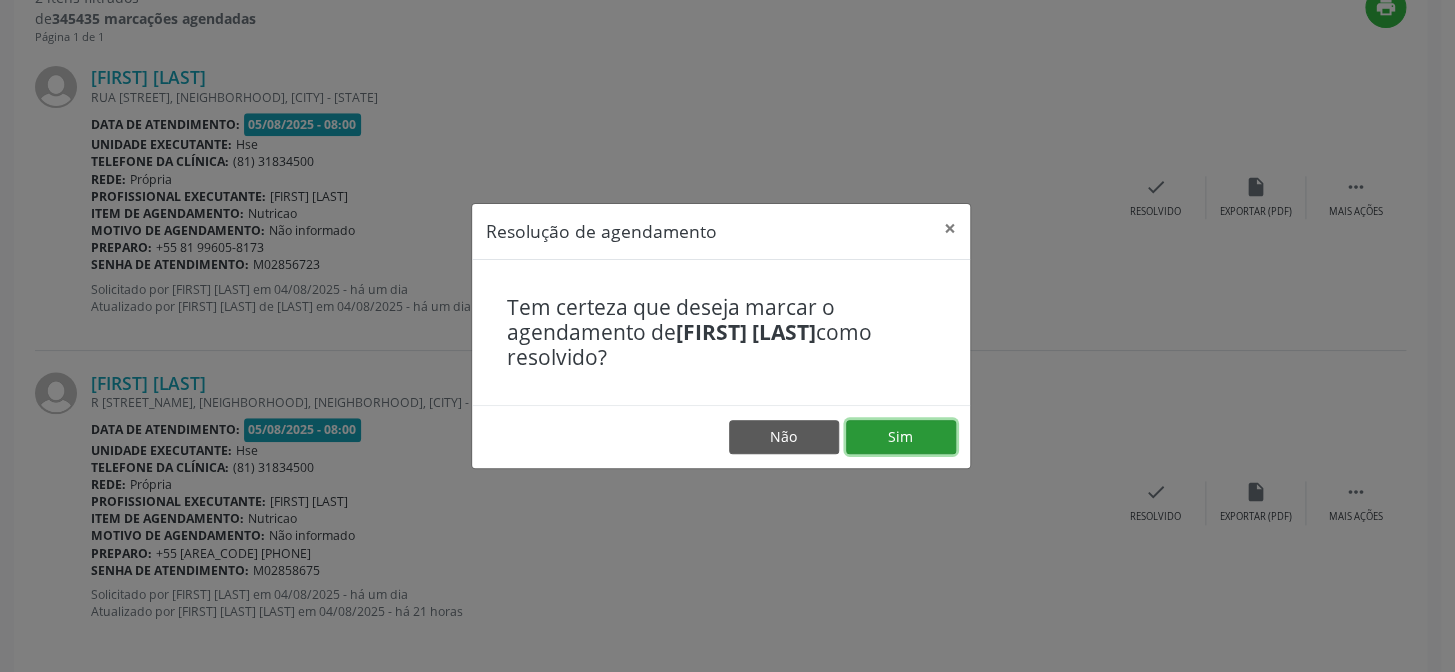 click on "Sim" at bounding box center [901, 437] 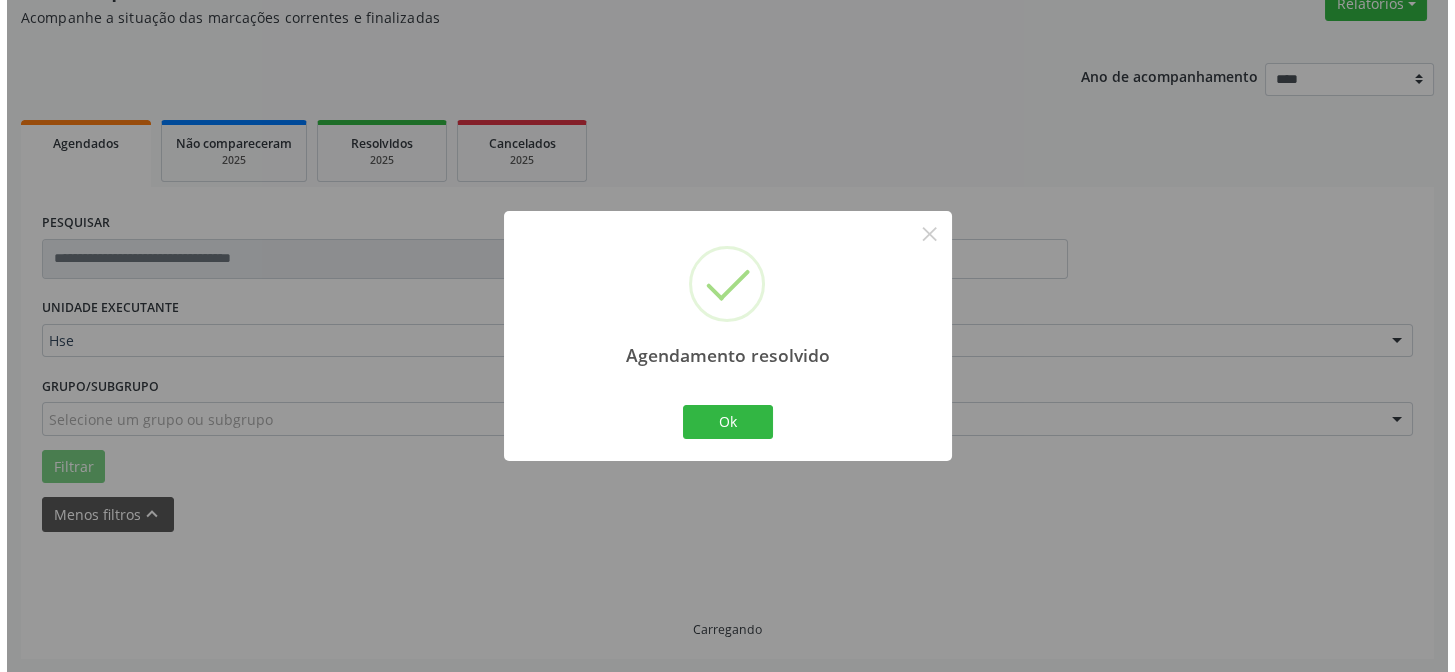 scroll, scrollTop: 457, scrollLeft: 0, axis: vertical 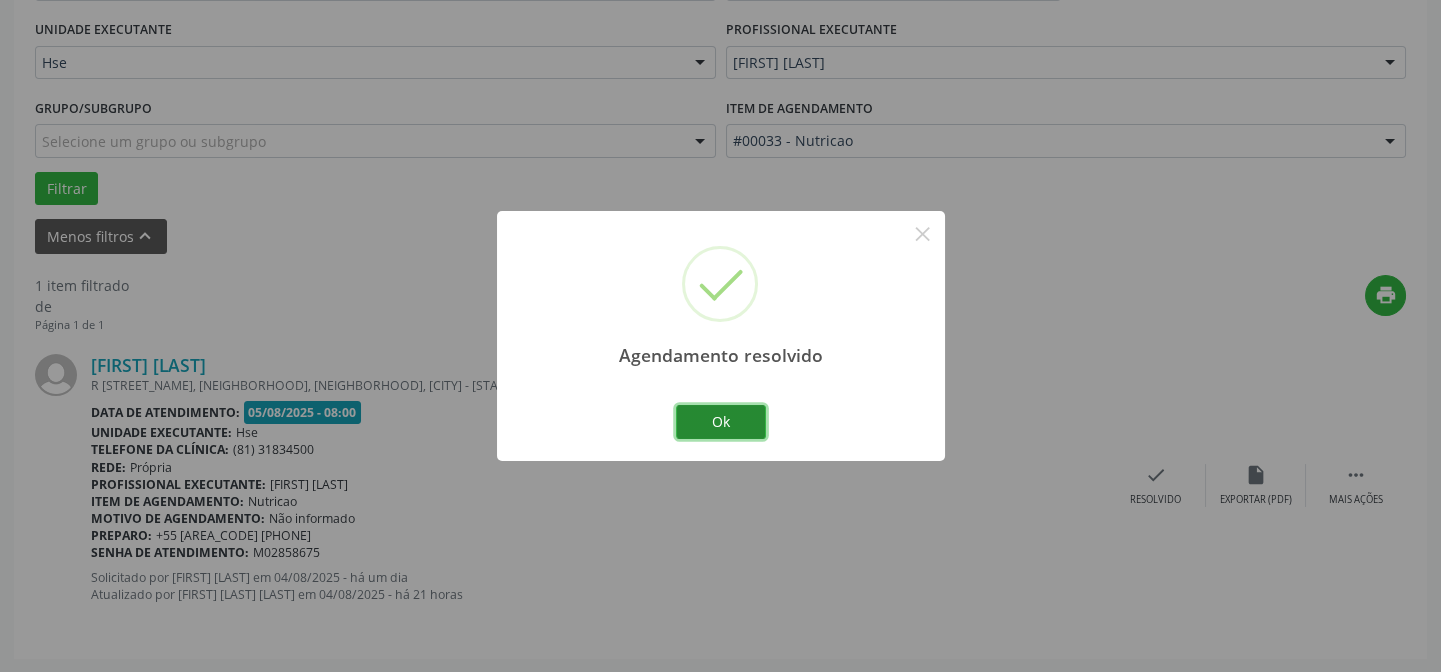 click on "Ok" at bounding box center (721, 422) 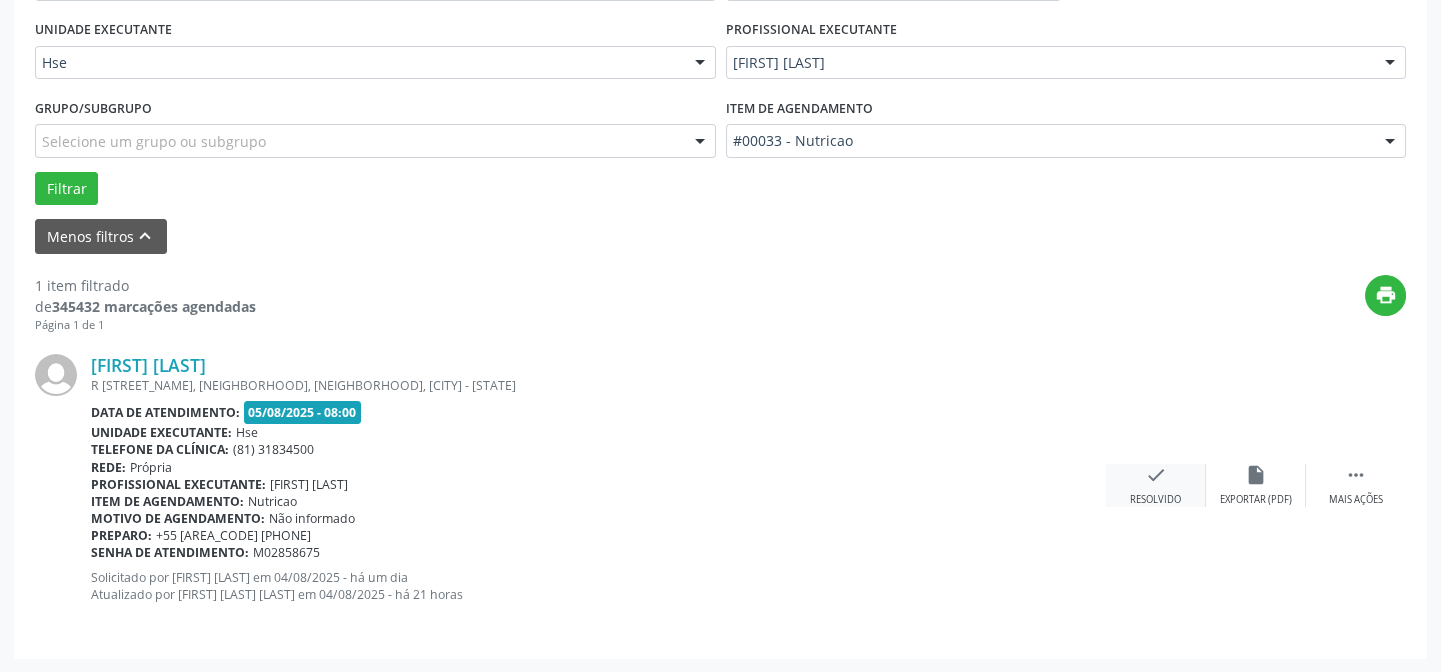 click on "check
Resolvido" at bounding box center (1156, 485) 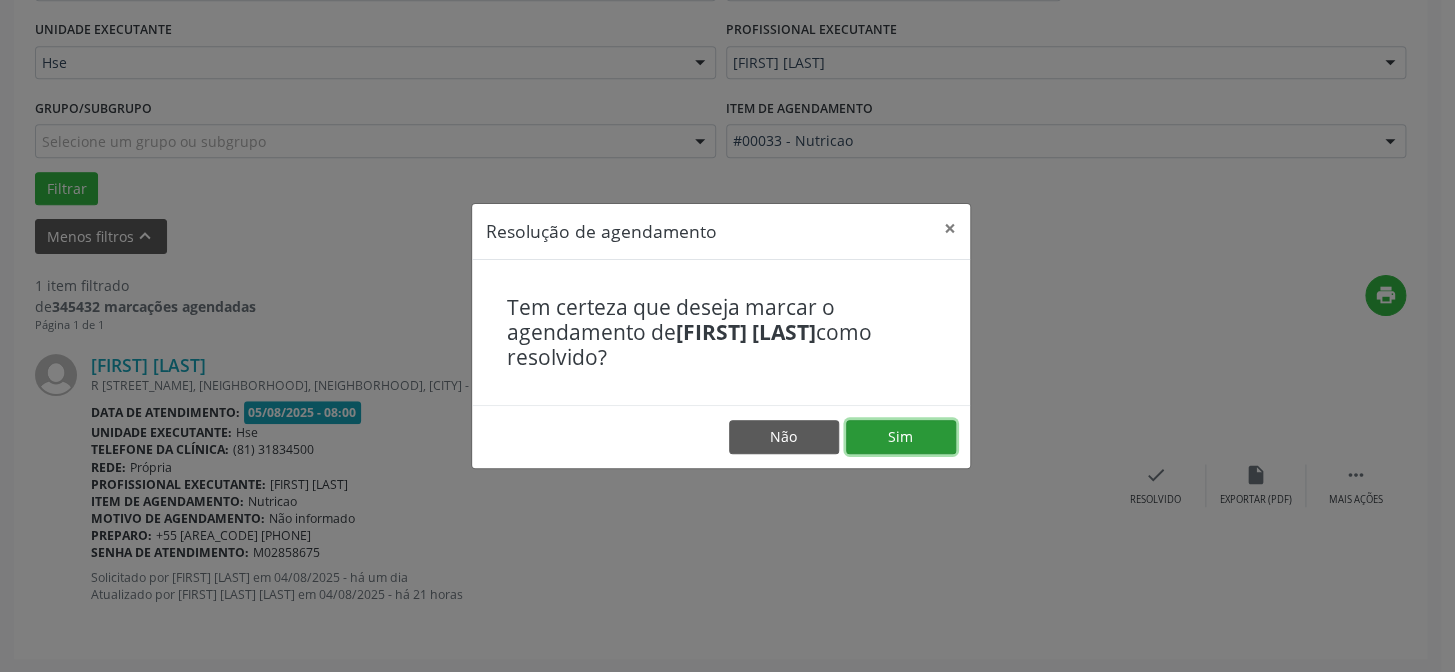 drag, startPoint x: 918, startPoint y: 430, endPoint x: 930, endPoint y: 450, distance: 23.323807 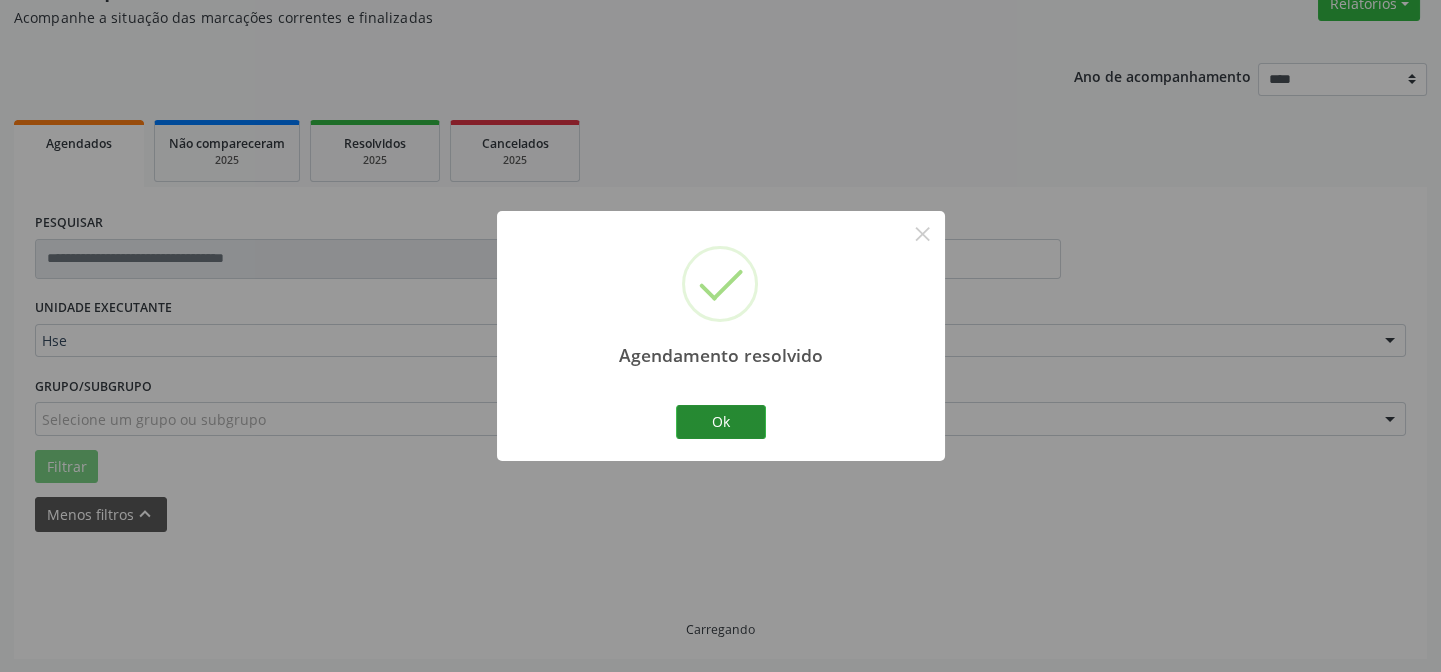 scroll, scrollTop: 135, scrollLeft: 0, axis: vertical 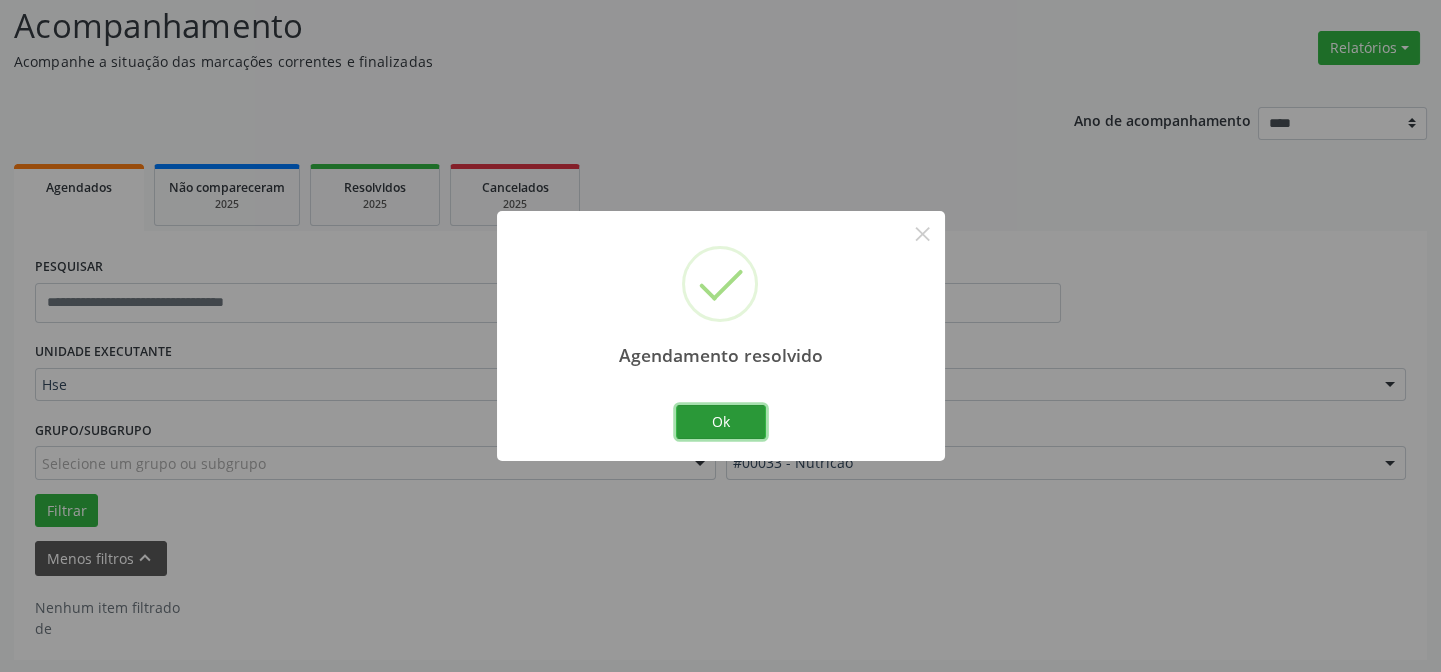 drag, startPoint x: 721, startPoint y: 409, endPoint x: 500, endPoint y: 148, distance: 341.99707 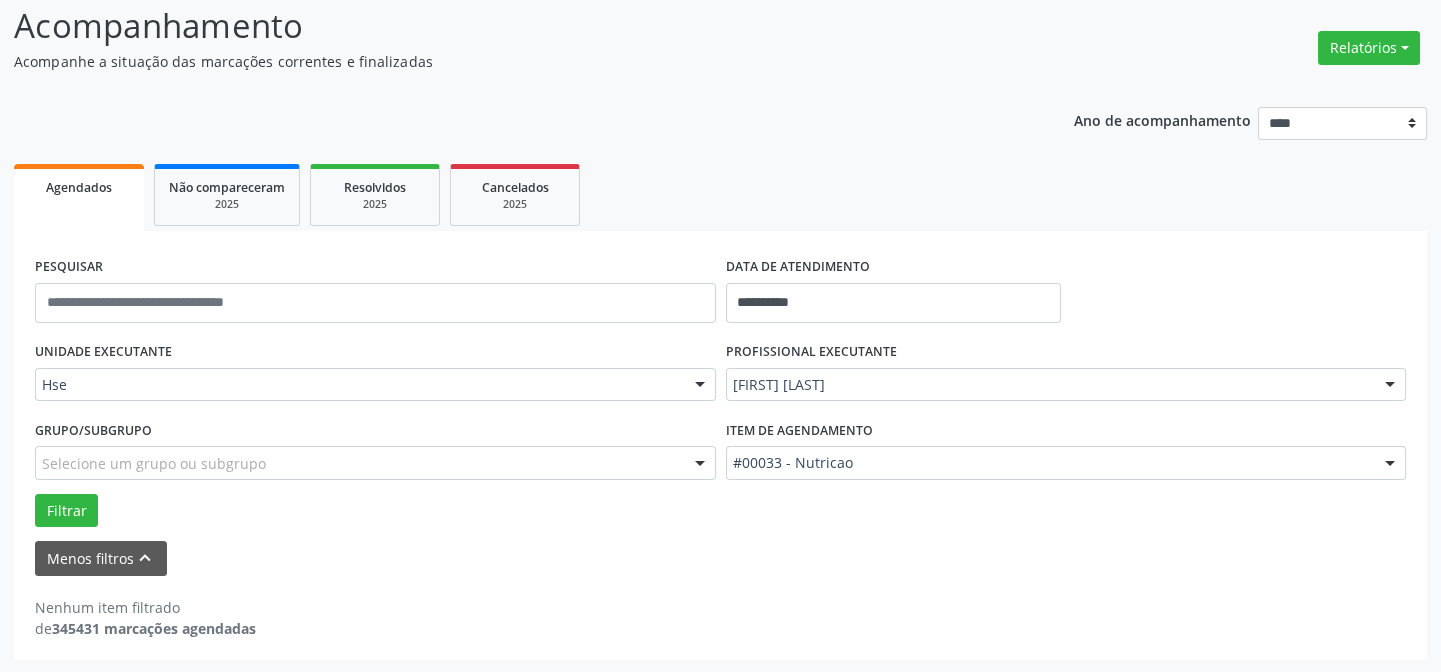 click on "PROFISSIONAL EXECUTANTE
[FIRST] [LAST]         Todos os profissionais   [FIRST] [LAST]   [FIRST] [LAST]   [FIRST] [LAST] - Professor(A) Nassau   [FIRST] [LAST] - Cirurgião Geral e Cirurgião Oncológico   [FIRST] [LAST]   [FIRST] [LAST] - Professor(A) Nassau   [FIRST] [LAST]   [FIRST] [LAST] - Perícia Neurodivergente   [FIRST] [LAST] - Professor(A) Nassau | Geral   [FIRST] [LAST]   [FIRST] [LAST] (Ortopedia Nassau)   [FIRST] [LAST] | Geral, Coluna, Cotovelo, Ombro e Joelho   [FIRST] [LAST]   [FIRST] [LAST] - Professor(A) Nassau   [FIRST] [LAST]   [FIRST] [LAST]   [FIRST] [LAST]   [FIRST] [LAST]   [FIRST] [LAST]   [FIRST] [LAST] - Professor(A) Nassau   [FIRST] [LAST]   [FIRST] [LAST]   [FIRST] [LAST]   [FIRST] [LAST]" at bounding box center (1066, 376) 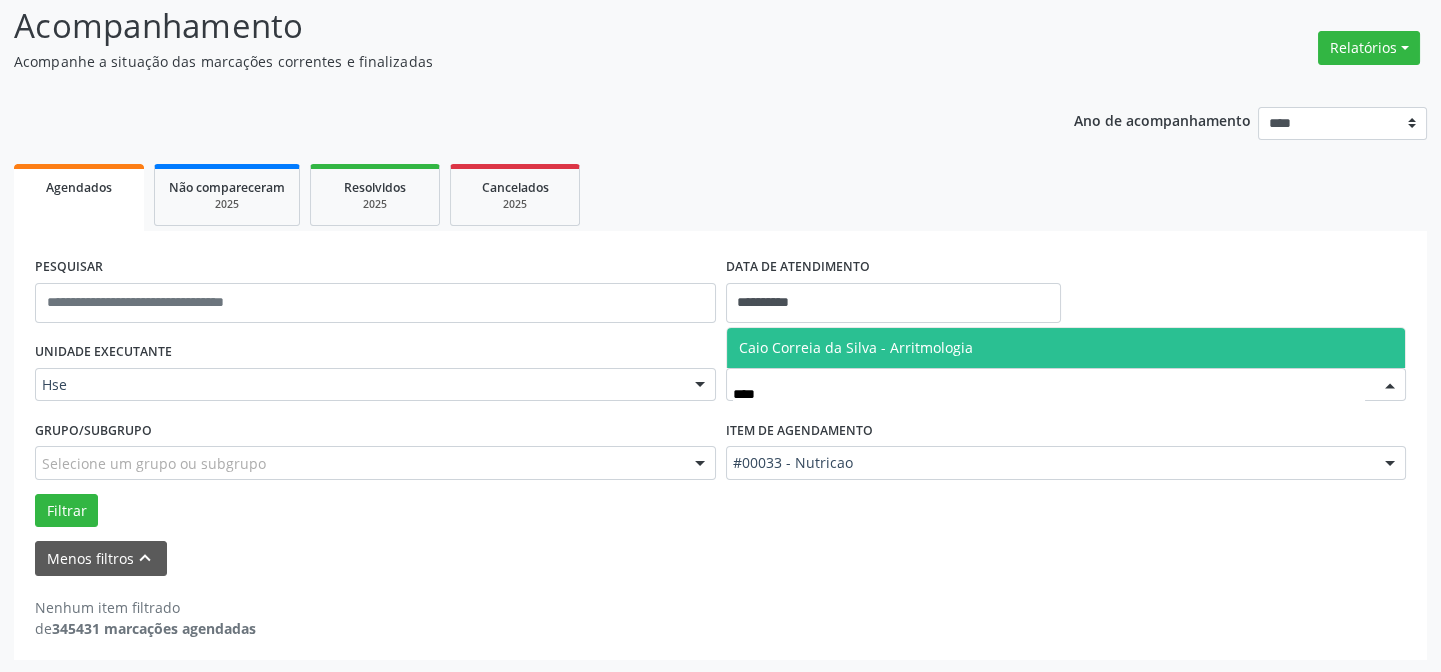 type on "****" 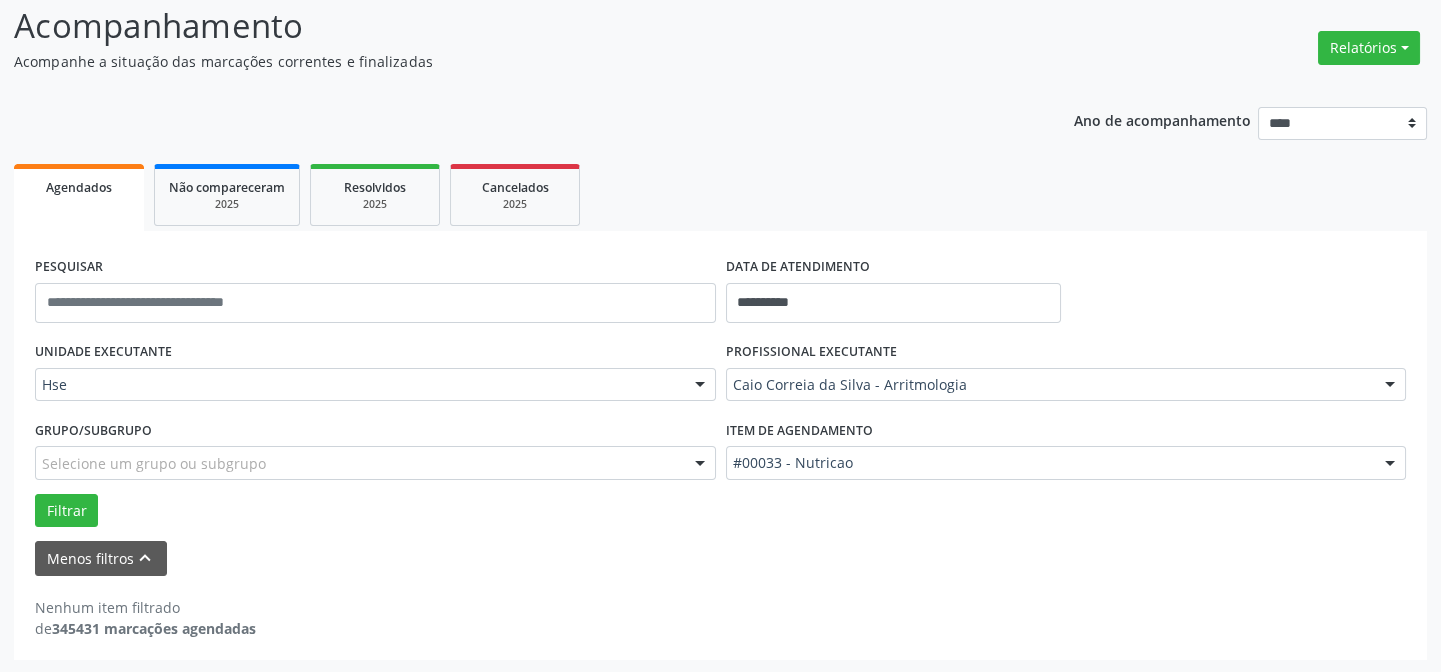 drag, startPoint x: 811, startPoint y: 472, endPoint x: 813, endPoint y: 458, distance: 14.142136 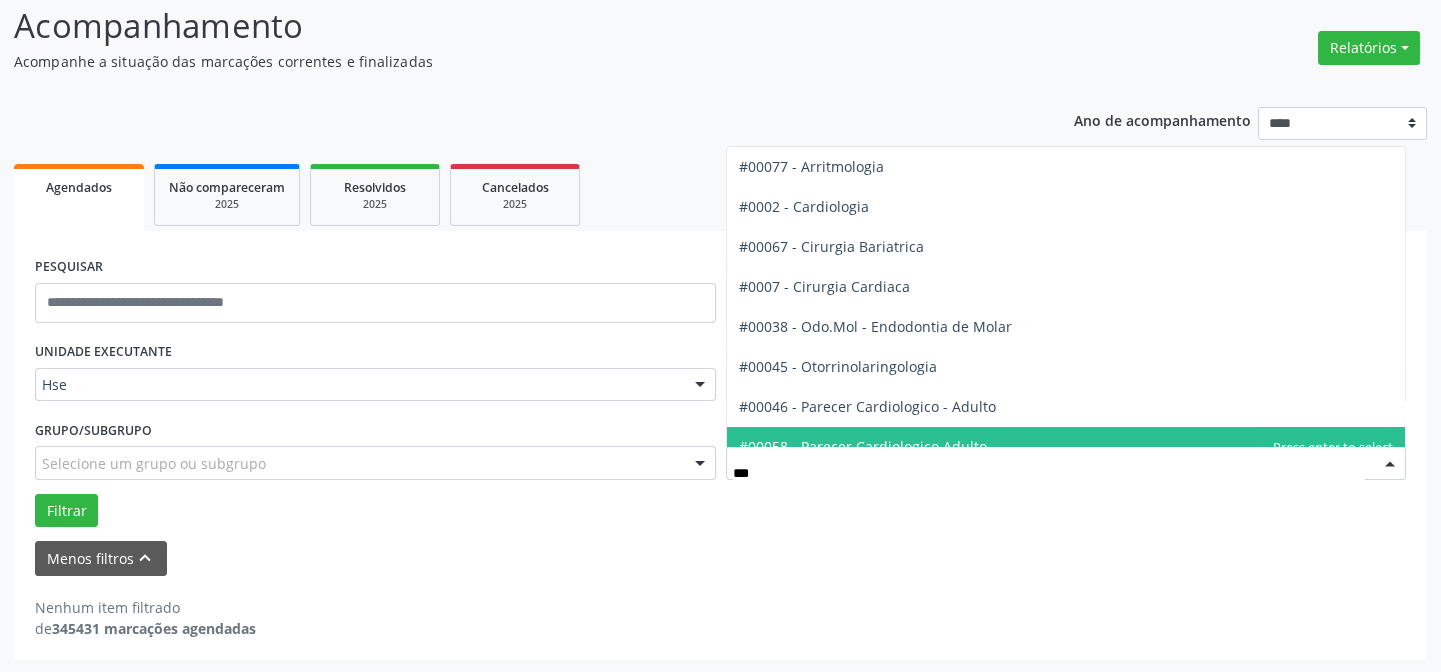 type on "****" 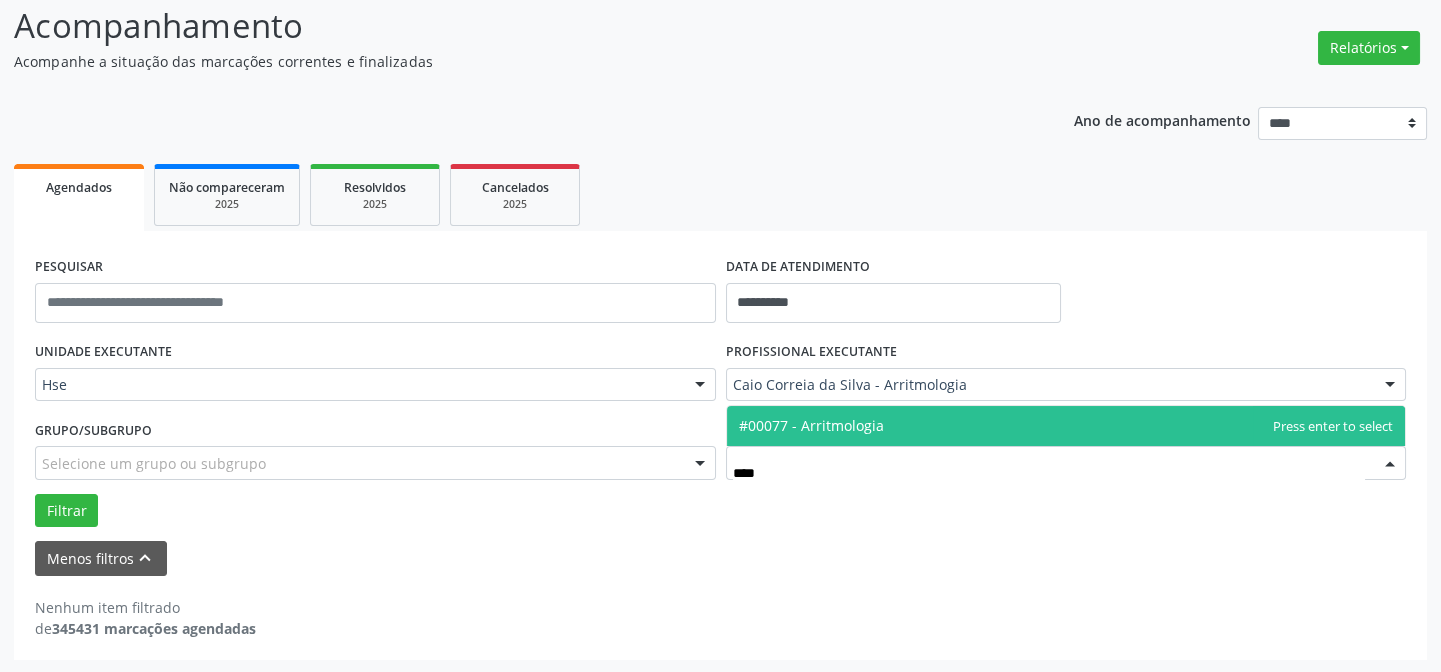 click on "#00077 - Arritmologia" at bounding box center (811, 425) 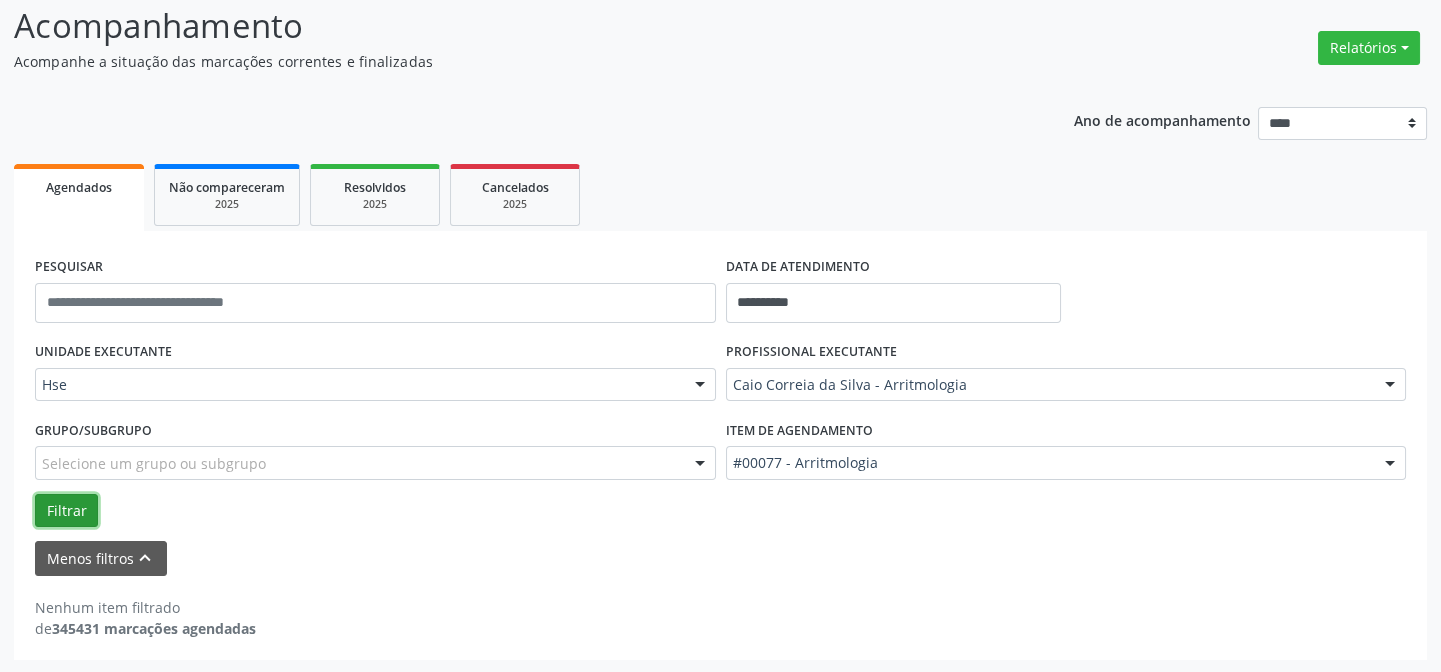 click on "Filtrar" at bounding box center [66, 511] 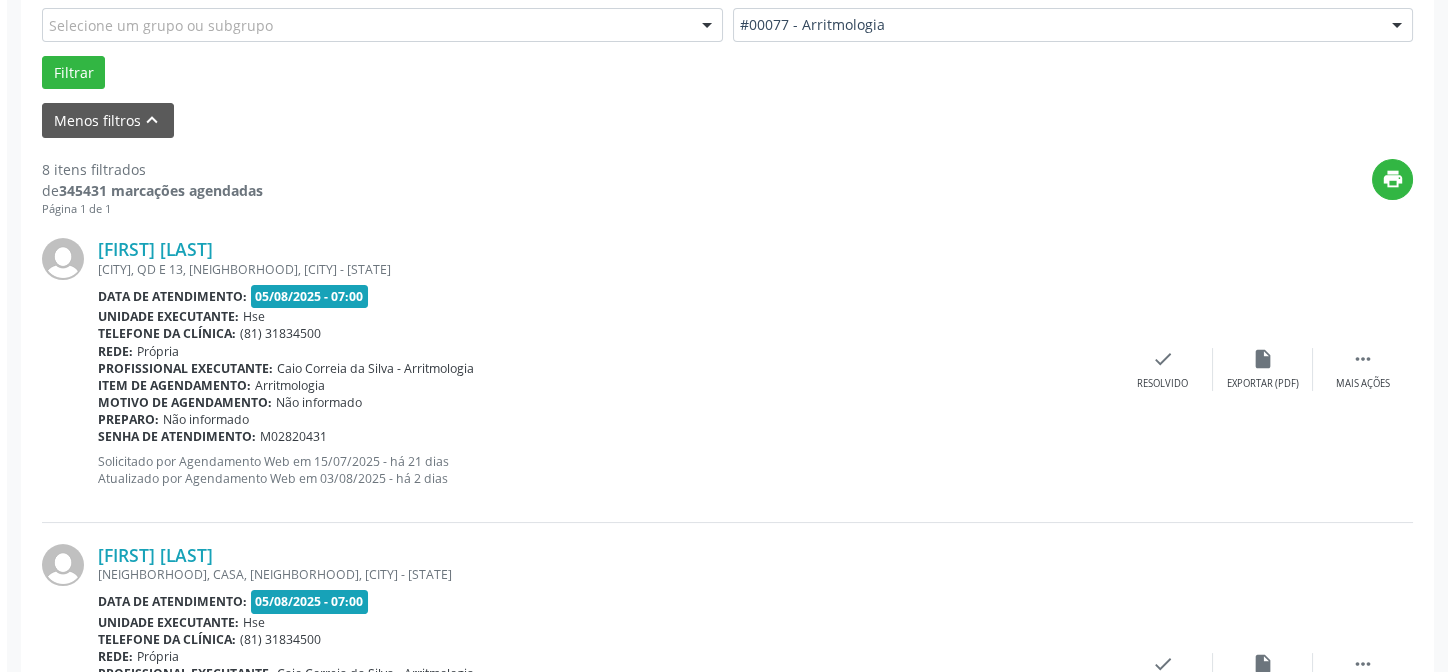 scroll, scrollTop: 563, scrollLeft: 0, axis: vertical 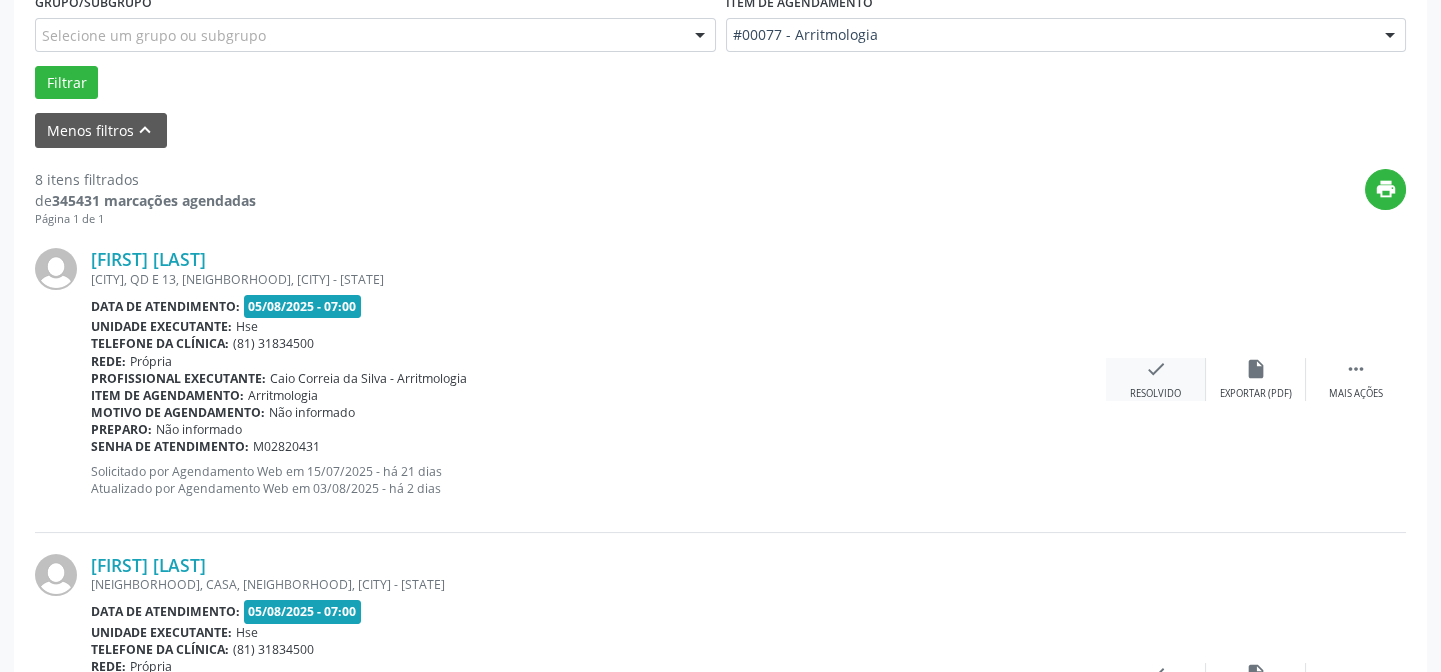 click on "check
Resolvido" at bounding box center (1156, 379) 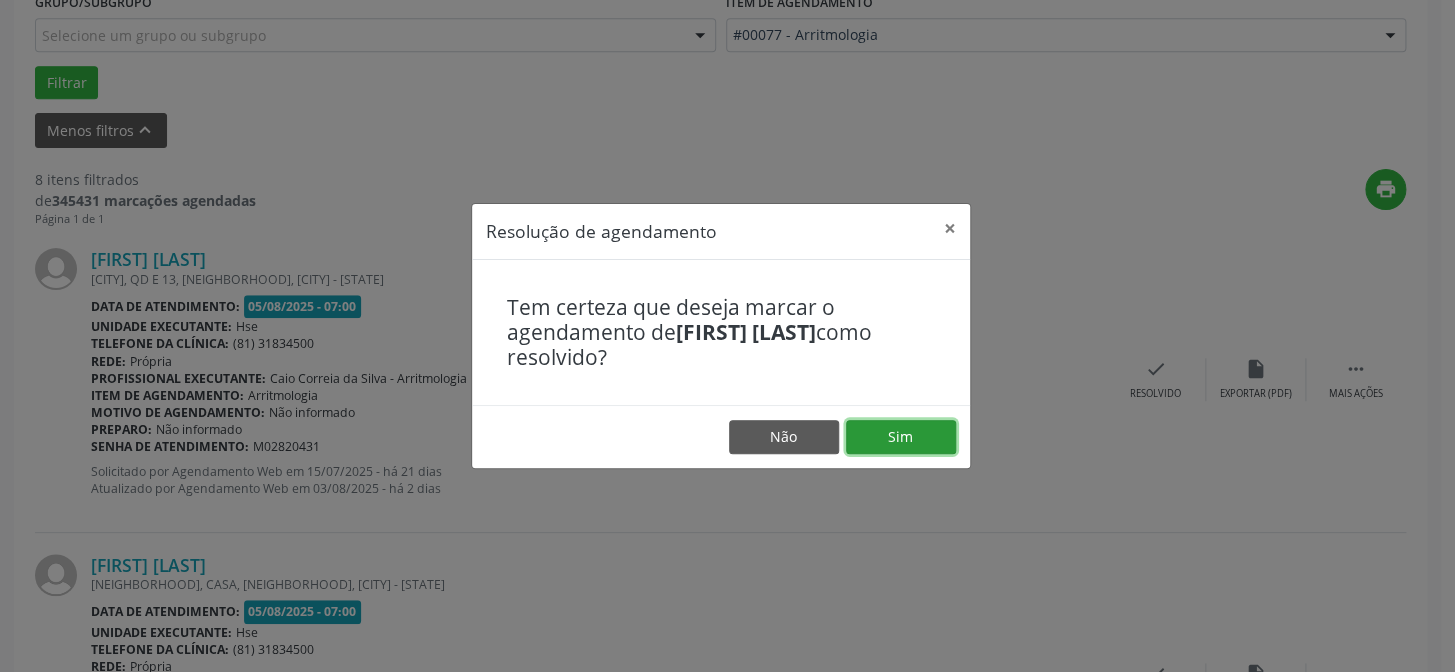 click on "Sim" at bounding box center [901, 437] 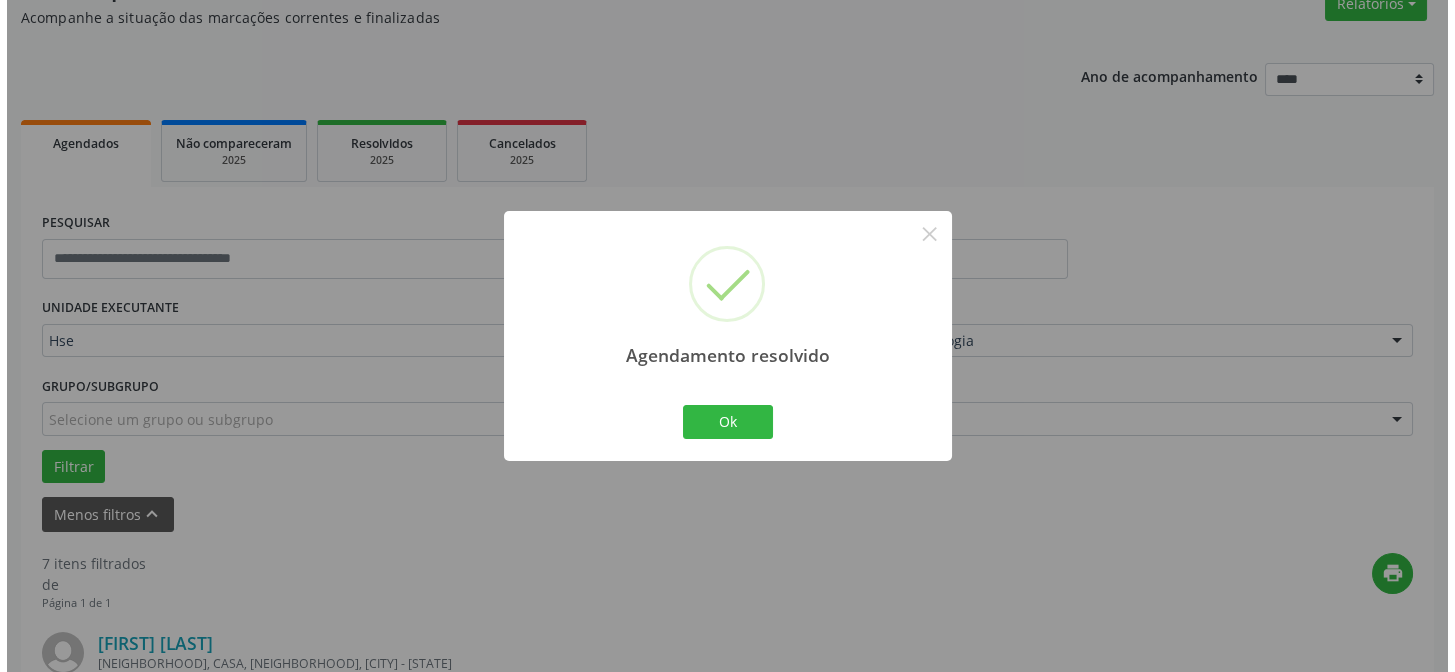scroll, scrollTop: 563, scrollLeft: 0, axis: vertical 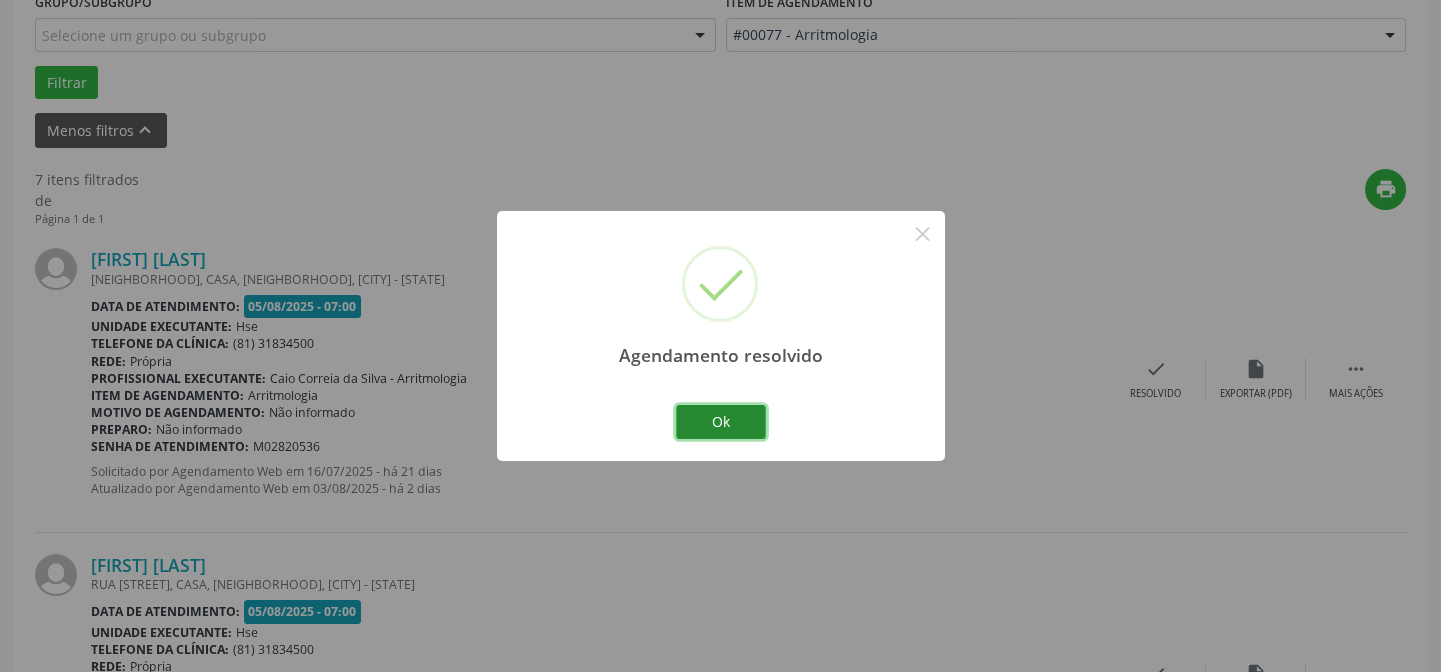 click on "Ok" at bounding box center (721, 422) 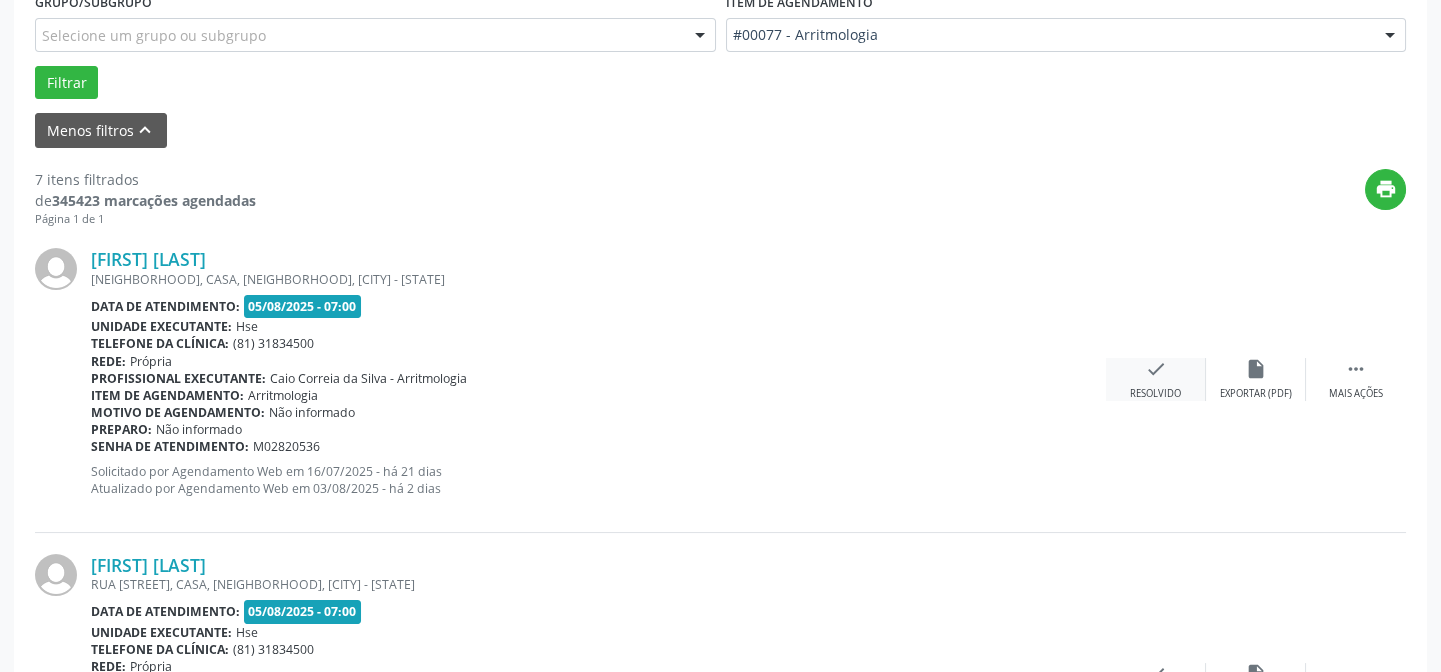 click on "check
Resolvido" at bounding box center (1156, 379) 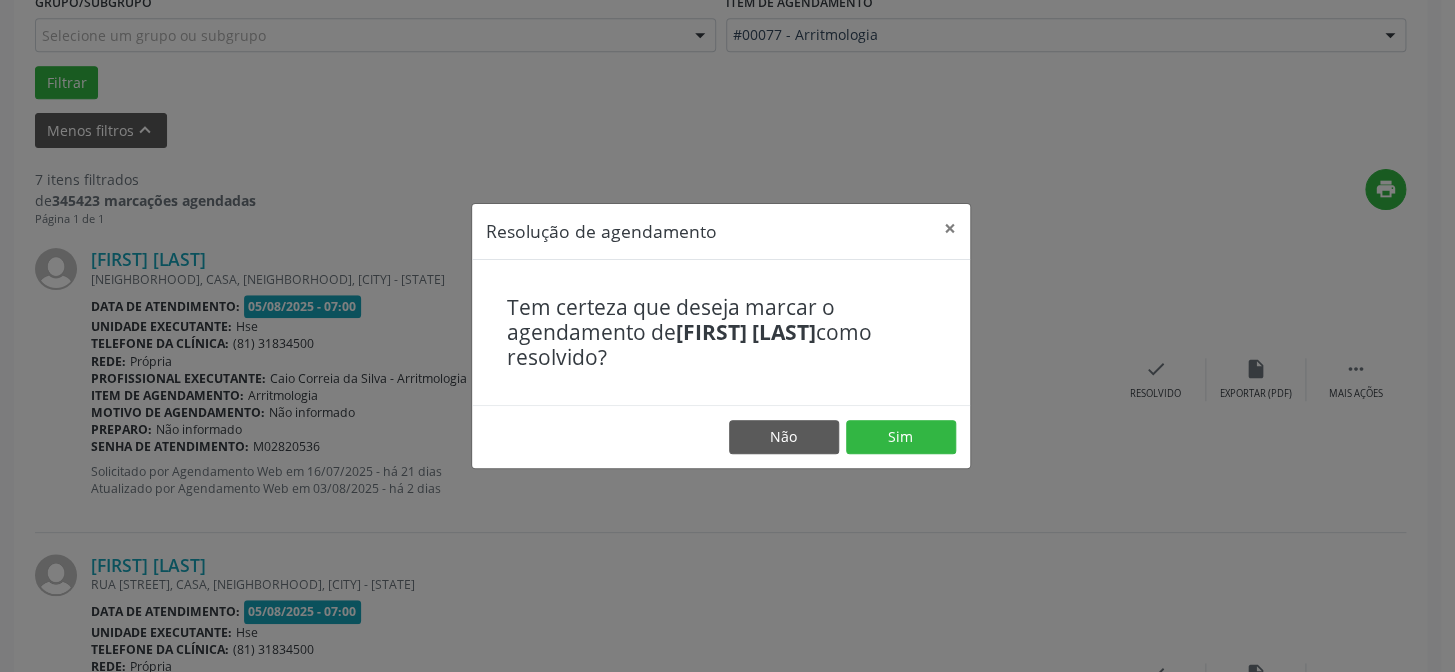 click on "Não Sim" at bounding box center [721, 436] 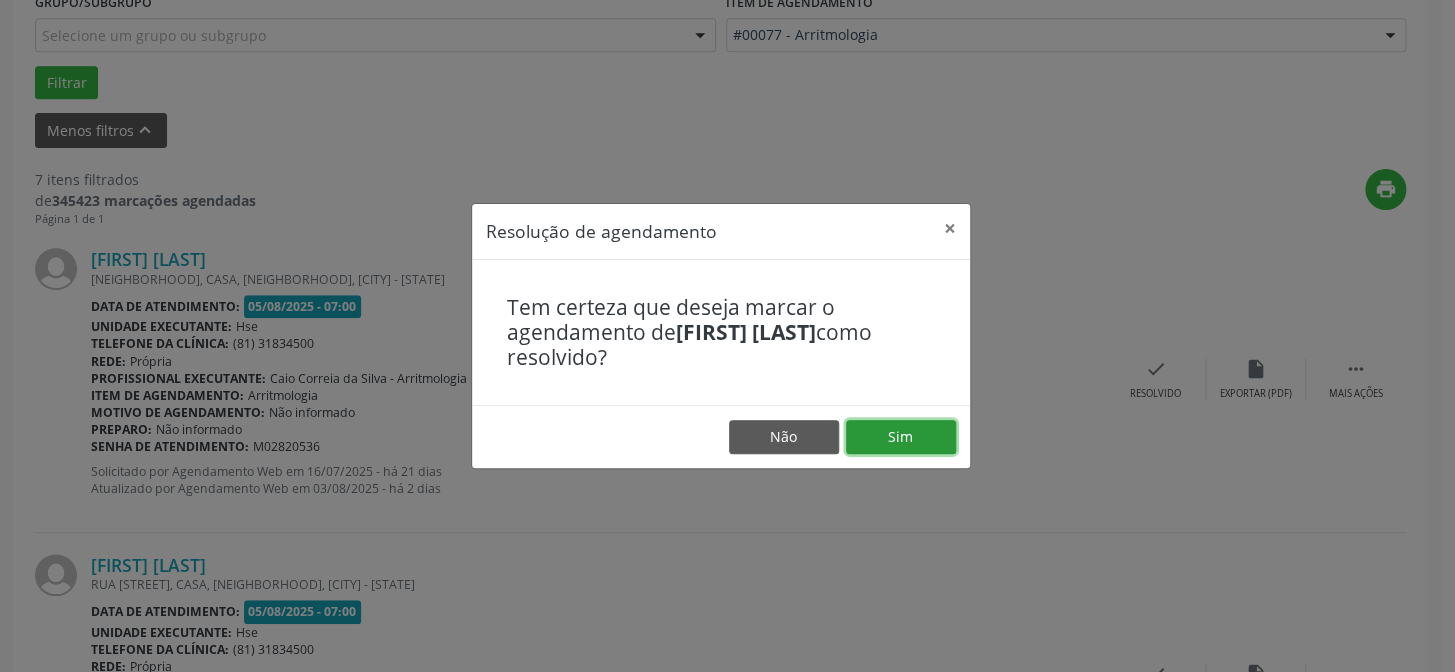 click on "Sim" at bounding box center (901, 437) 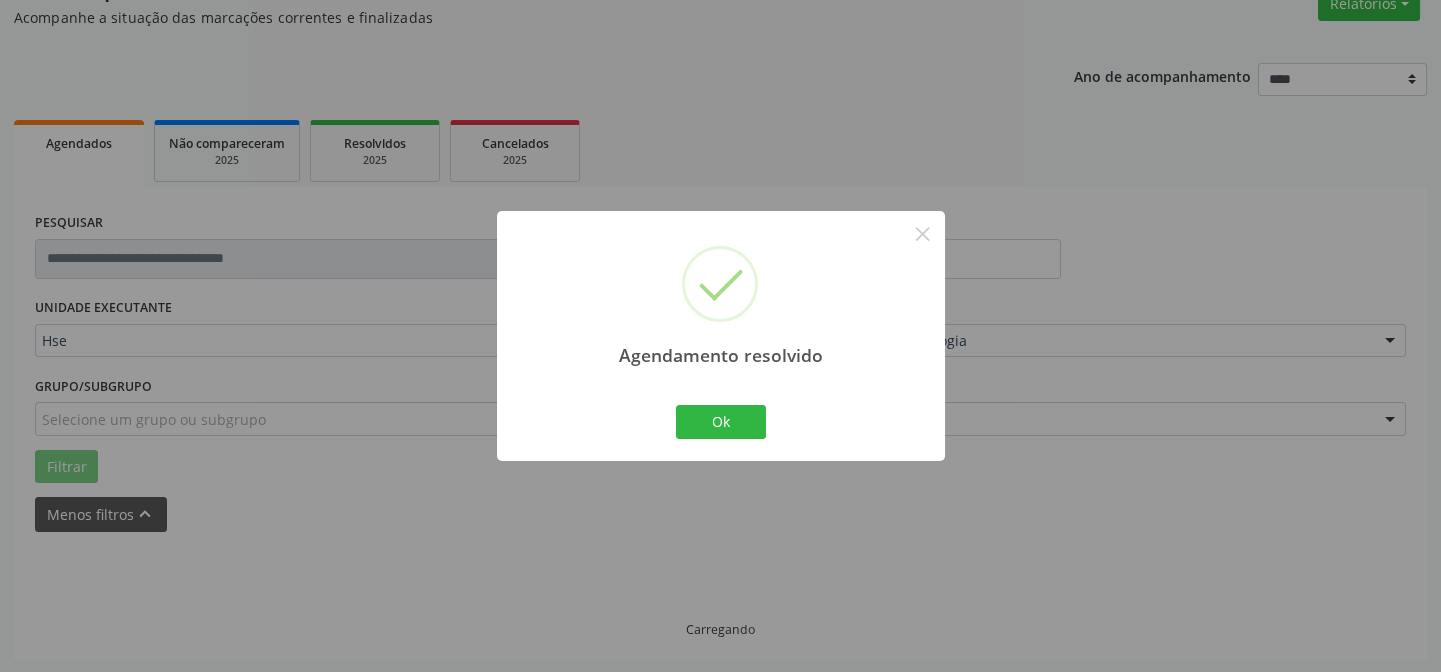 scroll, scrollTop: 563, scrollLeft: 0, axis: vertical 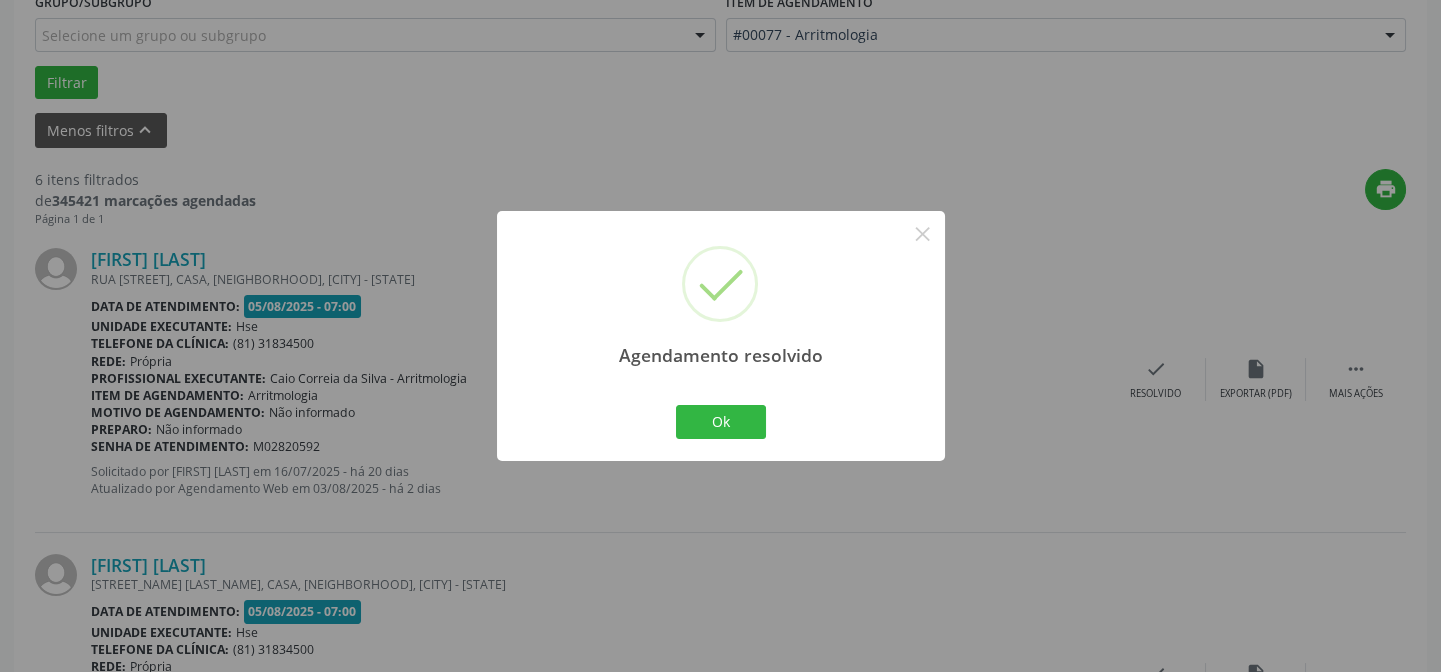 click on "Agendamento resolvido × Ok Cancel" at bounding box center [721, 335] 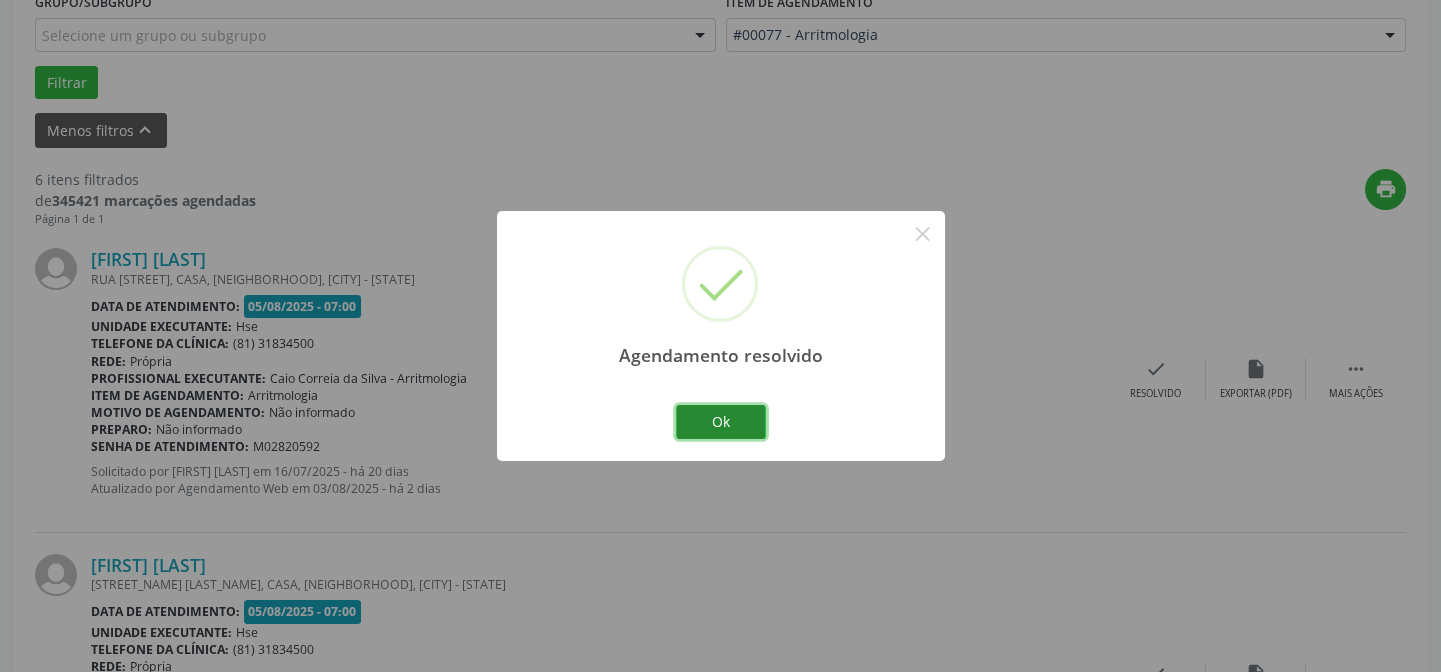 click on "Ok" at bounding box center [721, 422] 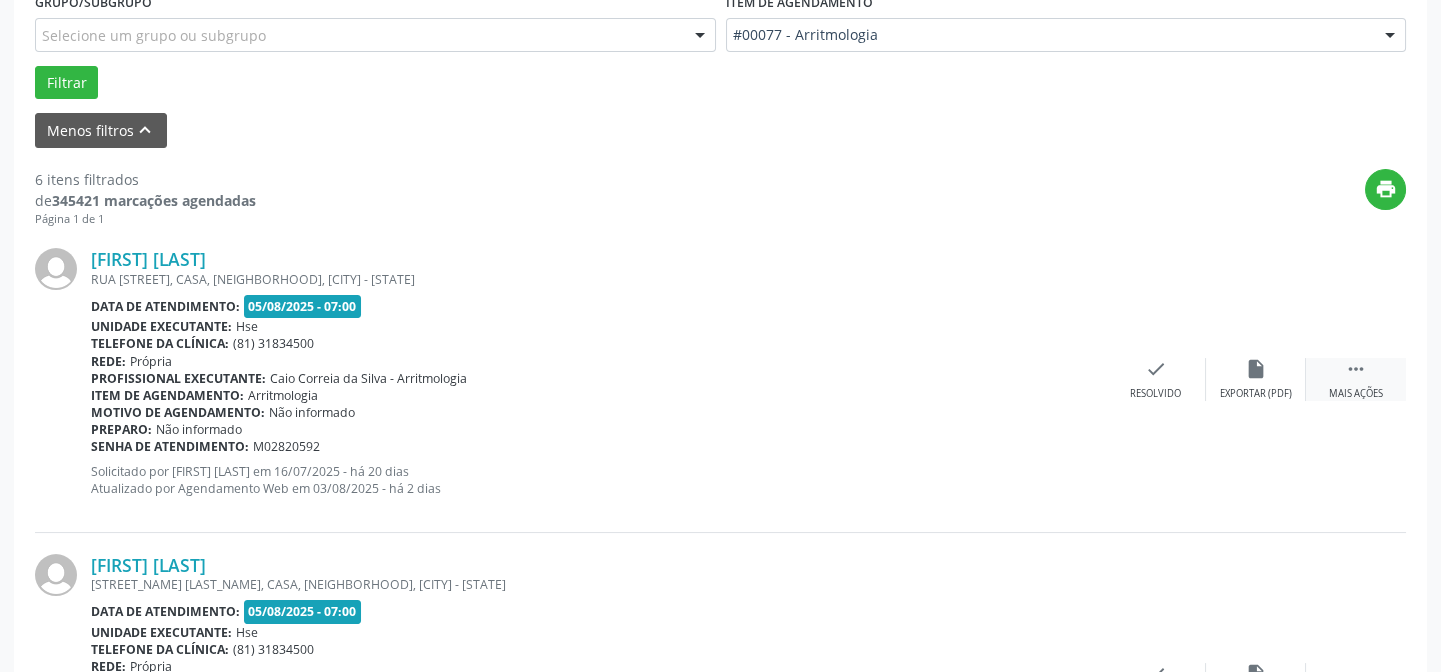 click on "
Mais ações" at bounding box center [1356, 379] 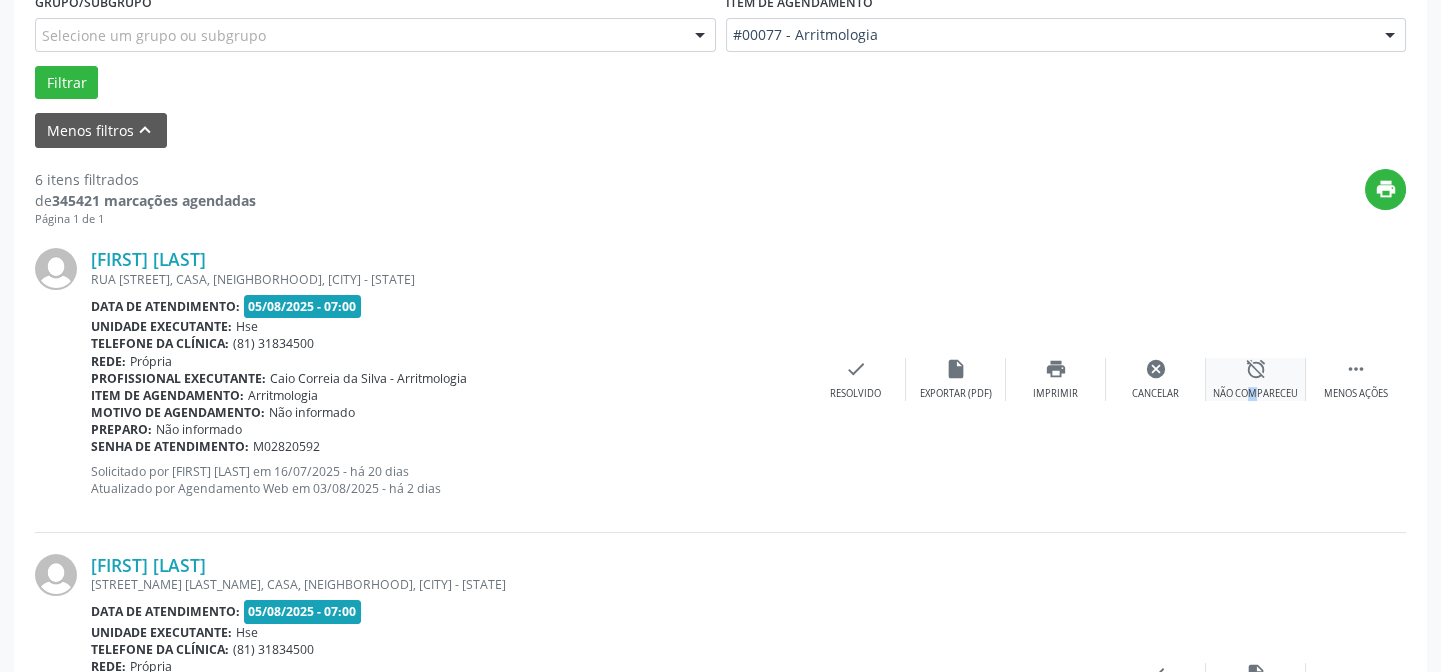 click on "Não compareceu" at bounding box center (1255, 394) 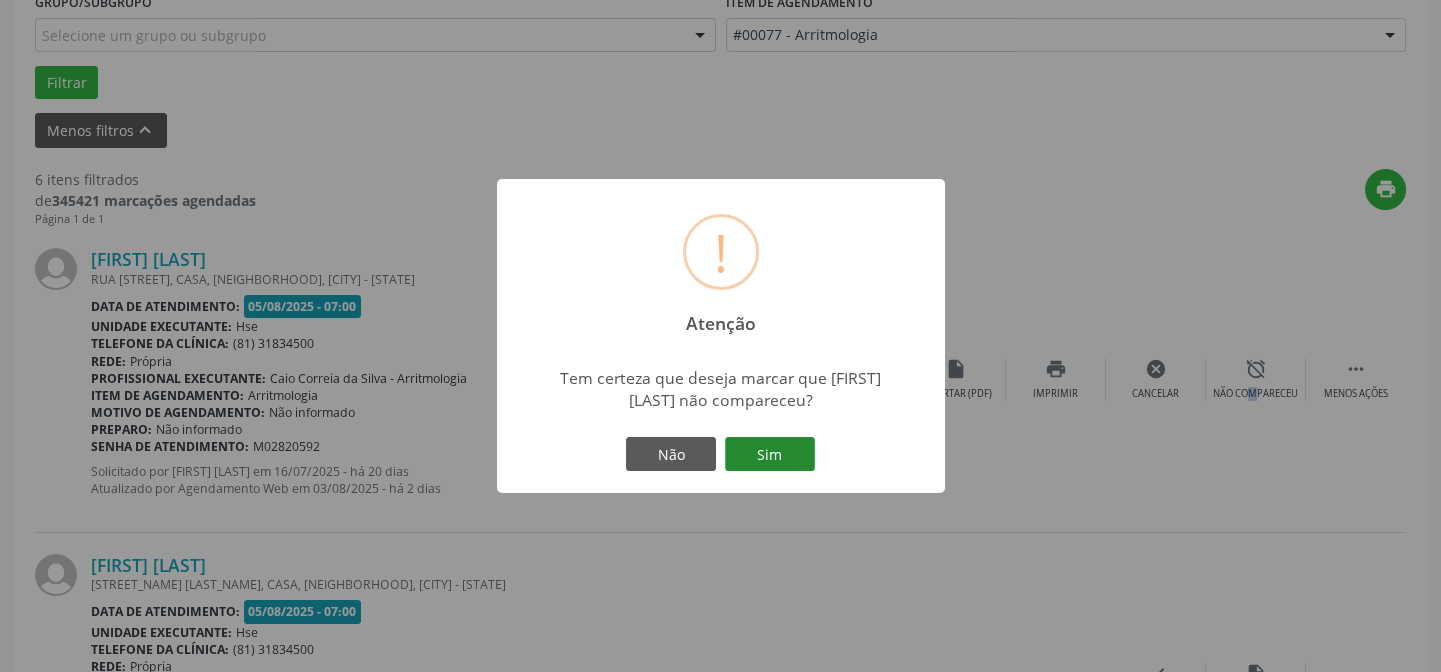 click on "Sim" at bounding box center [770, 454] 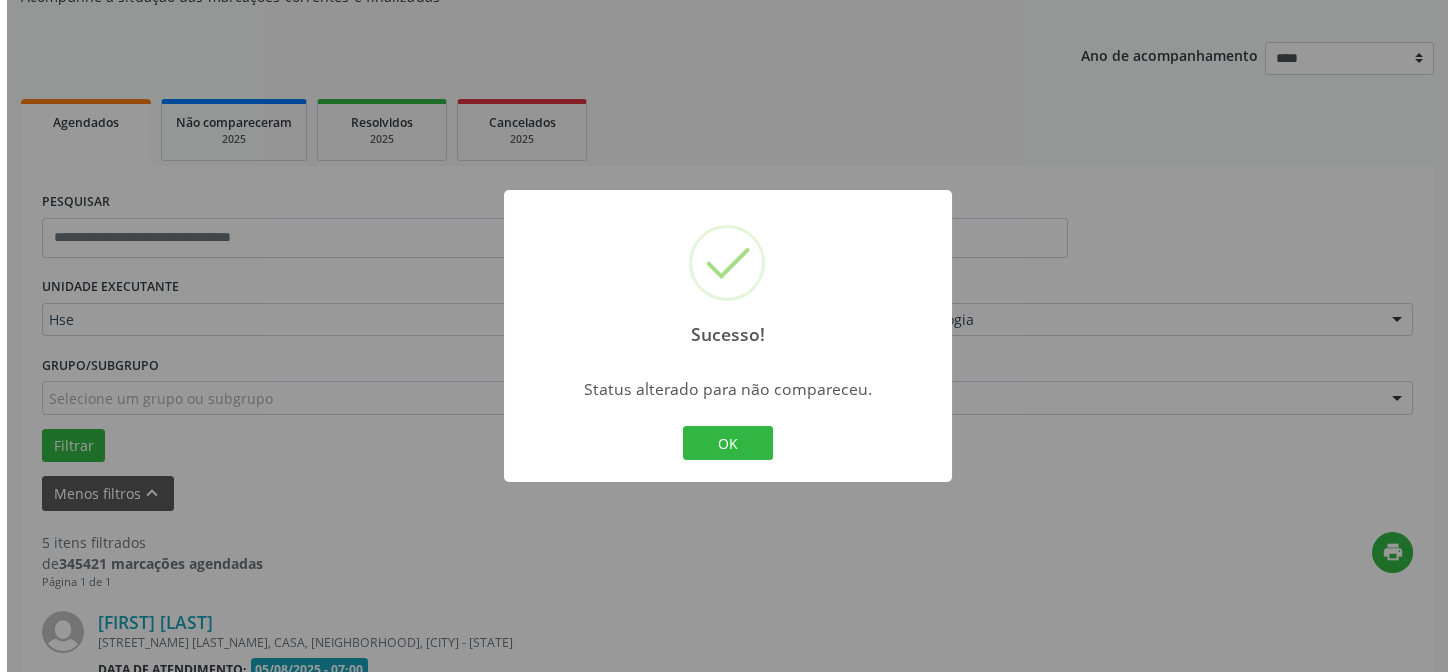 scroll, scrollTop: 563, scrollLeft: 0, axis: vertical 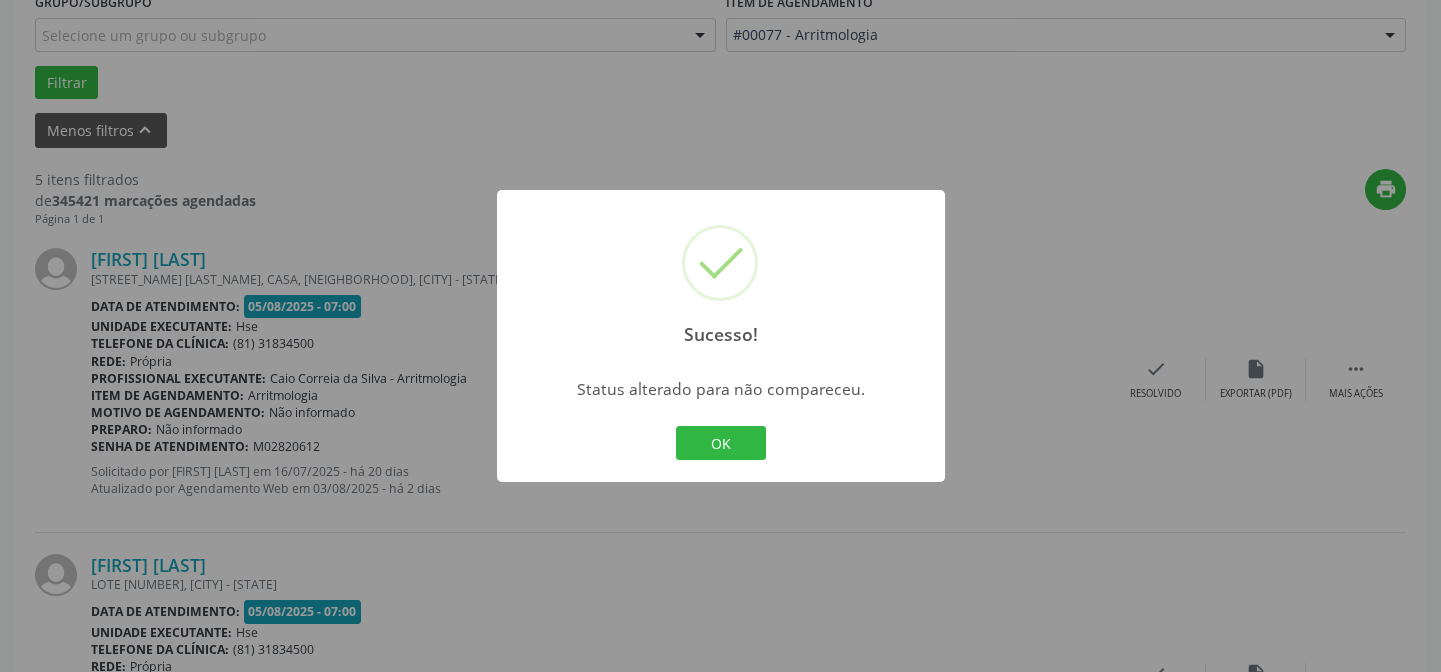 click on "OK" at bounding box center (721, 443) 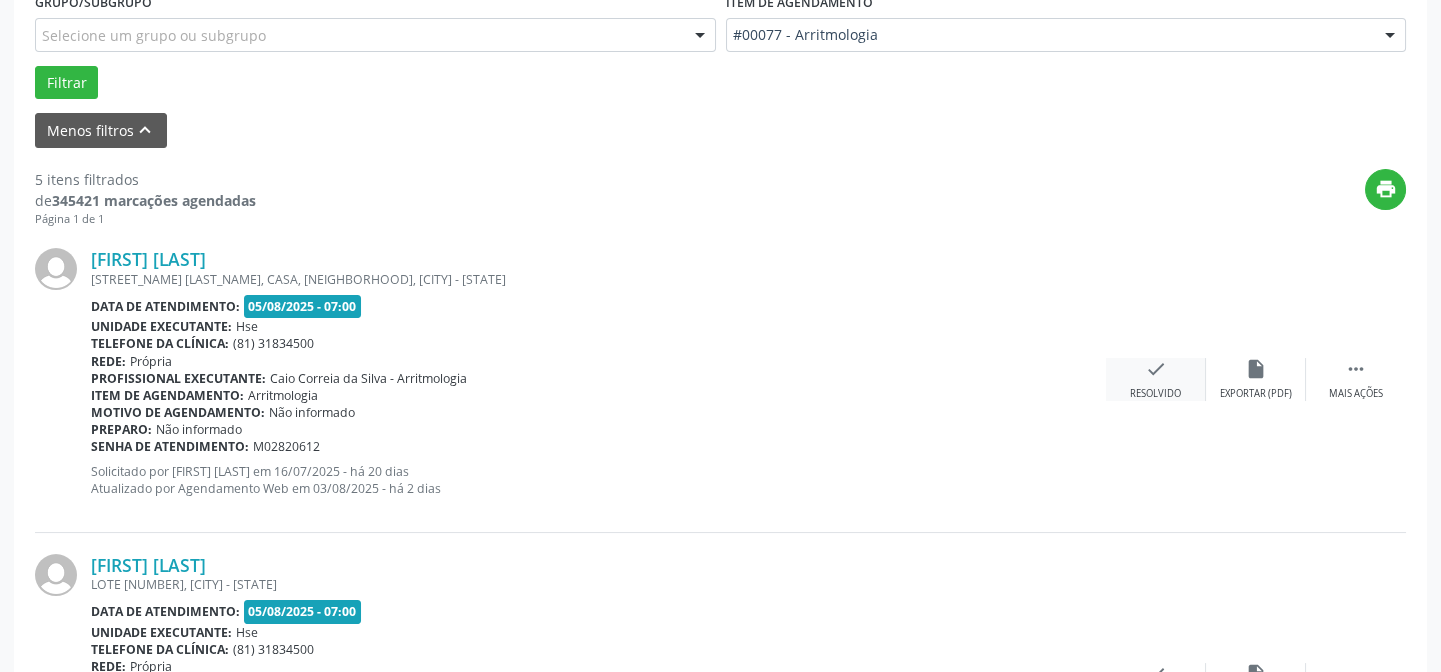 click on "check
Resolvido" at bounding box center (1156, 379) 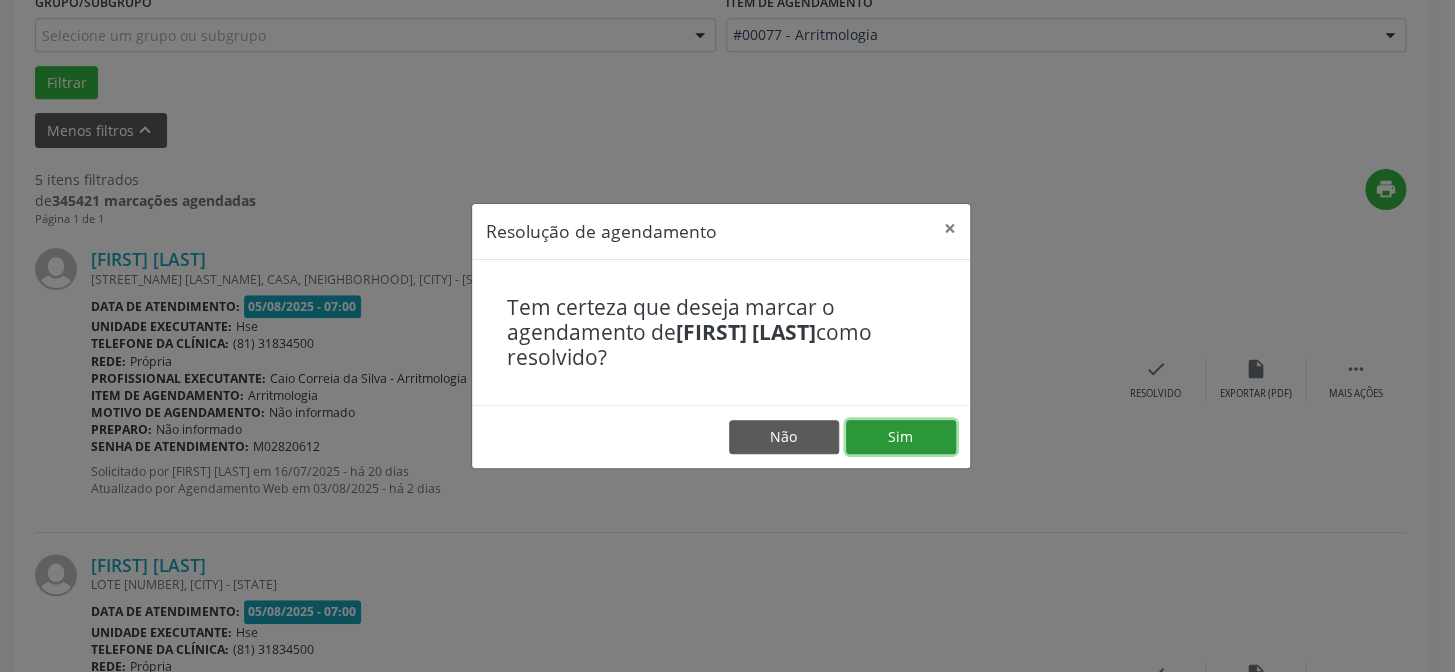 click on "Sim" at bounding box center [901, 437] 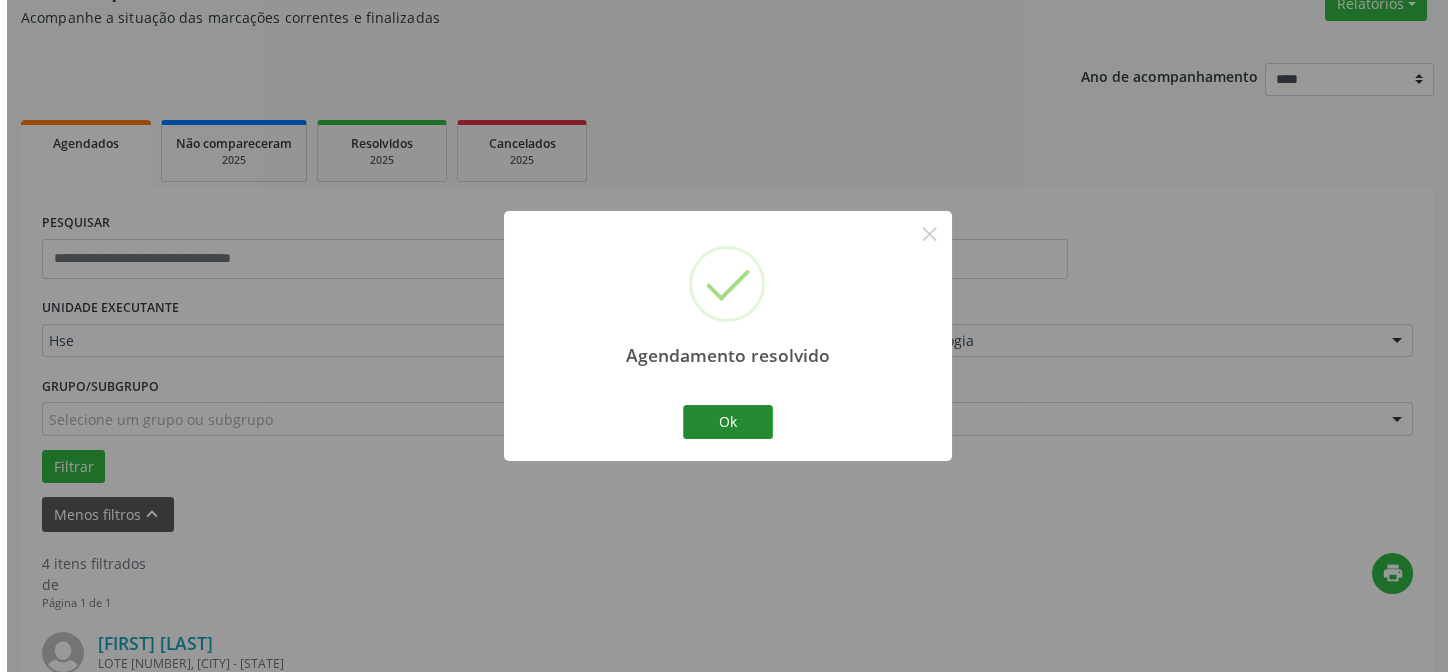 scroll, scrollTop: 563, scrollLeft: 0, axis: vertical 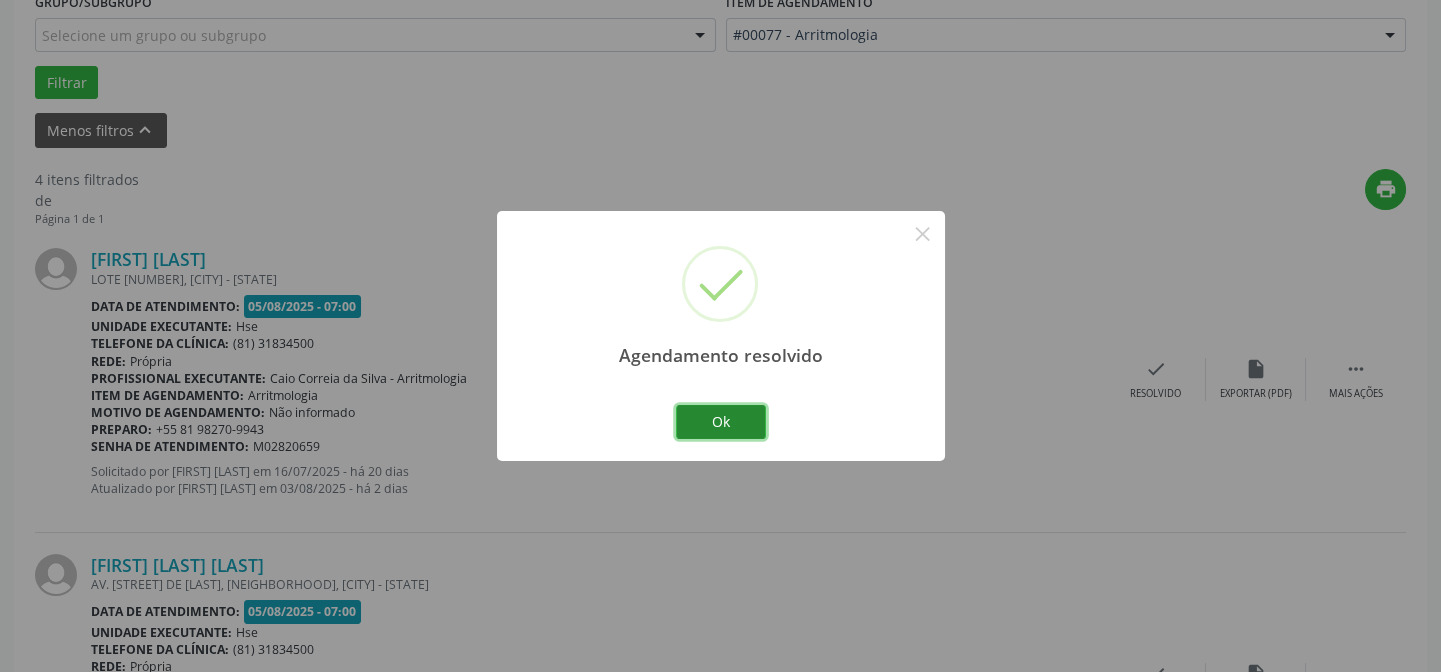 click on "Ok" at bounding box center [721, 422] 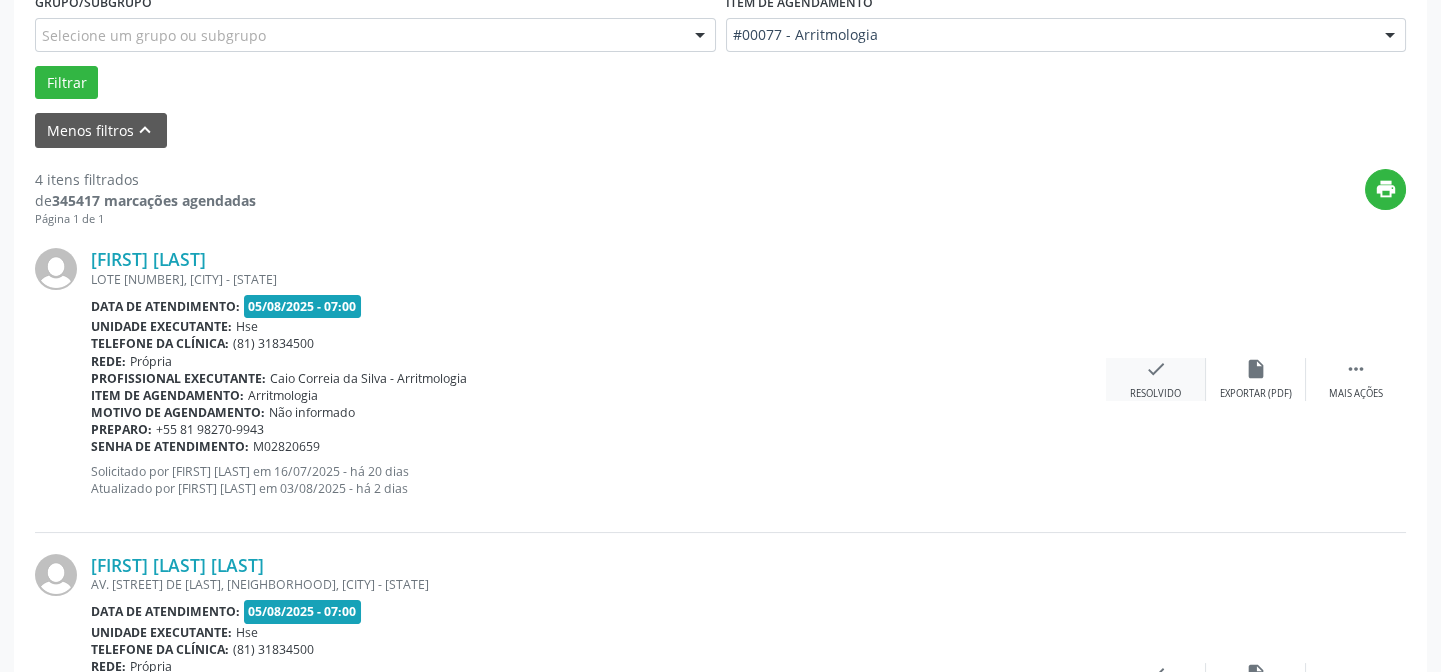 click on "Resolvido" at bounding box center (1155, 394) 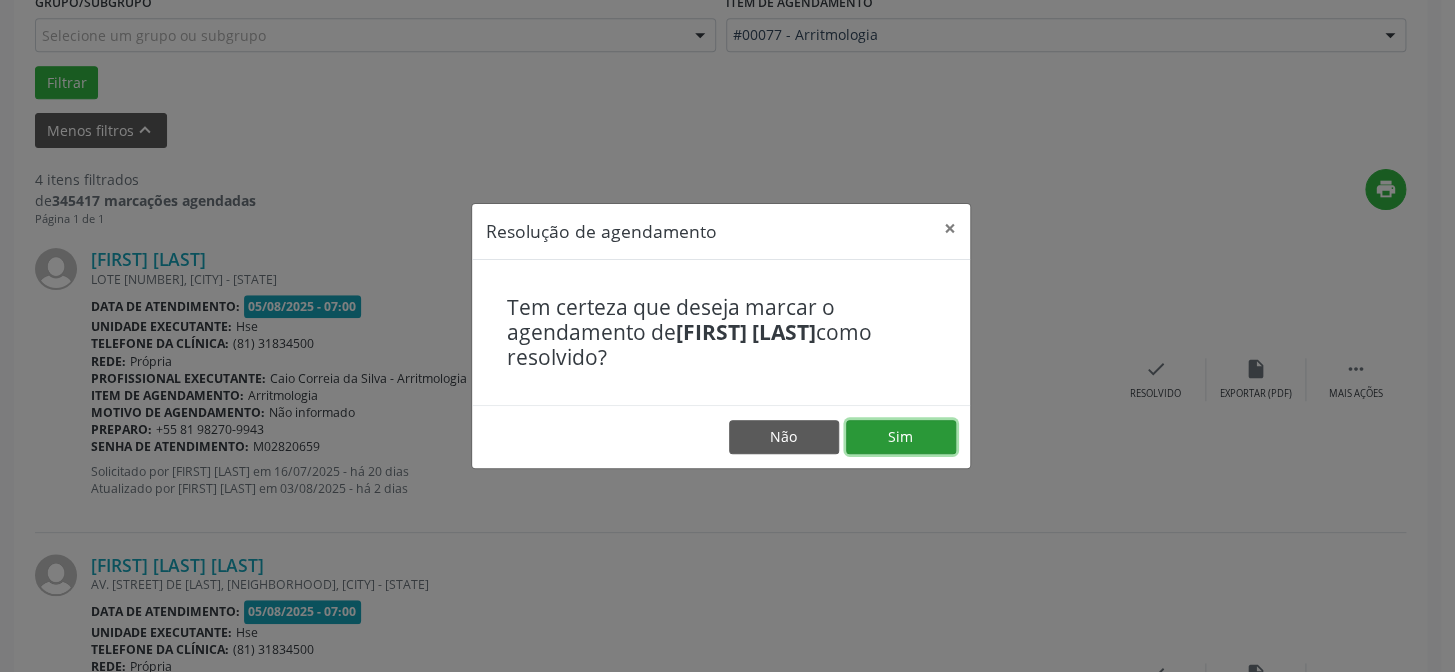 click on "Sim" at bounding box center [901, 437] 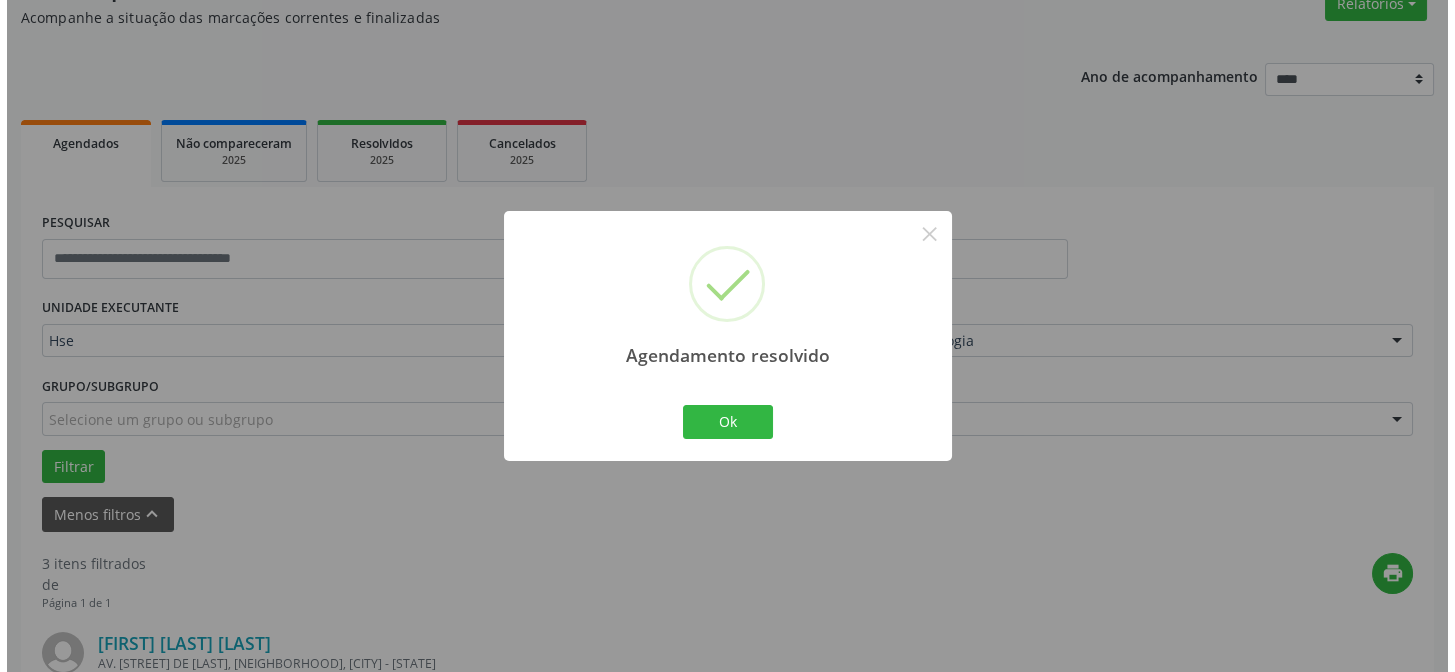 scroll, scrollTop: 563, scrollLeft: 0, axis: vertical 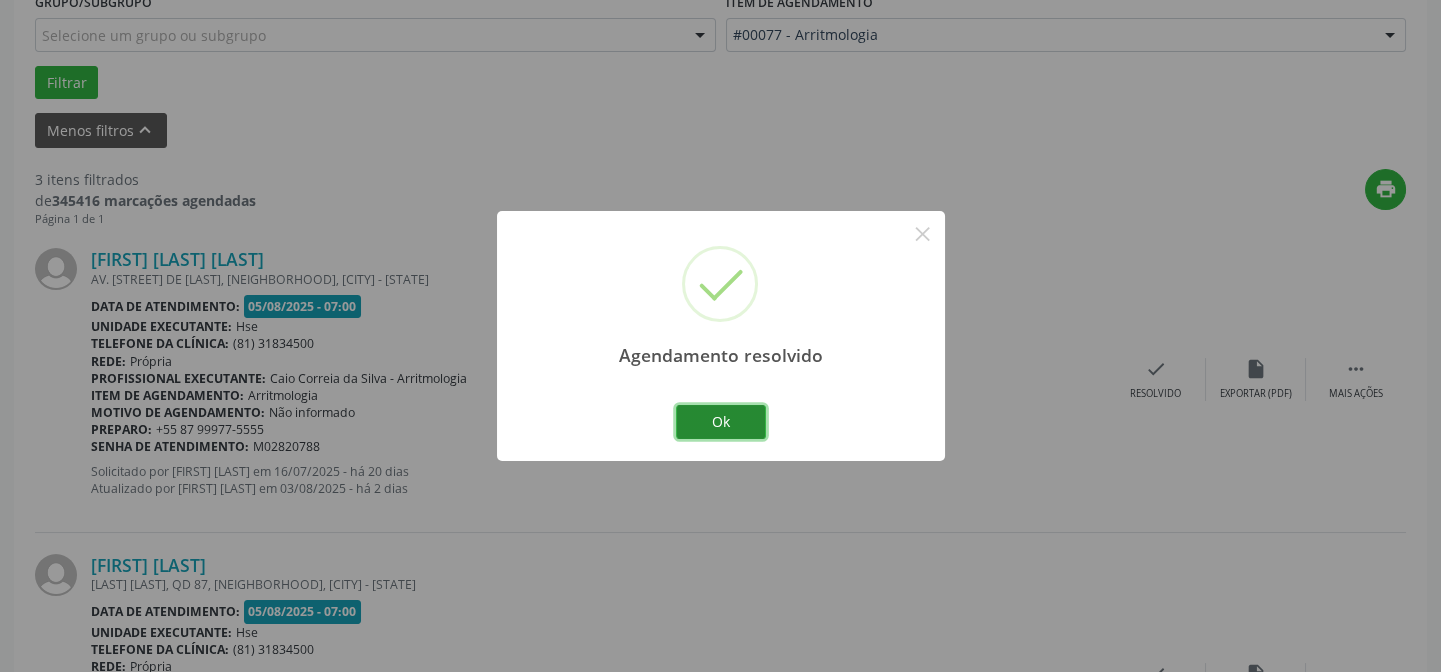 click on "Ok" at bounding box center (721, 422) 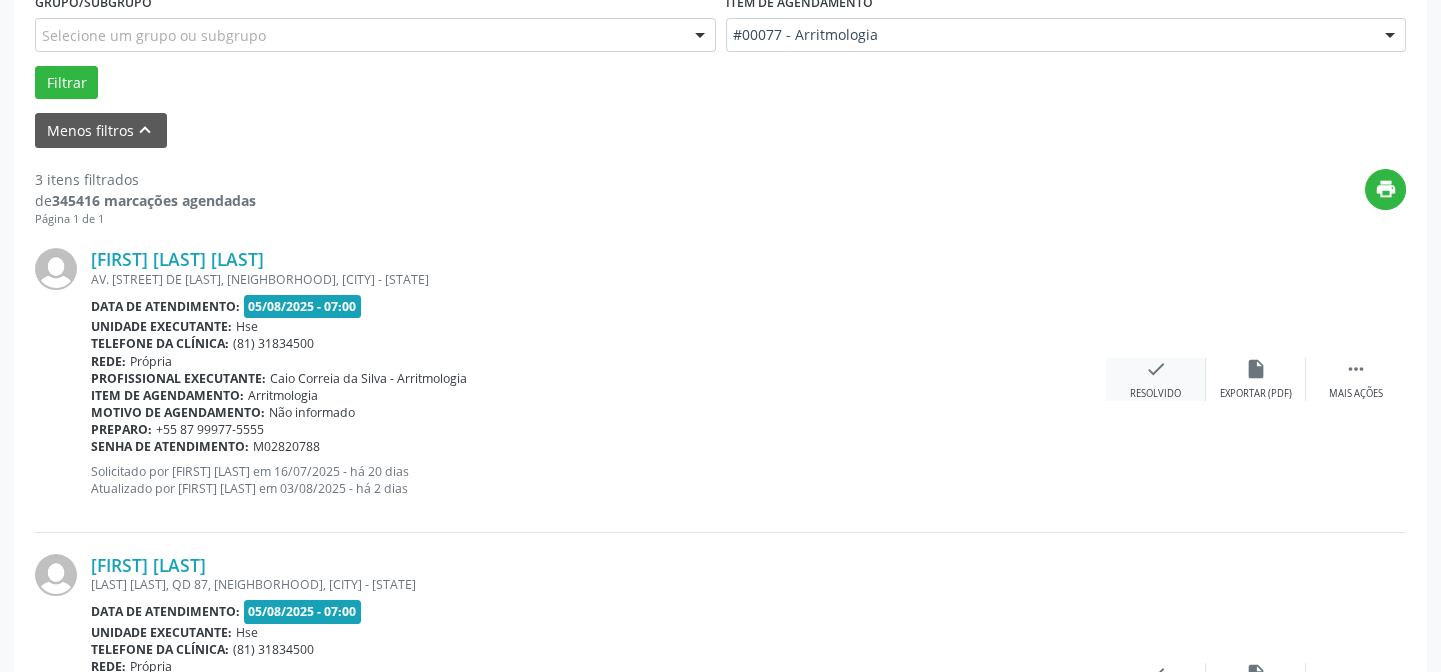 click on "check
Resolvido" at bounding box center (1156, 379) 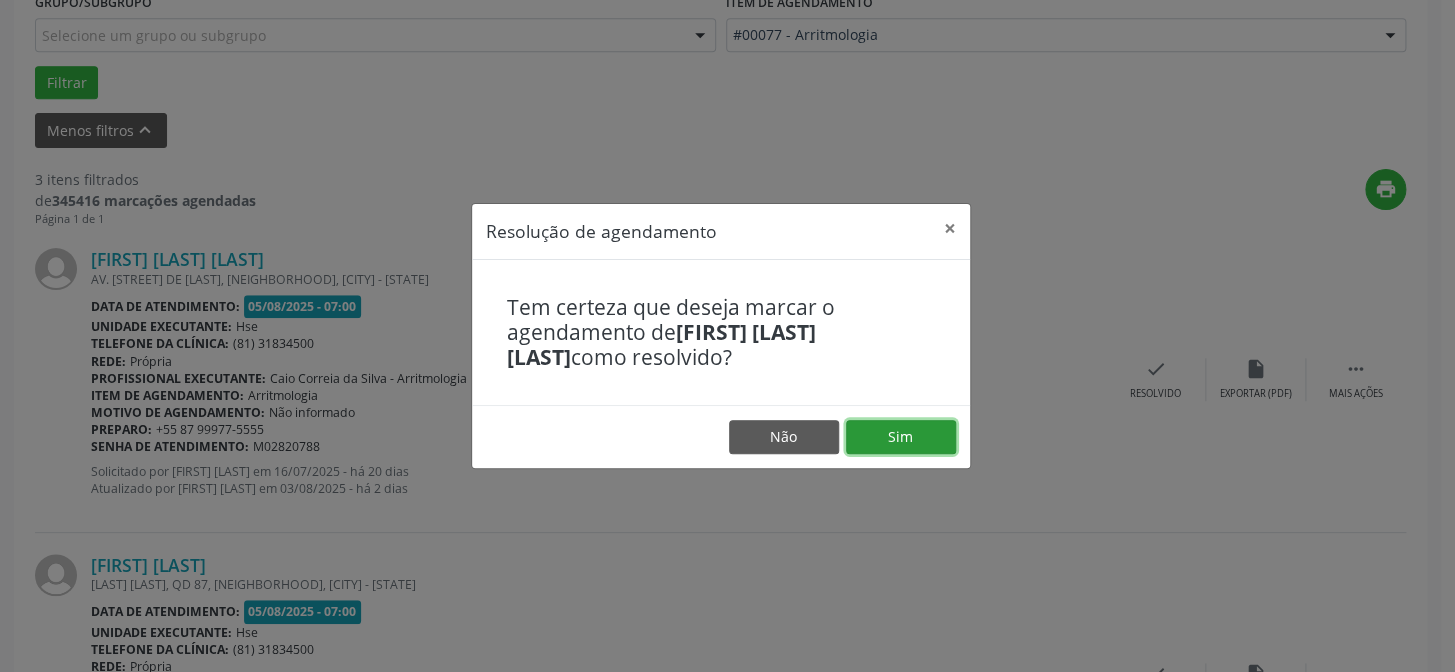 click on "Sim" at bounding box center [901, 437] 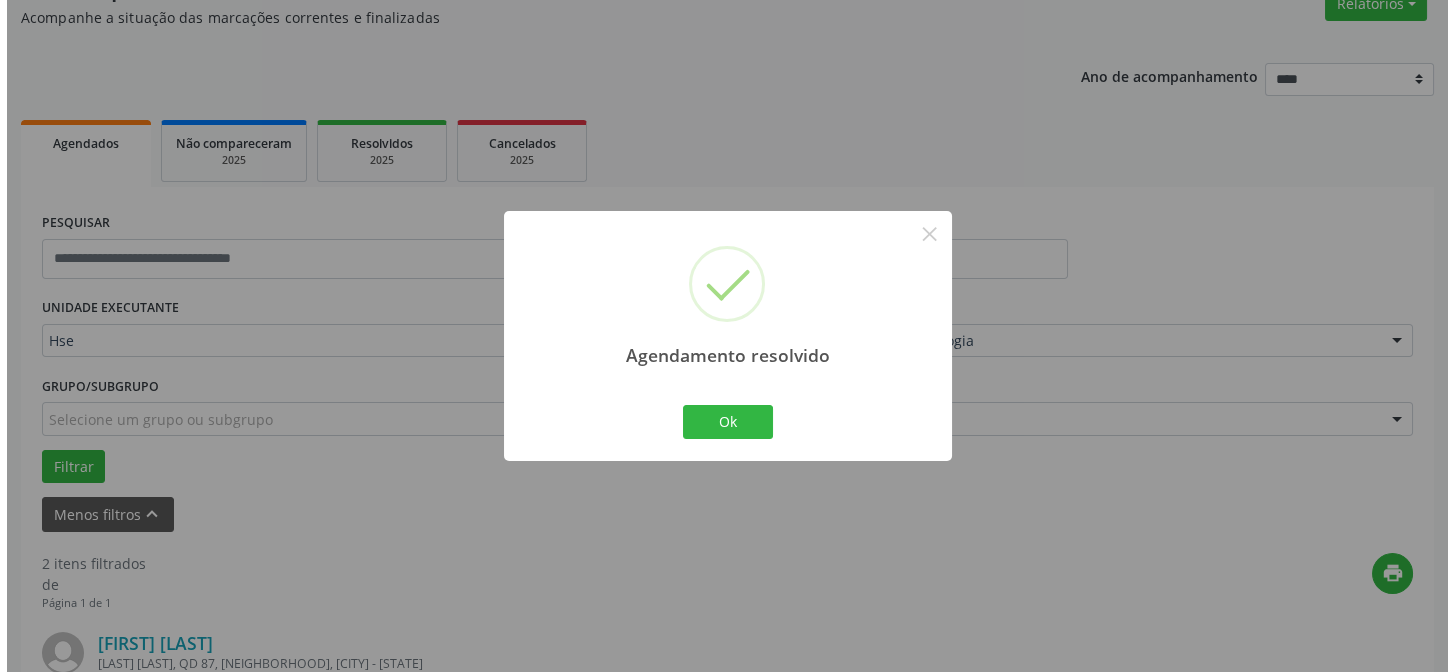 scroll, scrollTop: 563, scrollLeft: 0, axis: vertical 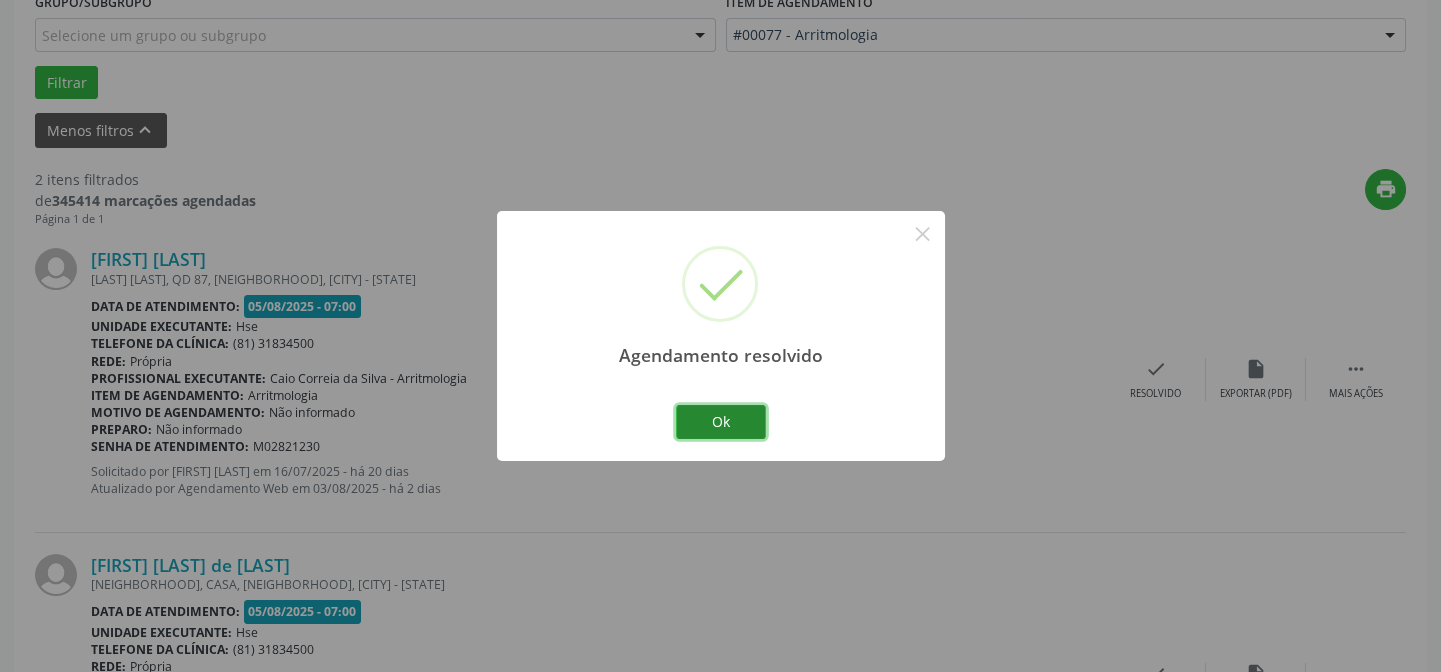 click on "Ok" at bounding box center [721, 422] 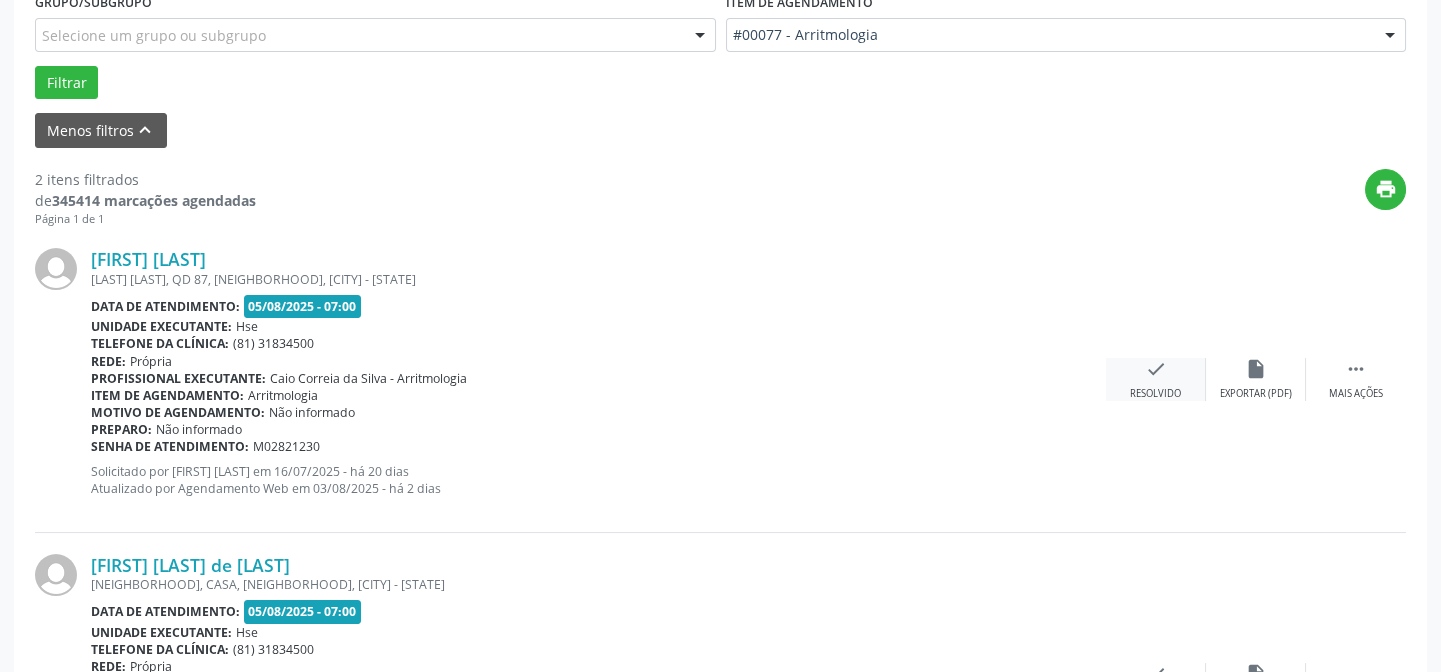 click on "check
Resolvido" at bounding box center [1156, 379] 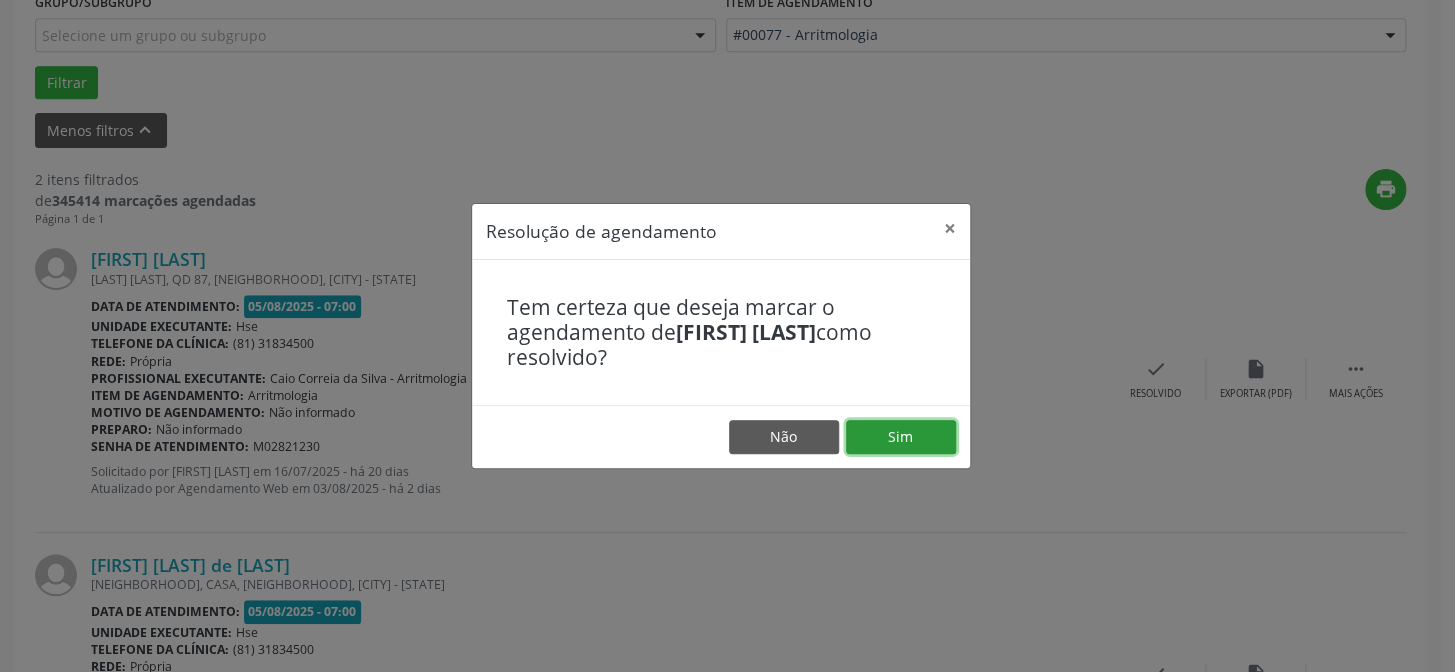 click on "Sim" at bounding box center [901, 437] 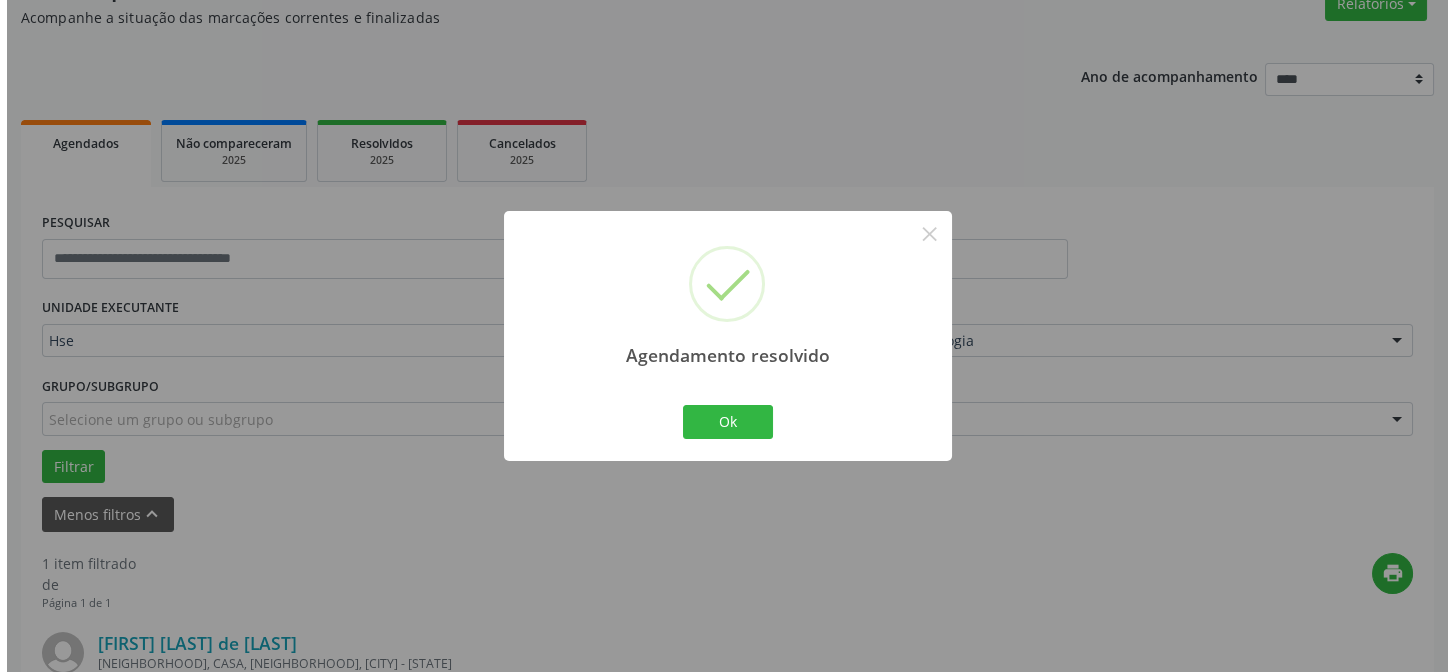 scroll, scrollTop: 457, scrollLeft: 0, axis: vertical 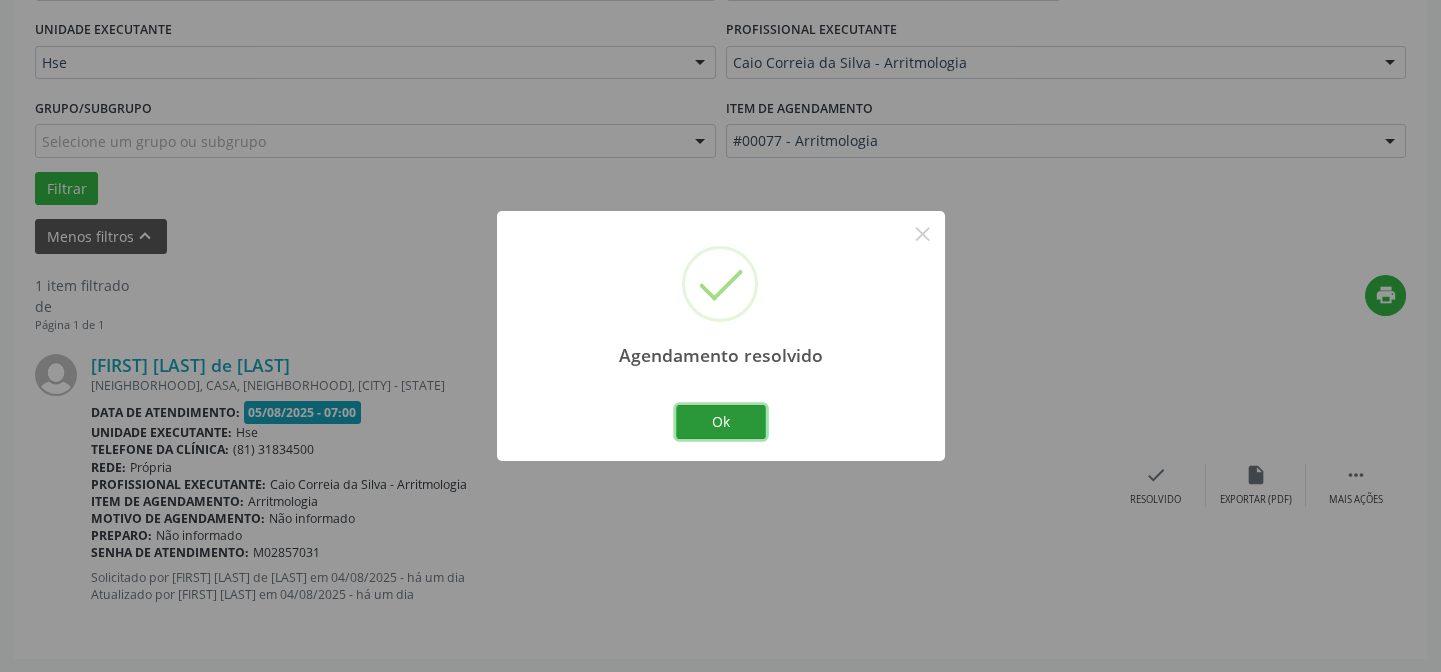 click on "Ok" at bounding box center [721, 422] 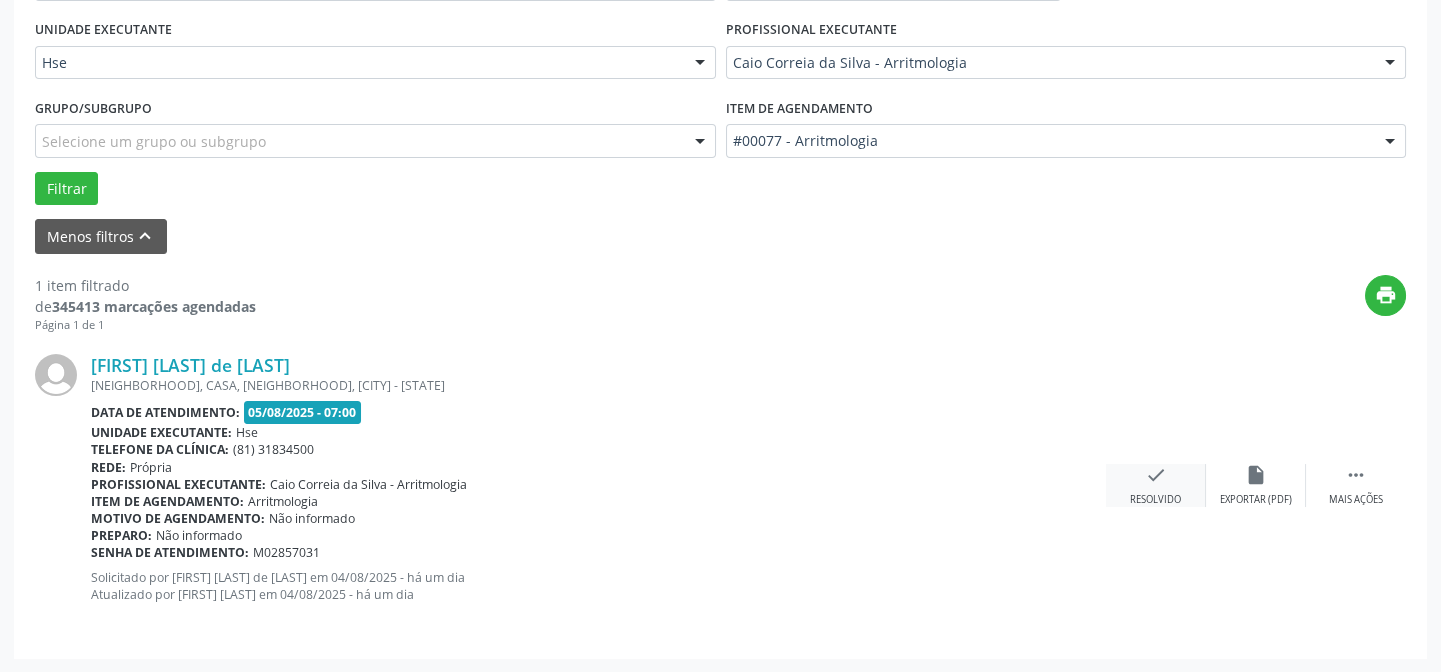 click on "check" at bounding box center (1156, 475) 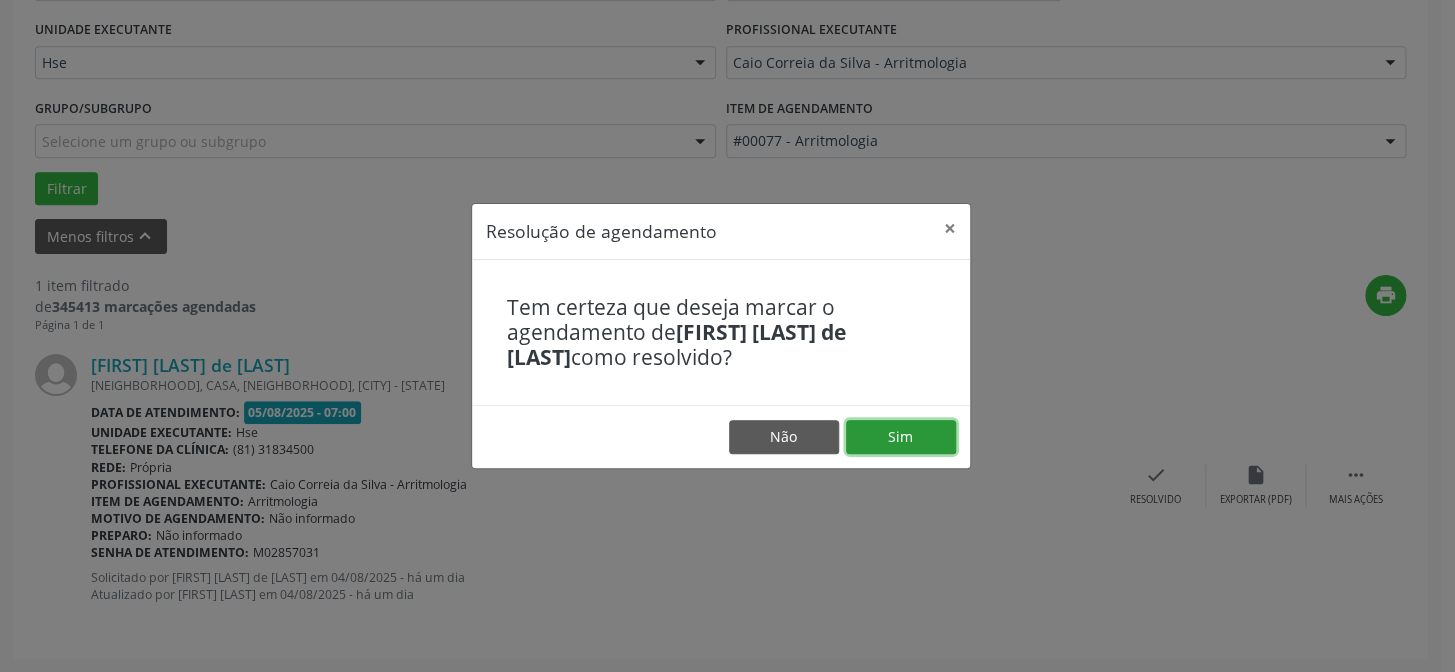 click on "Sim" at bounding box center [901, 437] 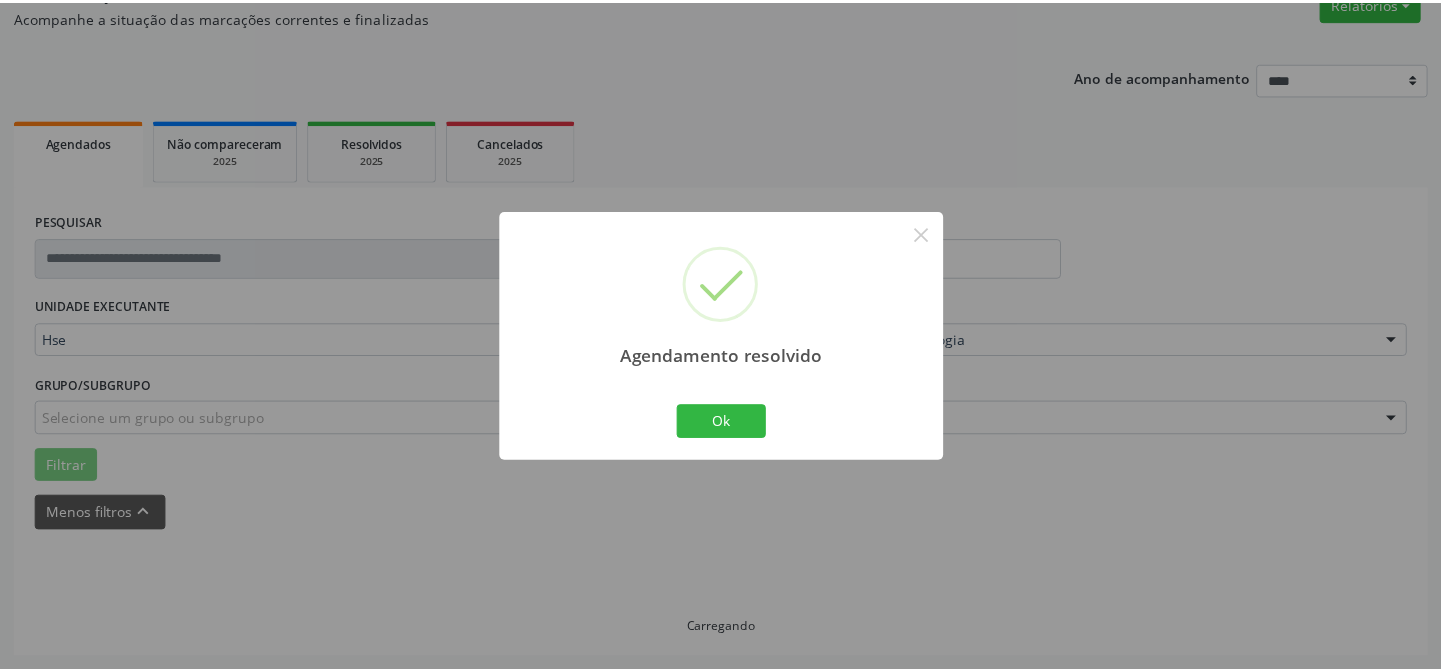scroll, scrollTop: 179, scrollLeft: 0, axis: vertical 